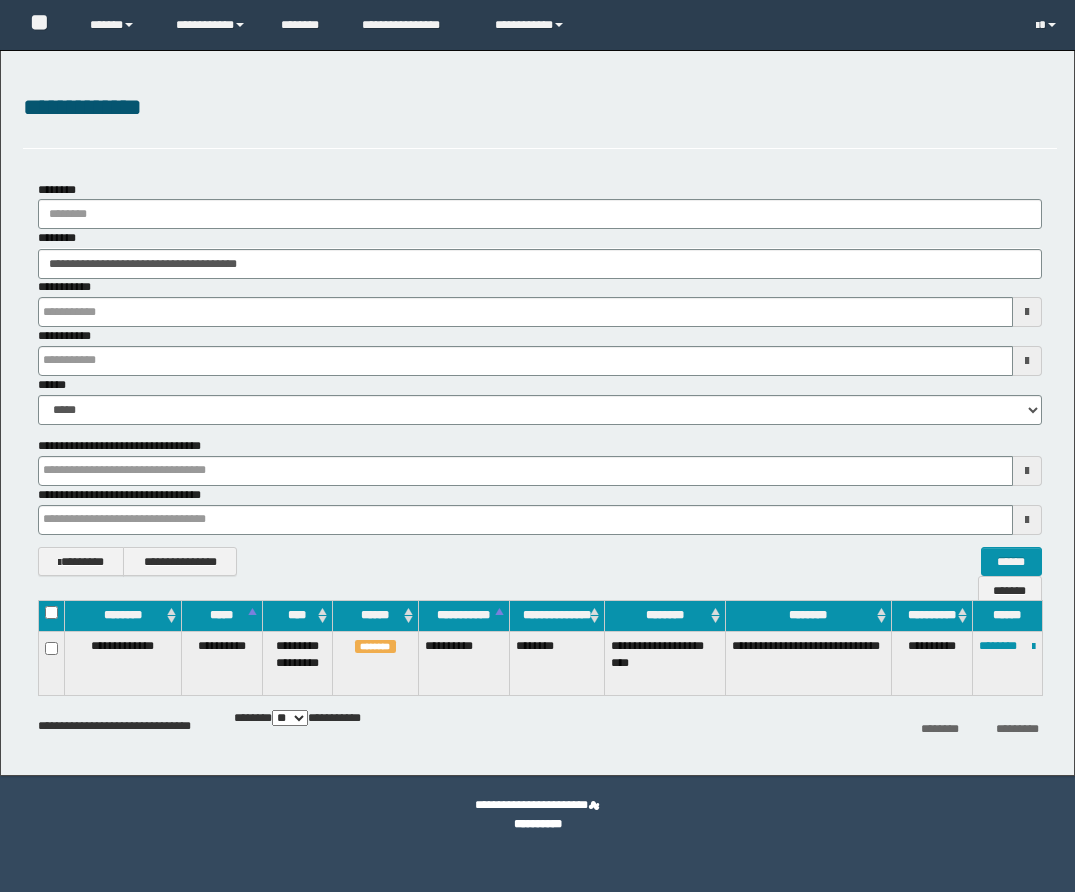 scroll, scrollTop: 0, scrollLeft: 0, axis: both 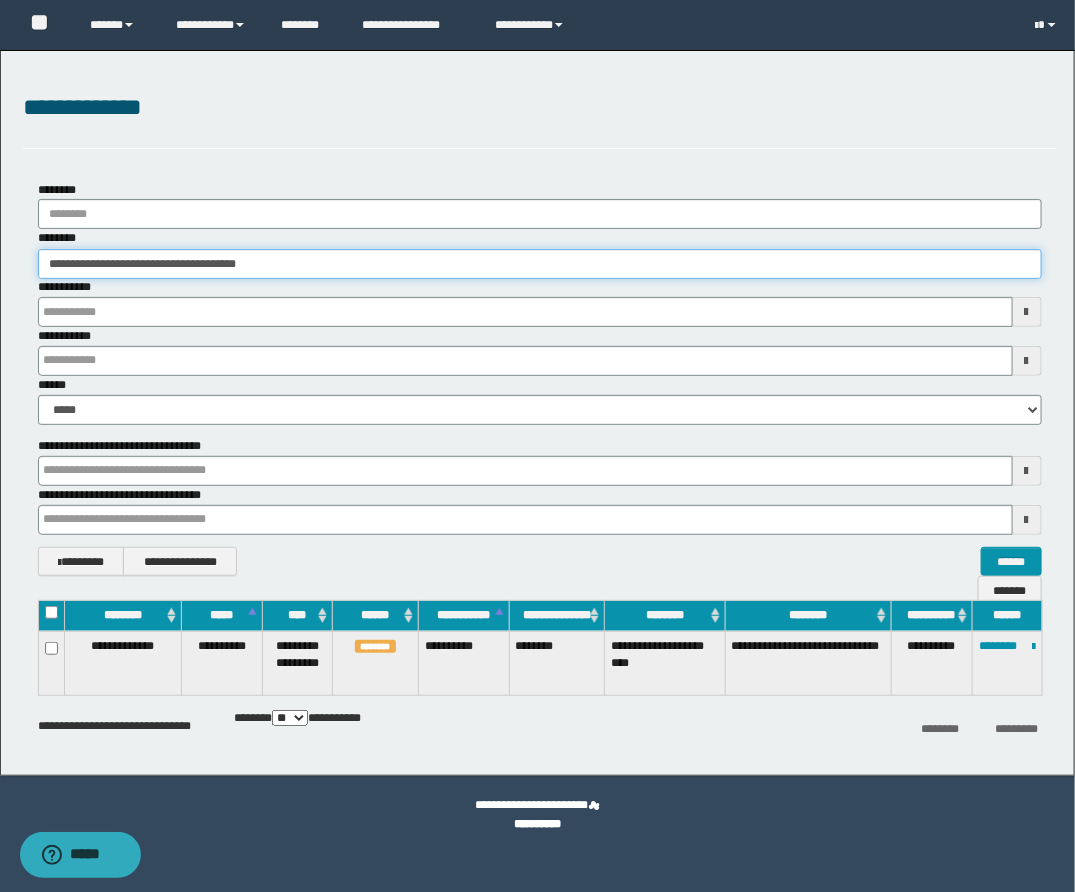drag, startPoint x: 352, startPoint y: 270, endPoint x: -47, endPoint y: 242, distance: 399.98126 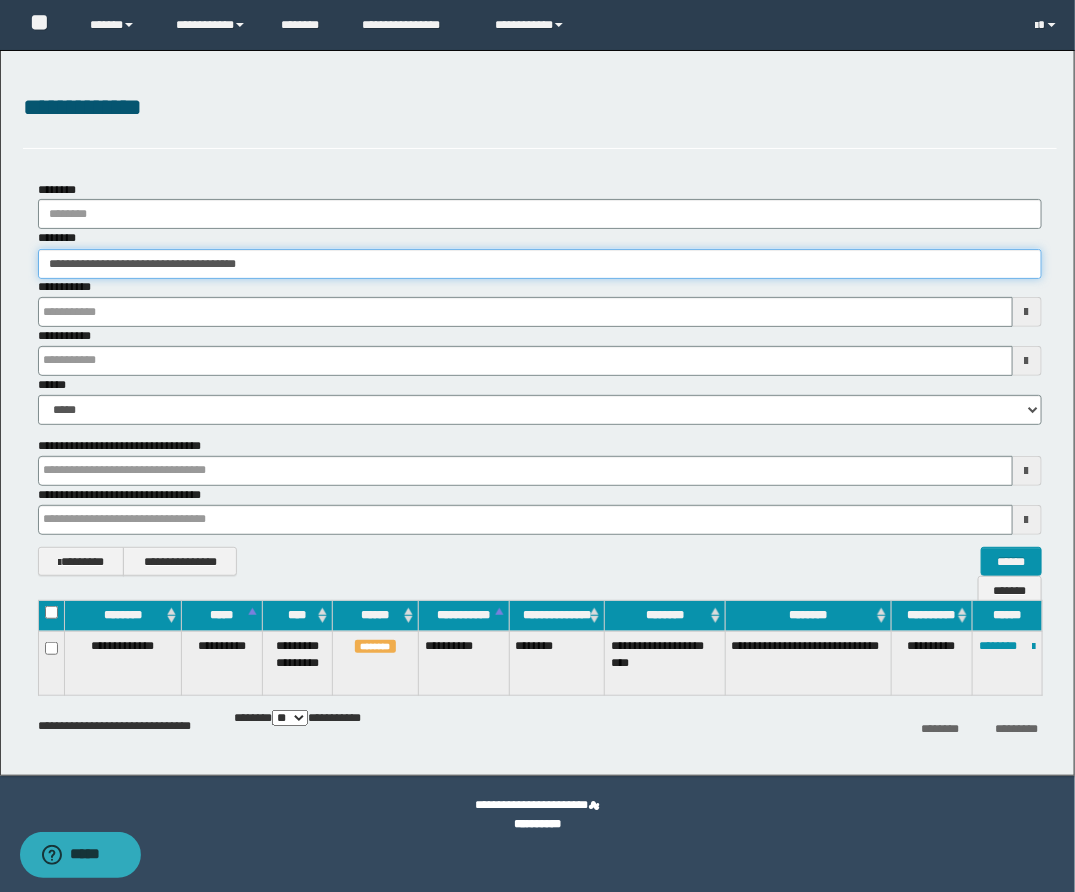 click on "**********" at bounding box center [537, 446] 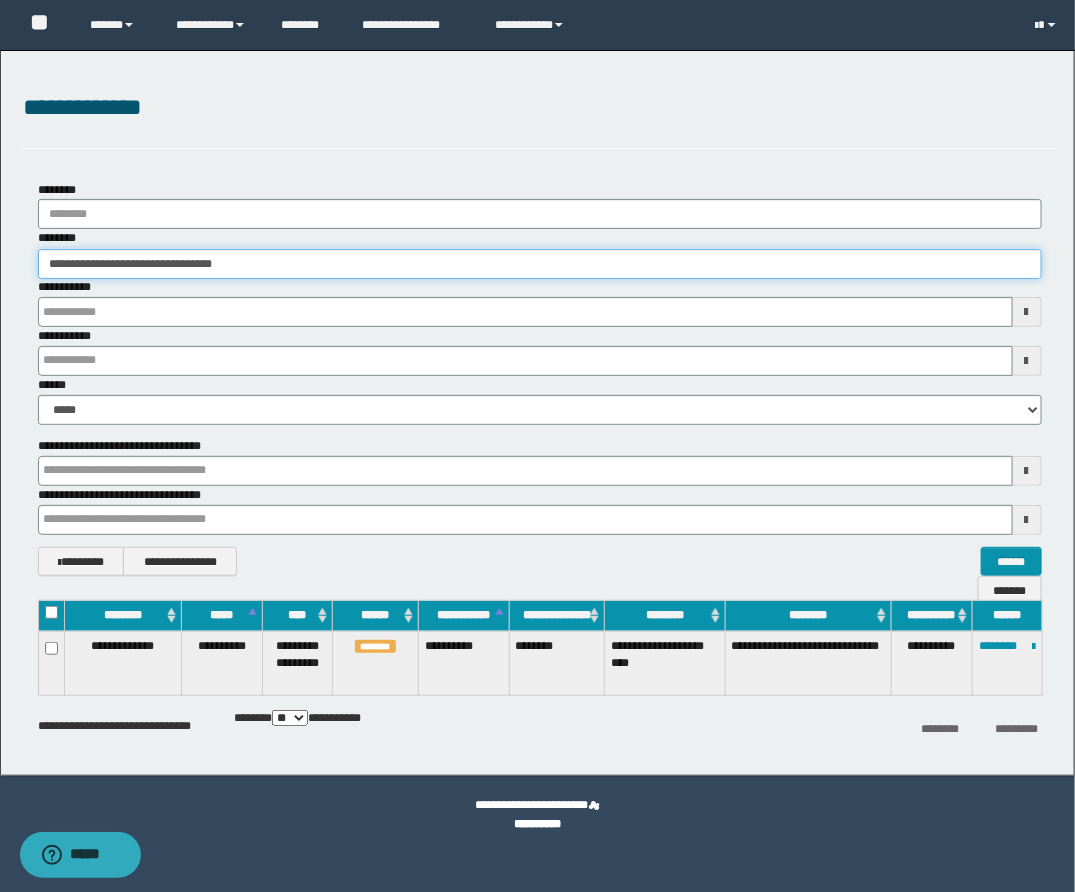 type on "**********" 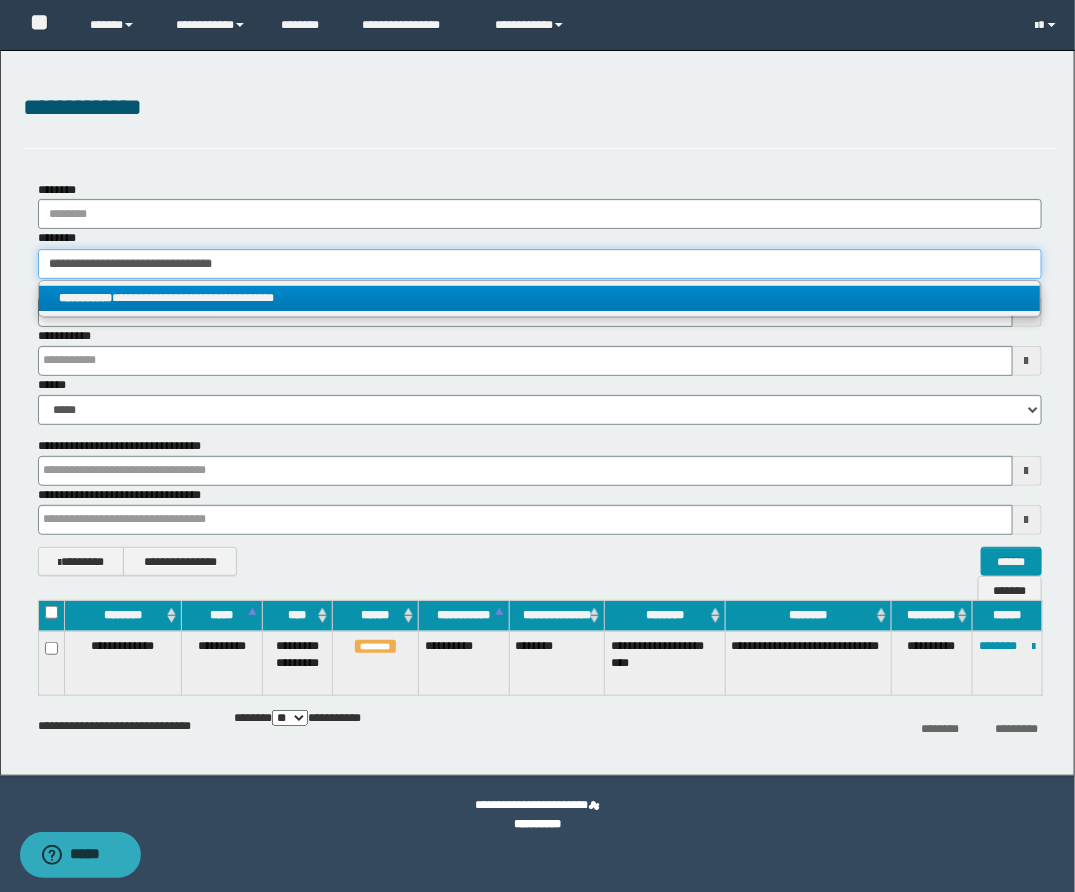 type on "**********" 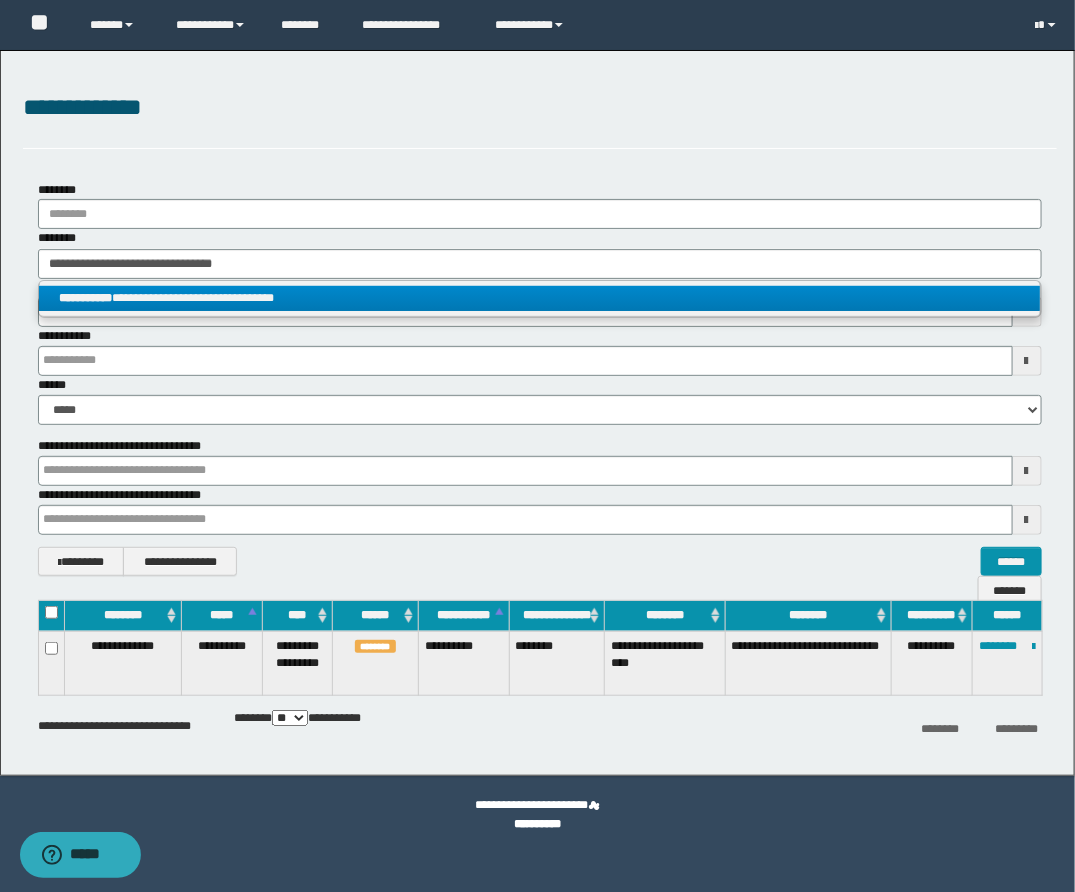 click on "**********" at bounding box center (539, 298) 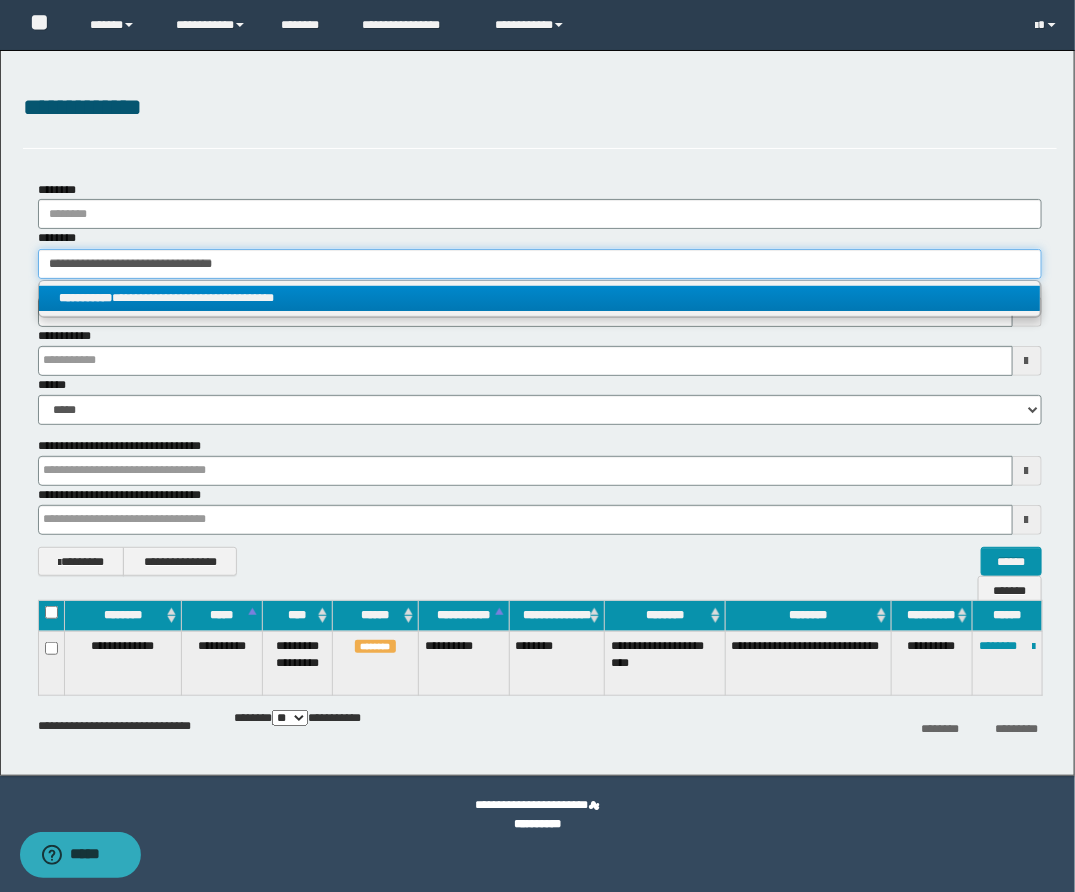 type 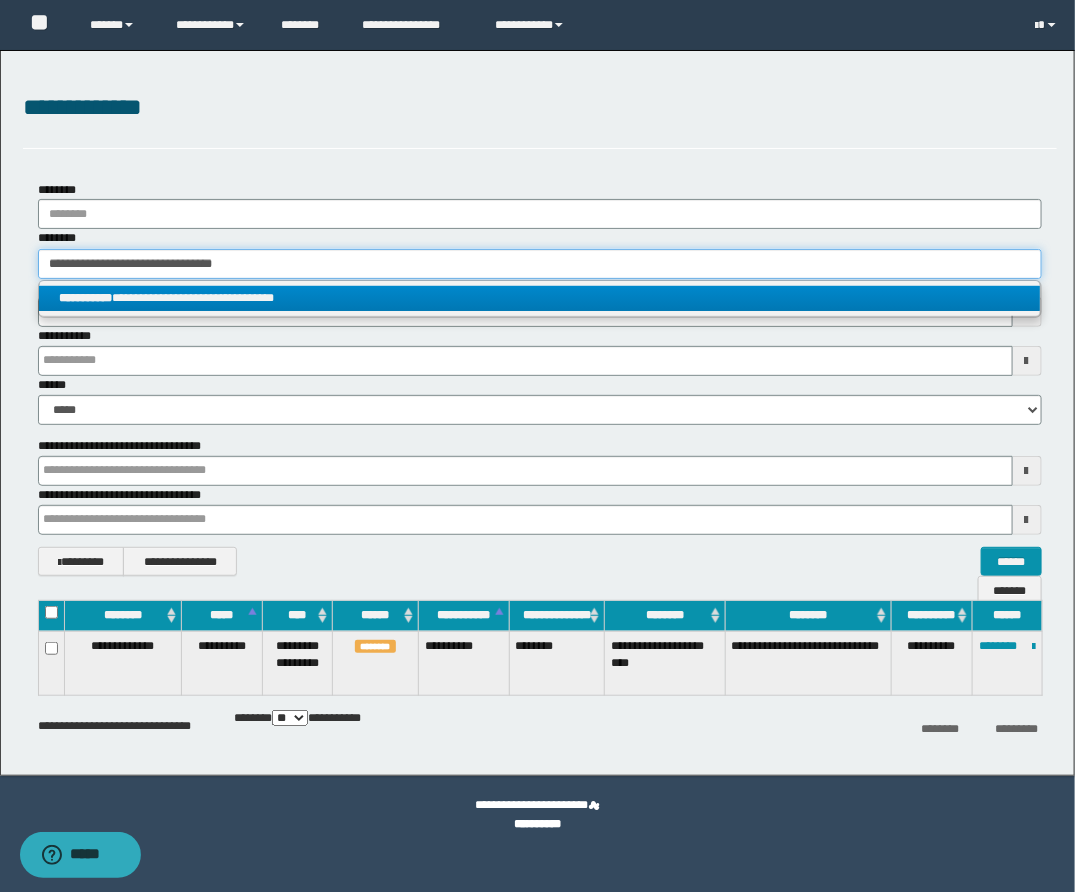 type on "**********" 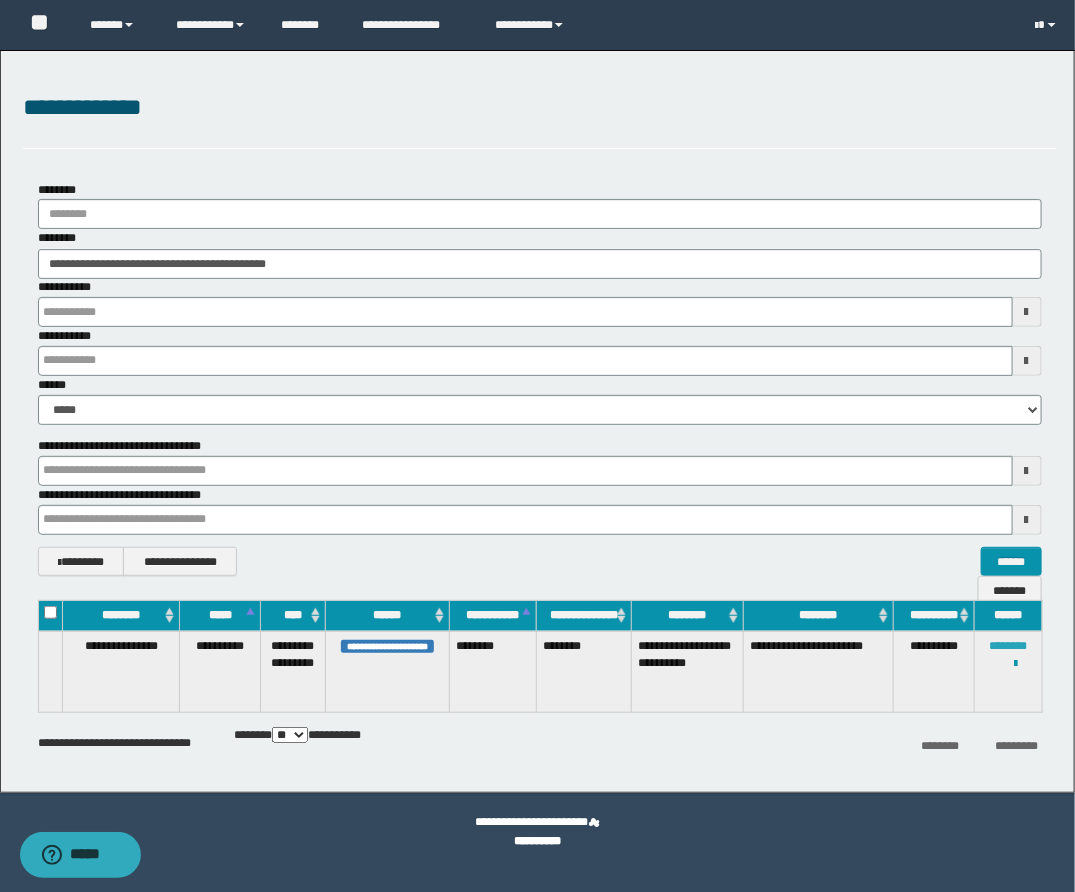 click on "********" at bounding box center (1008, 646) 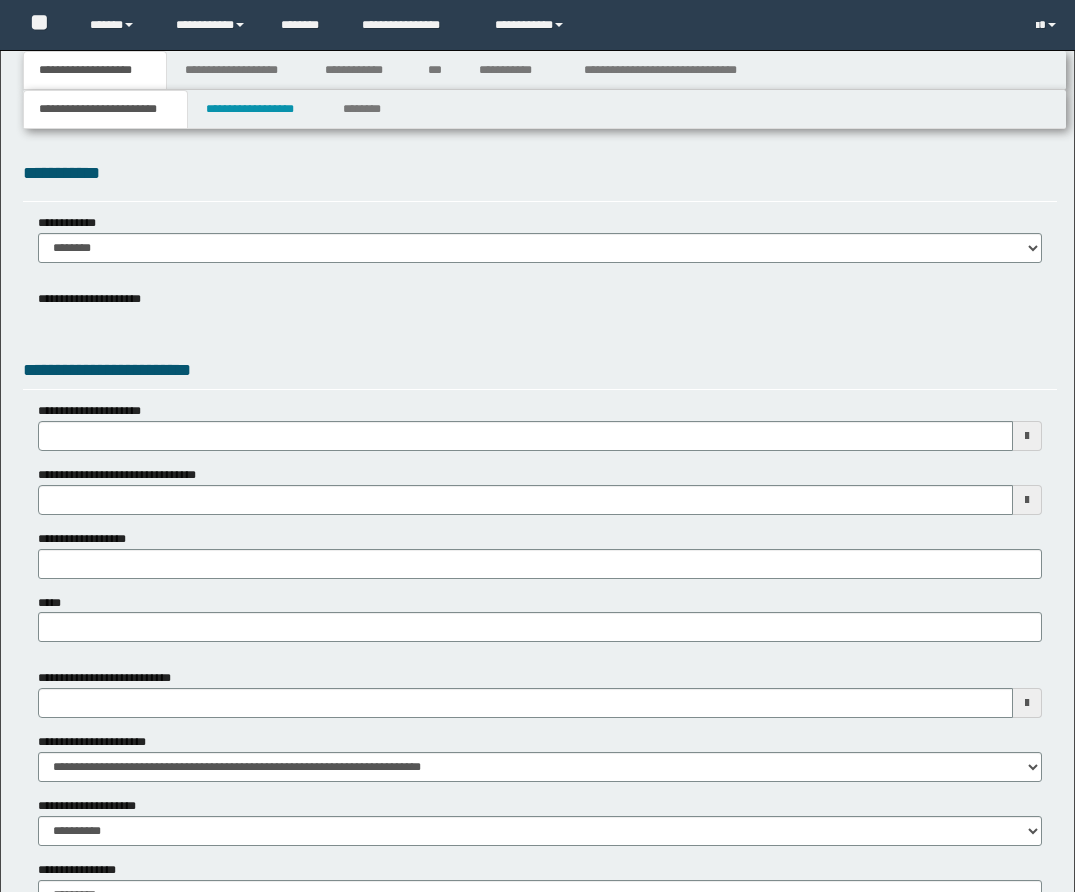 scroll, scrollTop: 0, scrollLeft: 0, axis: both 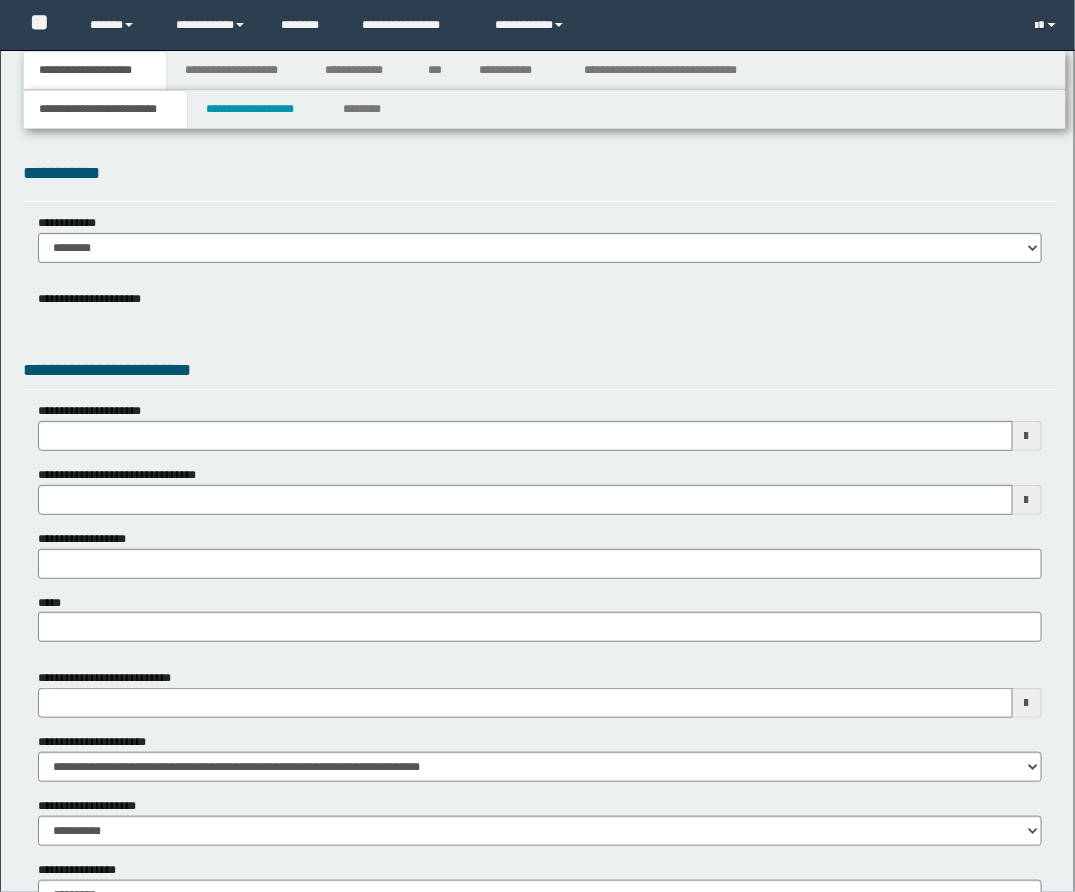 select on "*" 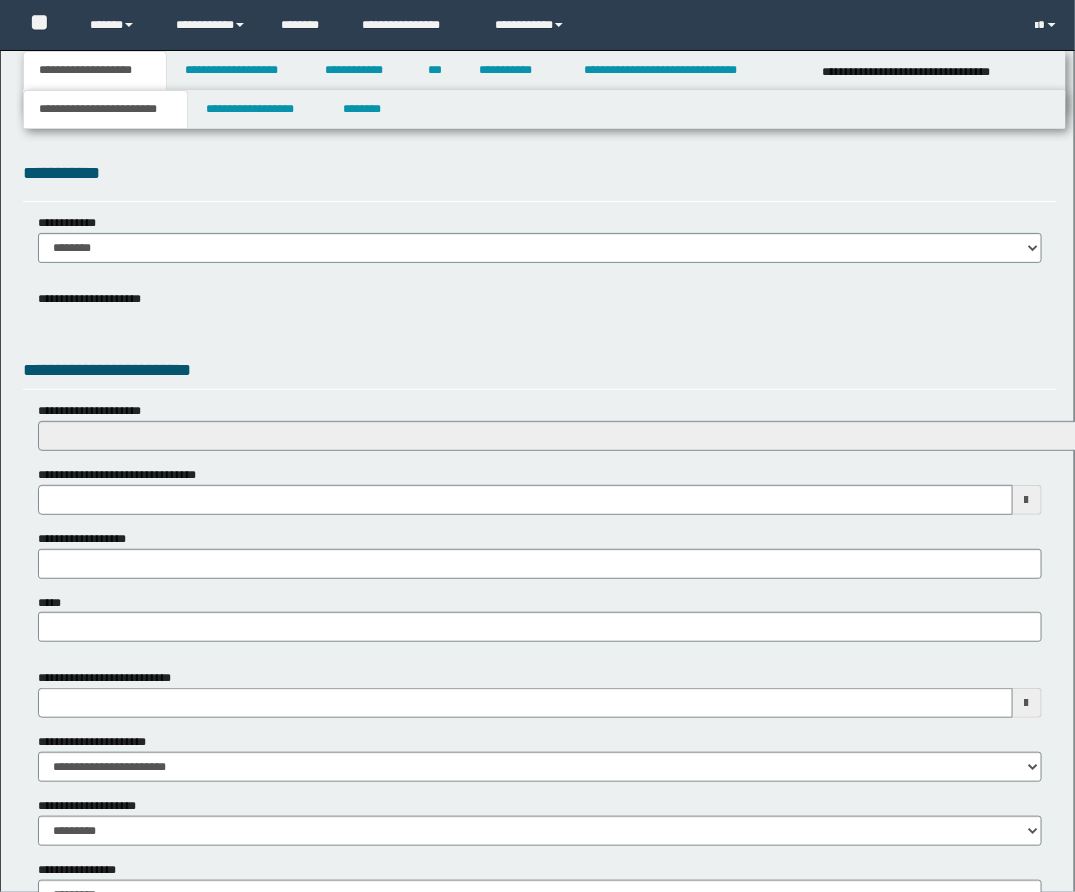scroll, scrollTop: 0, scrollLeft: 0, axis: both 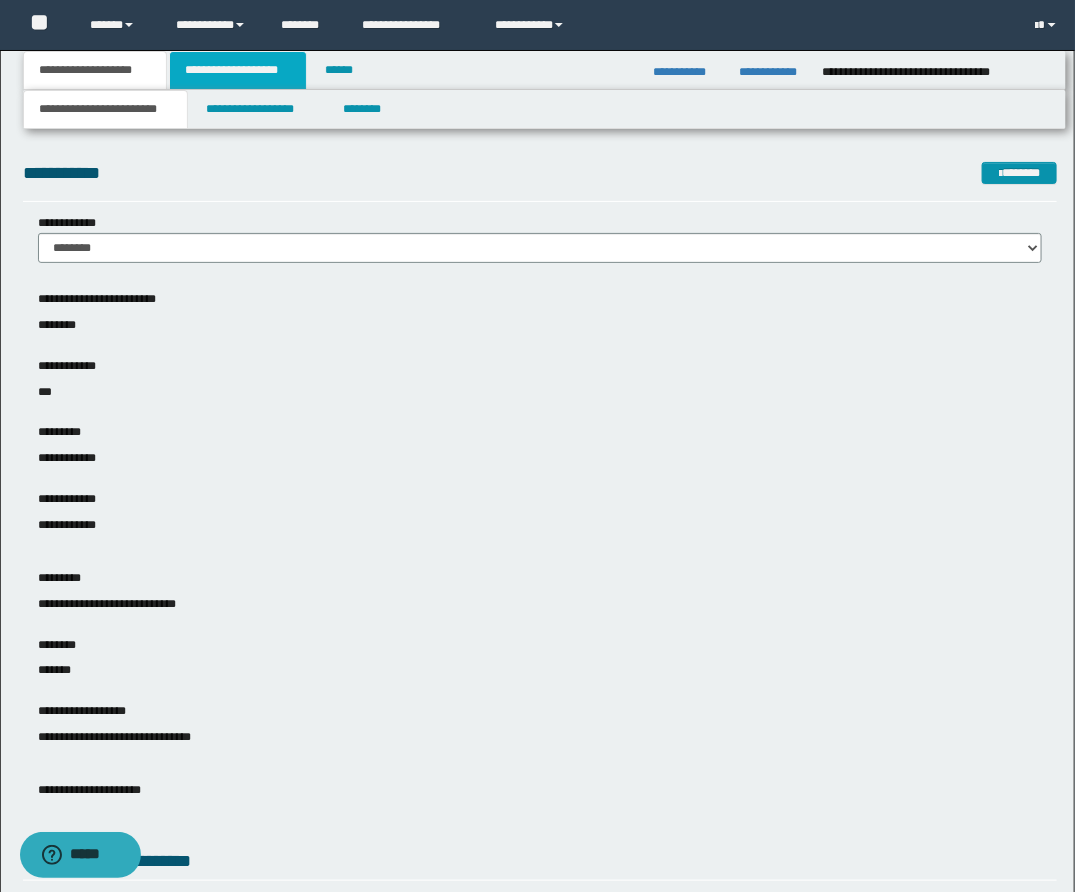 click on "**********" at bounding box center [238, 70] 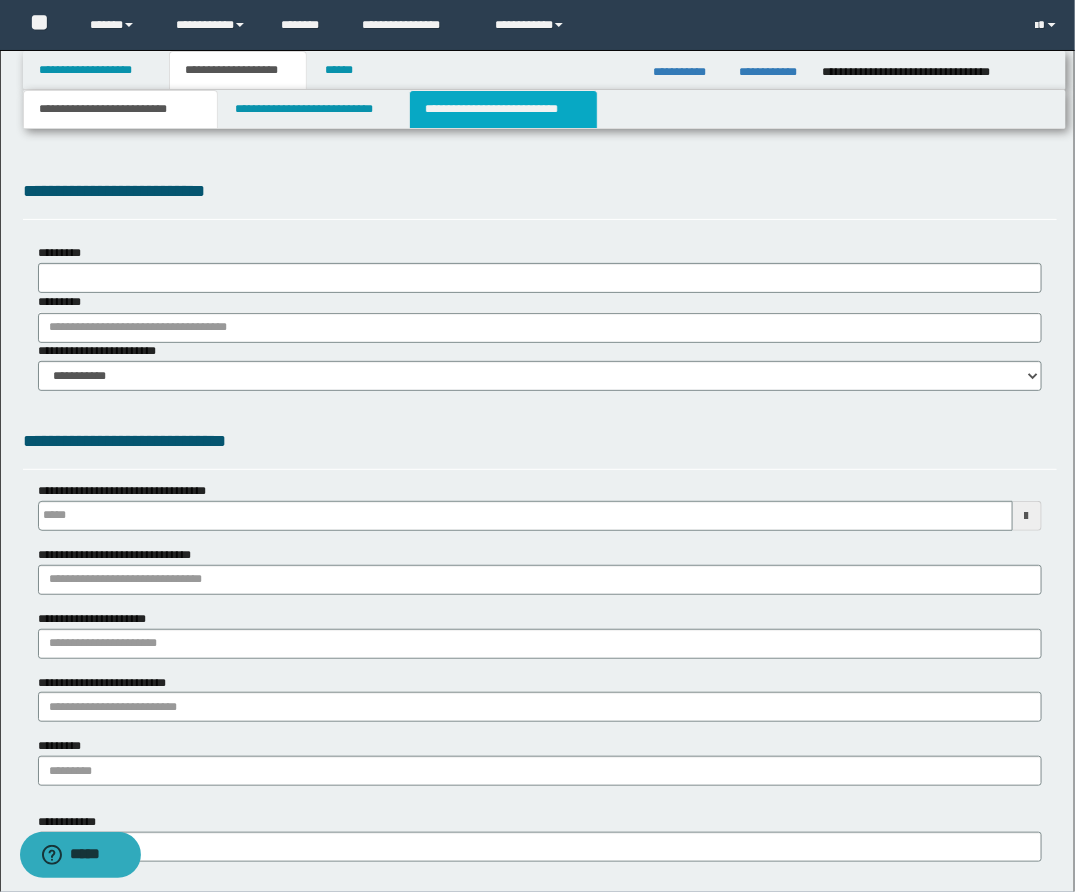 type 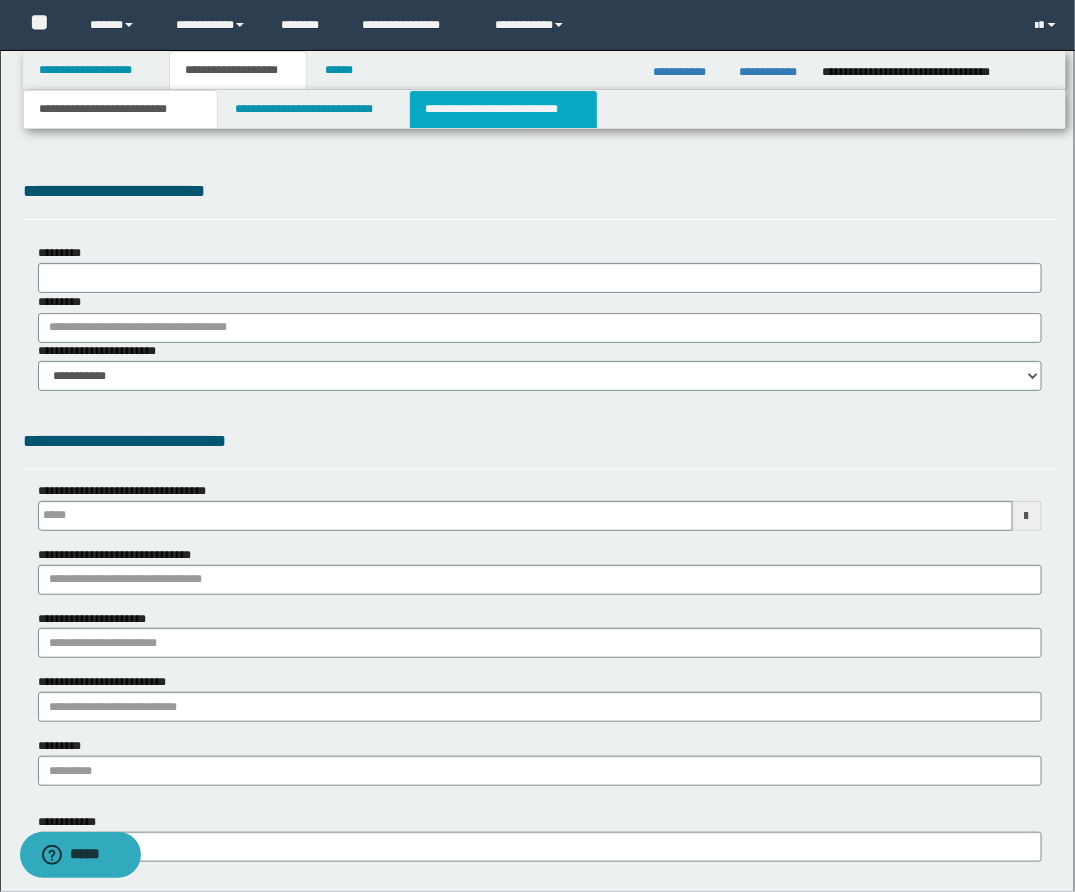 scroll, scrollTop: 0, scrollLeft: 0, axis: both 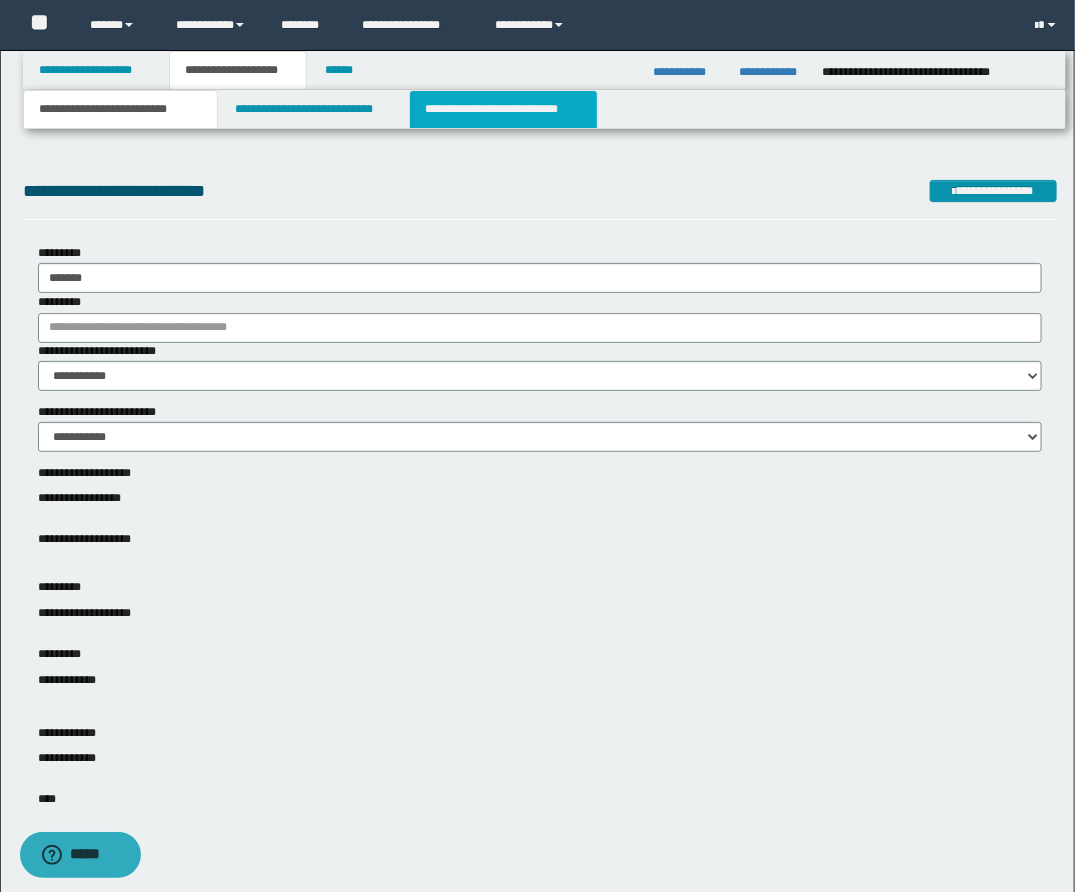 click on "**********" at bounding box center [503, 109] 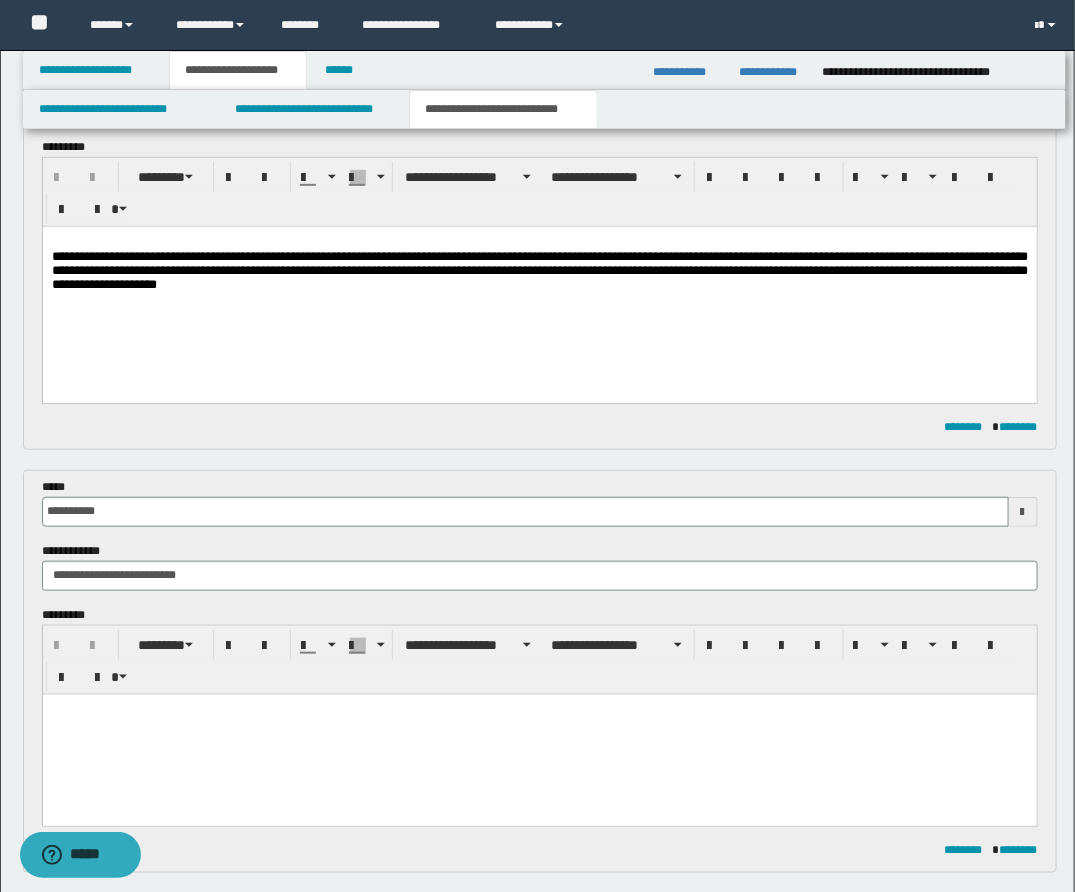 scroll, scrollTop: 0, scrollLeft: 0, axis: both 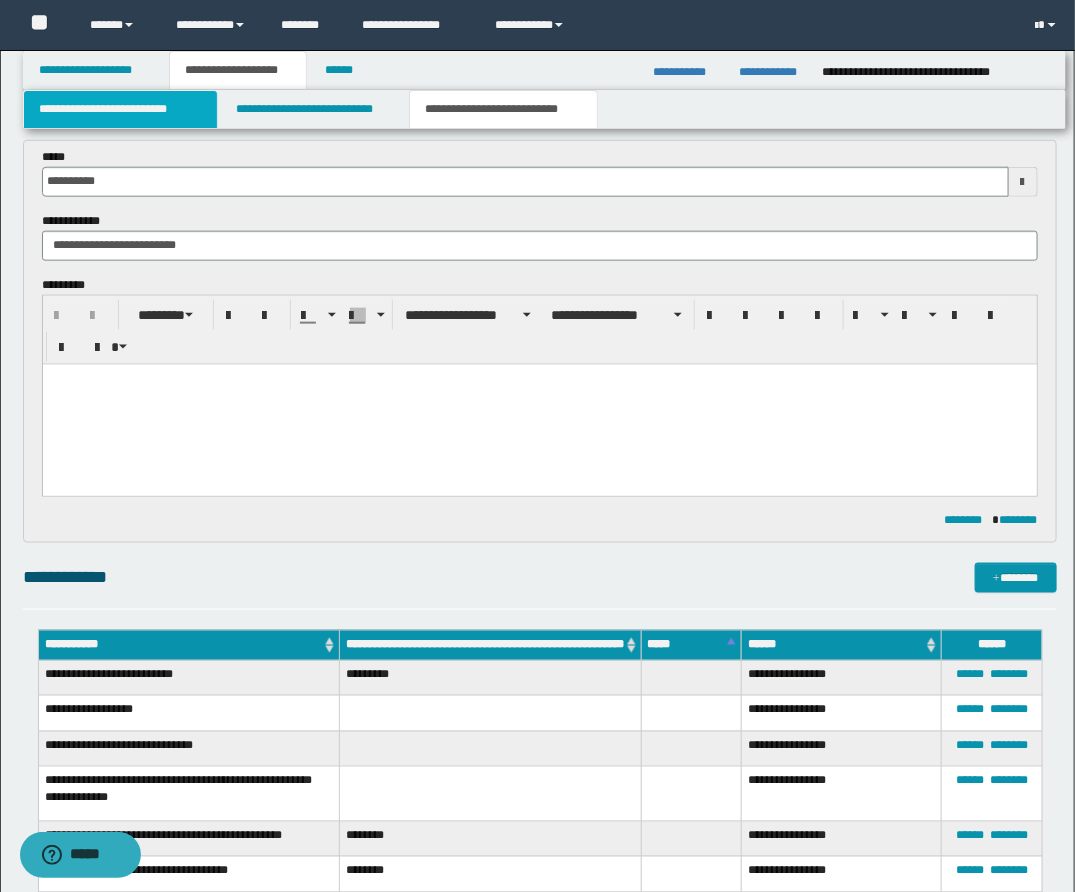 click on "**********" at bounding box center [120, 109] 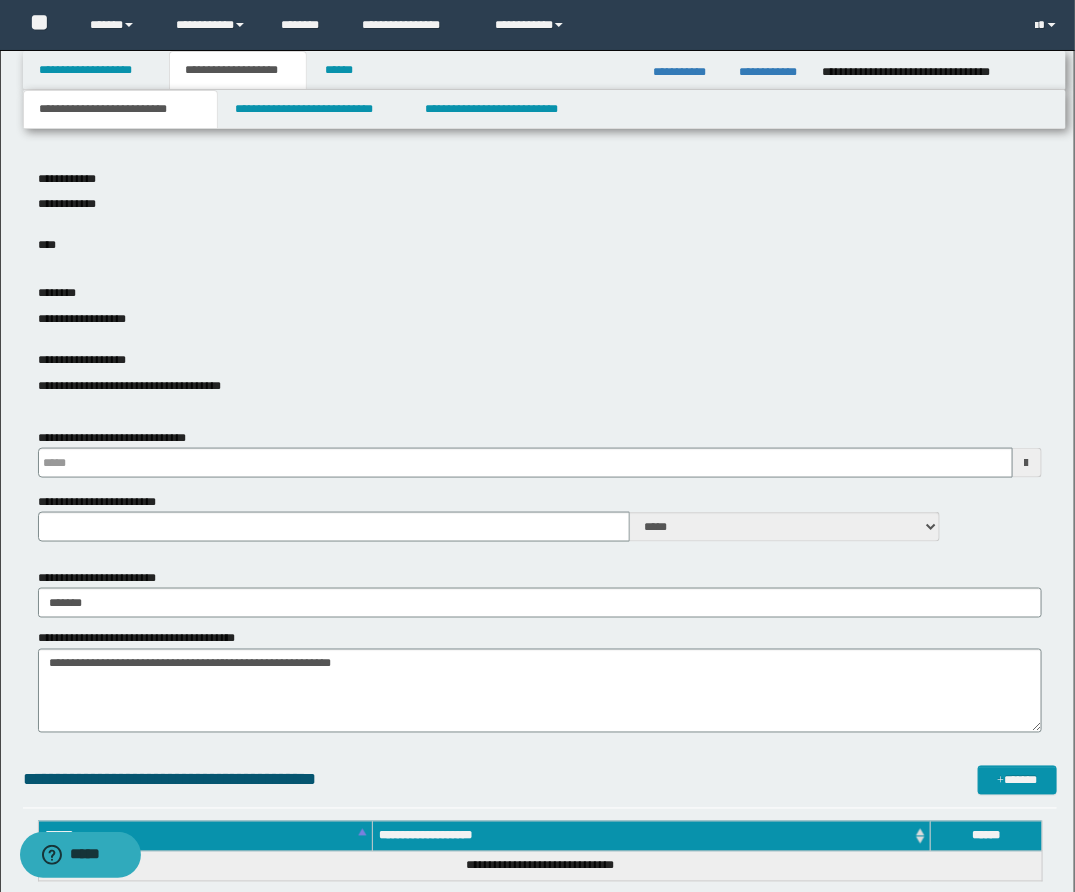 type 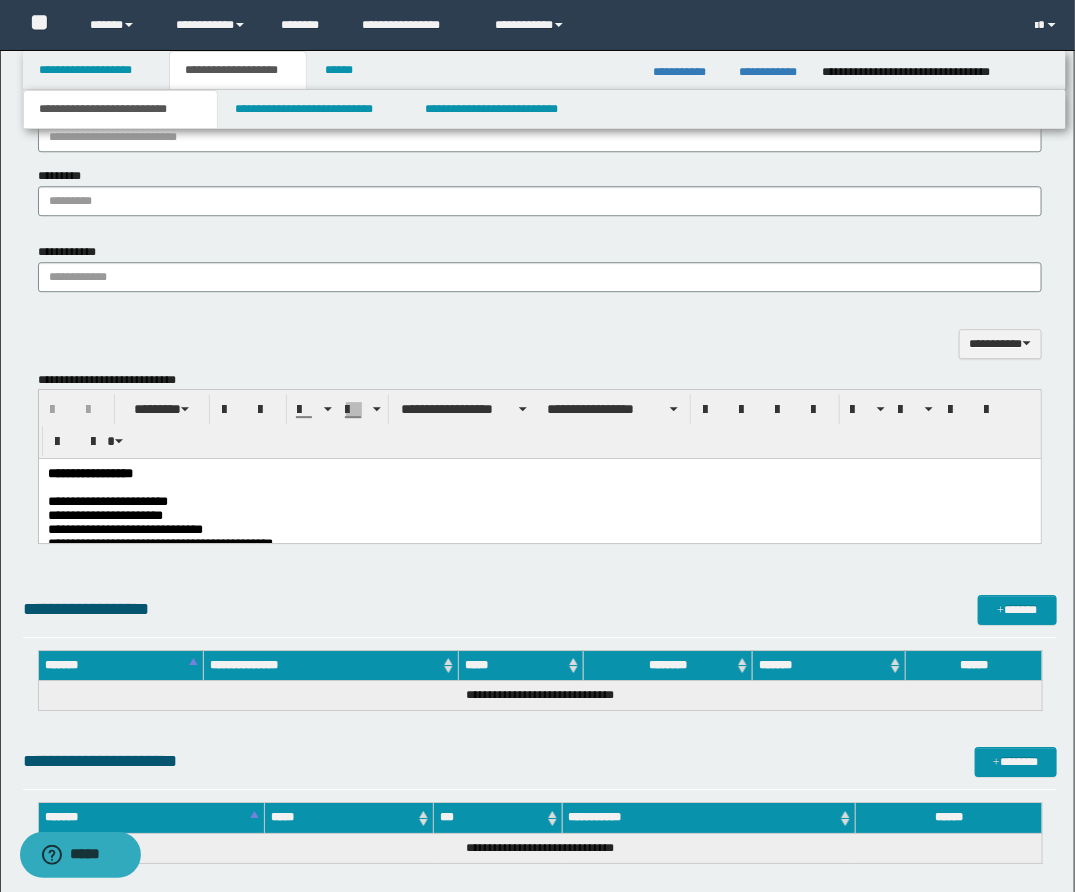 scroll, scrollTop: 1707, scrollLeft: 0, axis: vertical 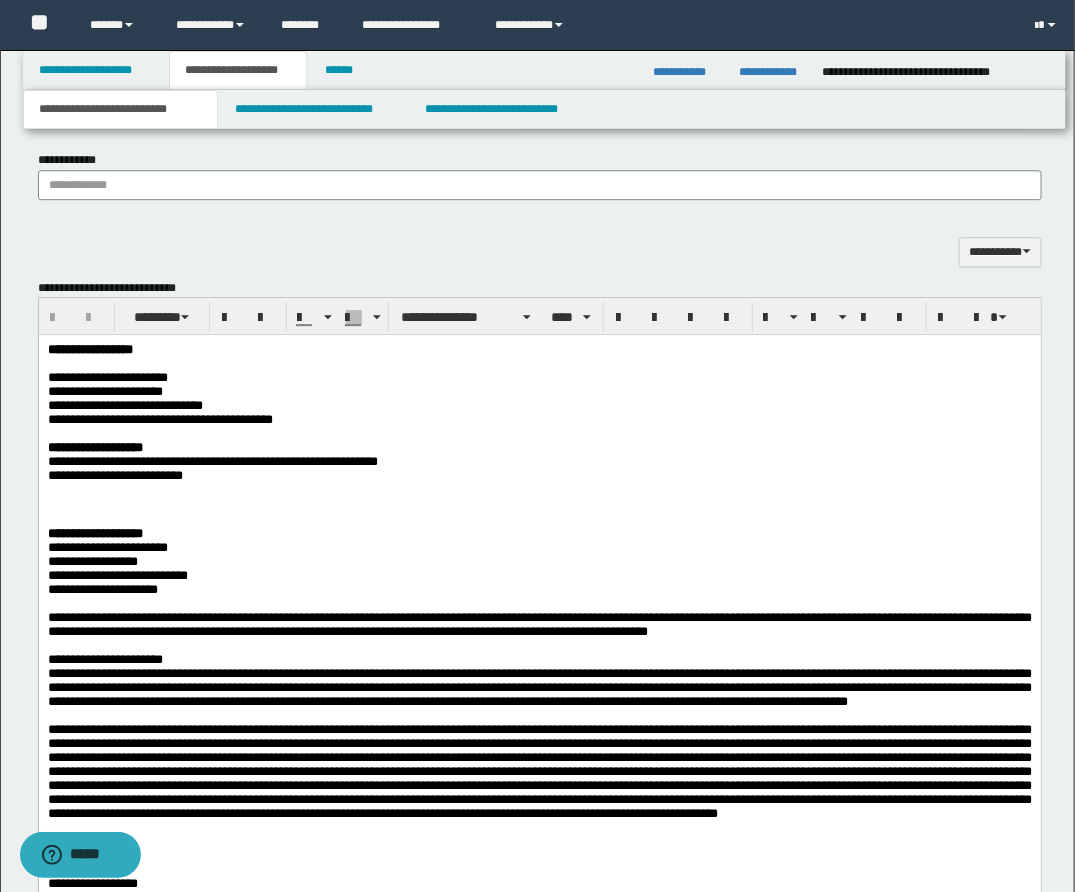 click on "**********" at bounding box center (539, 1314) 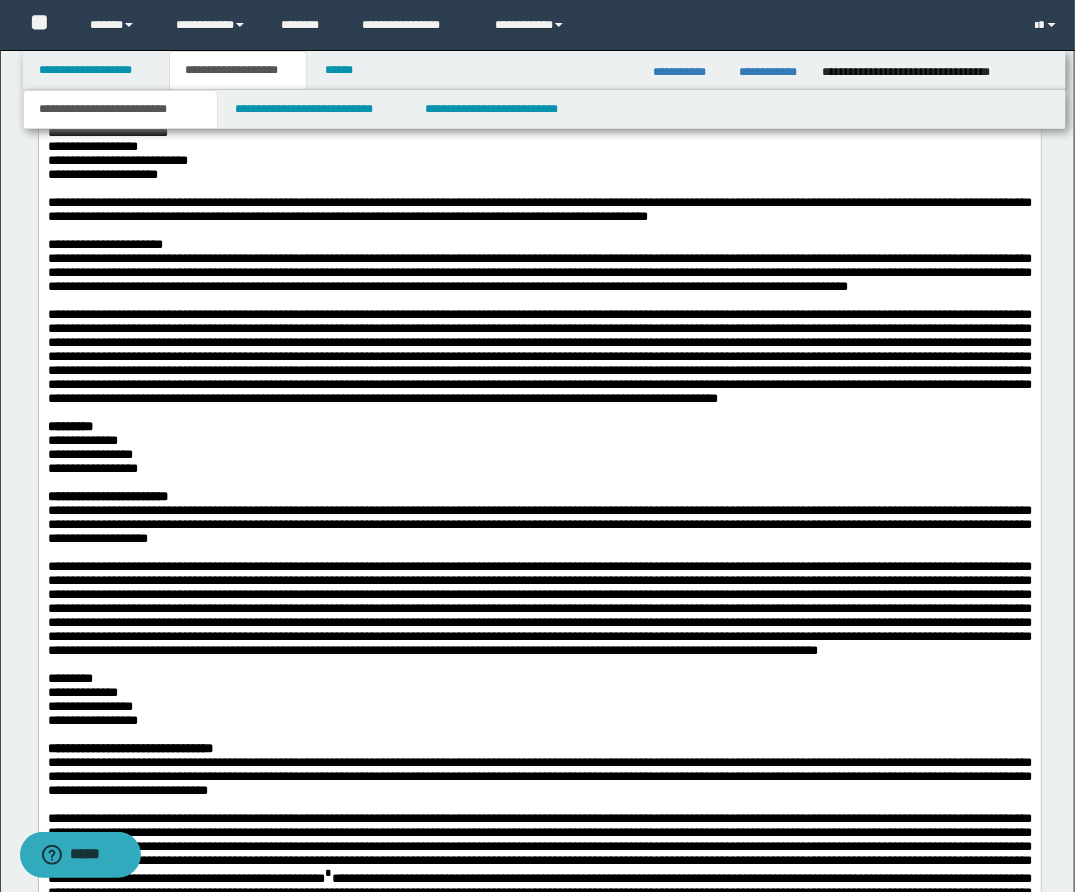 scroll, scrollTop: 2101, scrollLeft: 0, axis: vertical 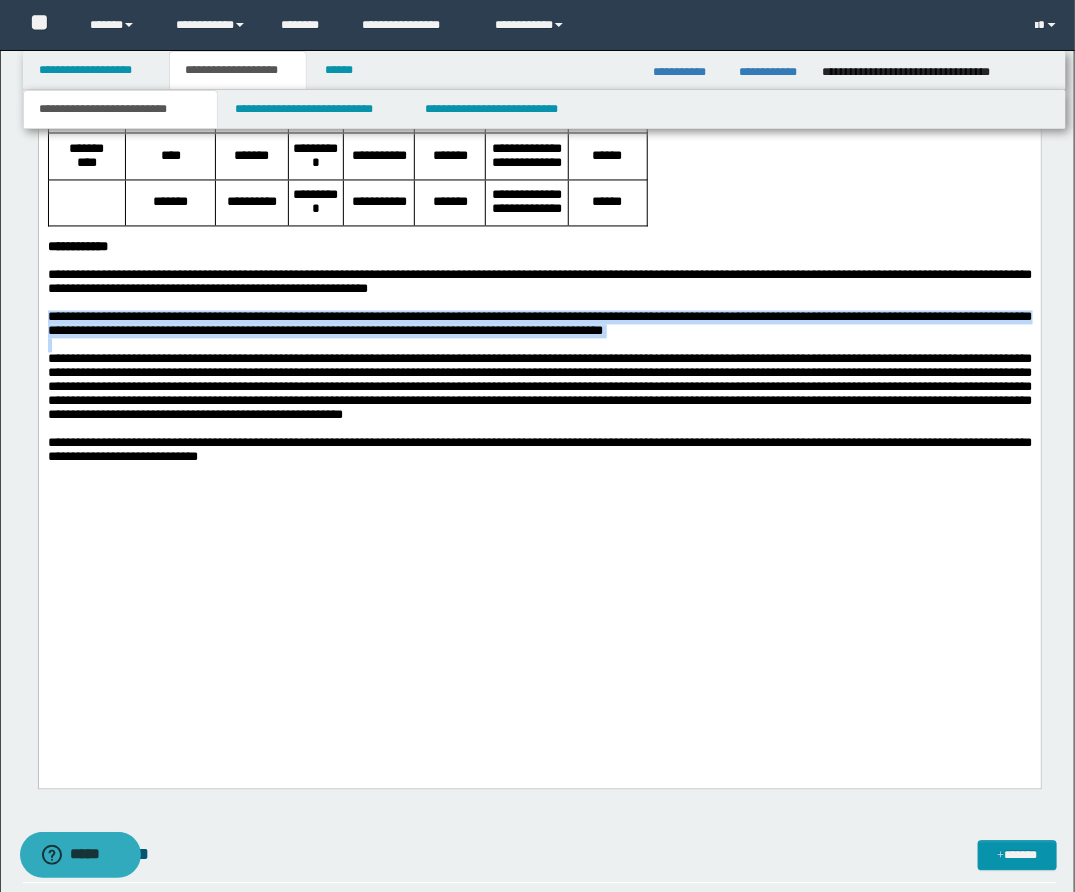 drag, startPoint x: 46, startPoint y: 526, endPoint x: 734, endPoint y: 556, distance: 688.65375 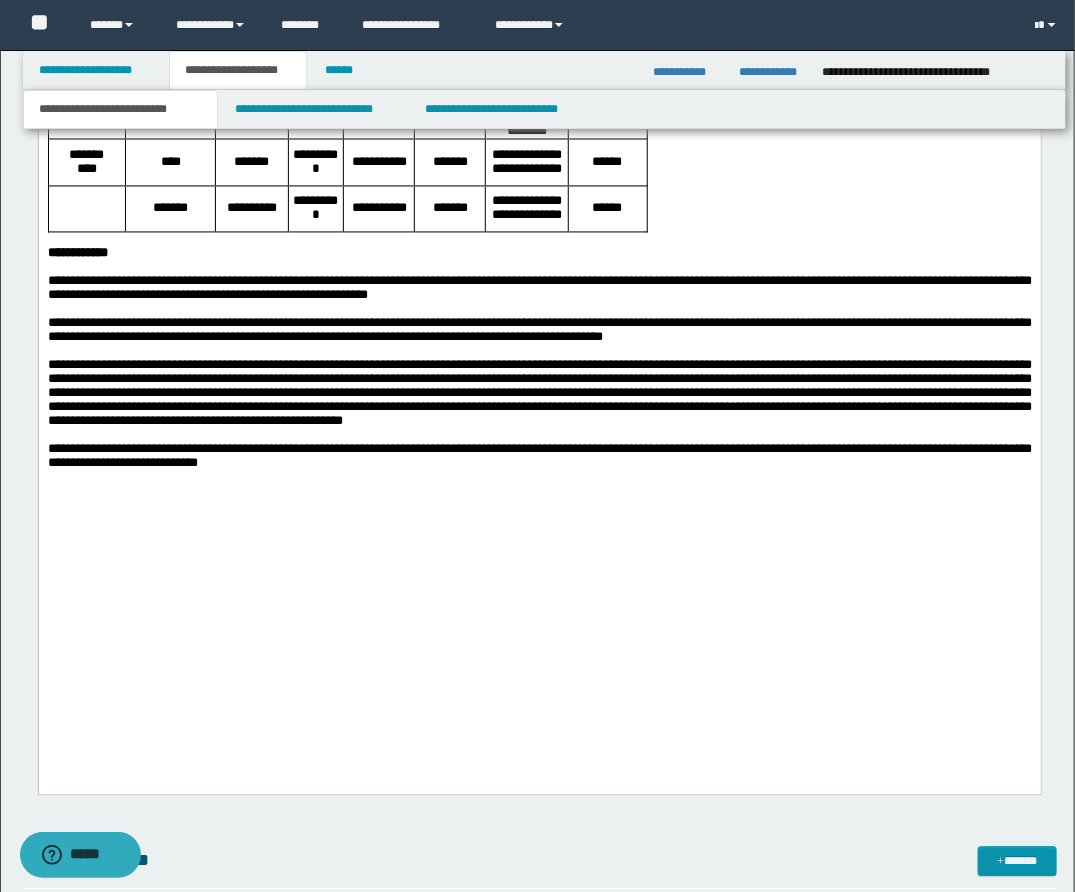 scroll, scrollTop: 3469, scrollLeft: 0, axis: vertical 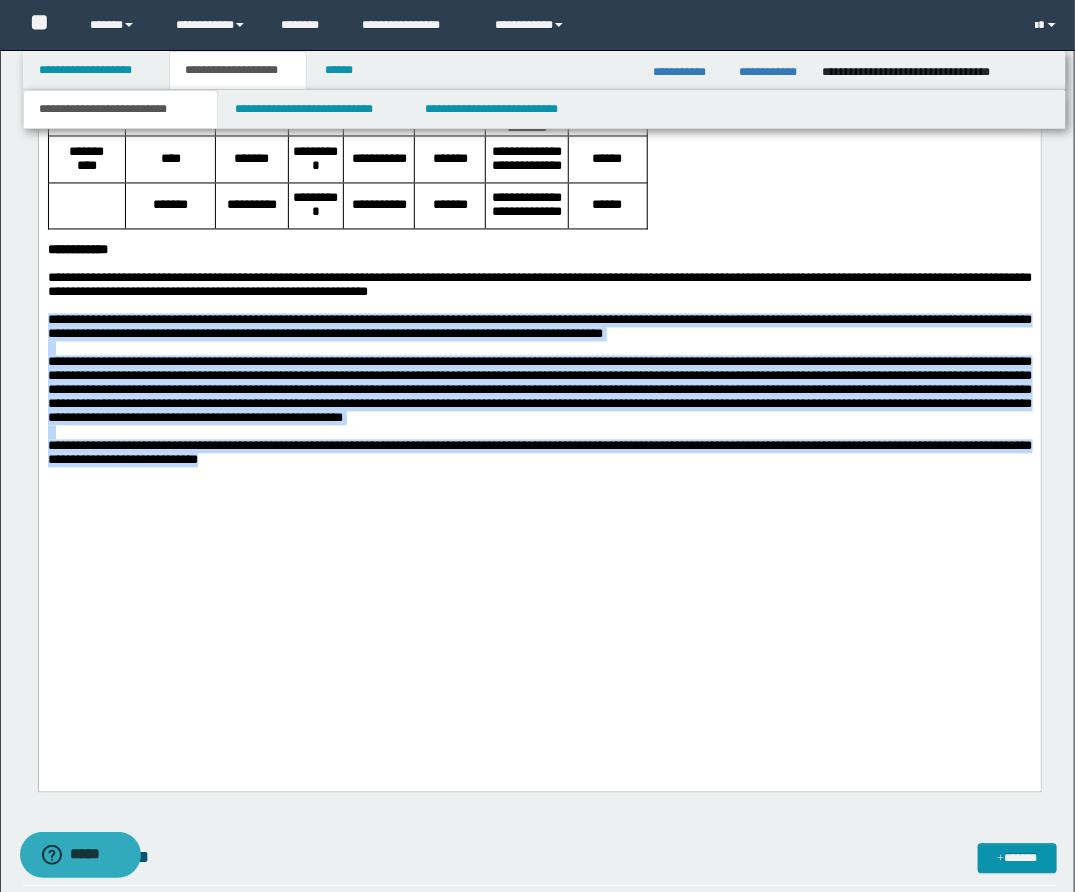drag, startPoint x: 46, startPoint y: 528, endPoint x: 584, endPoint y: 715, distance: 569.57263 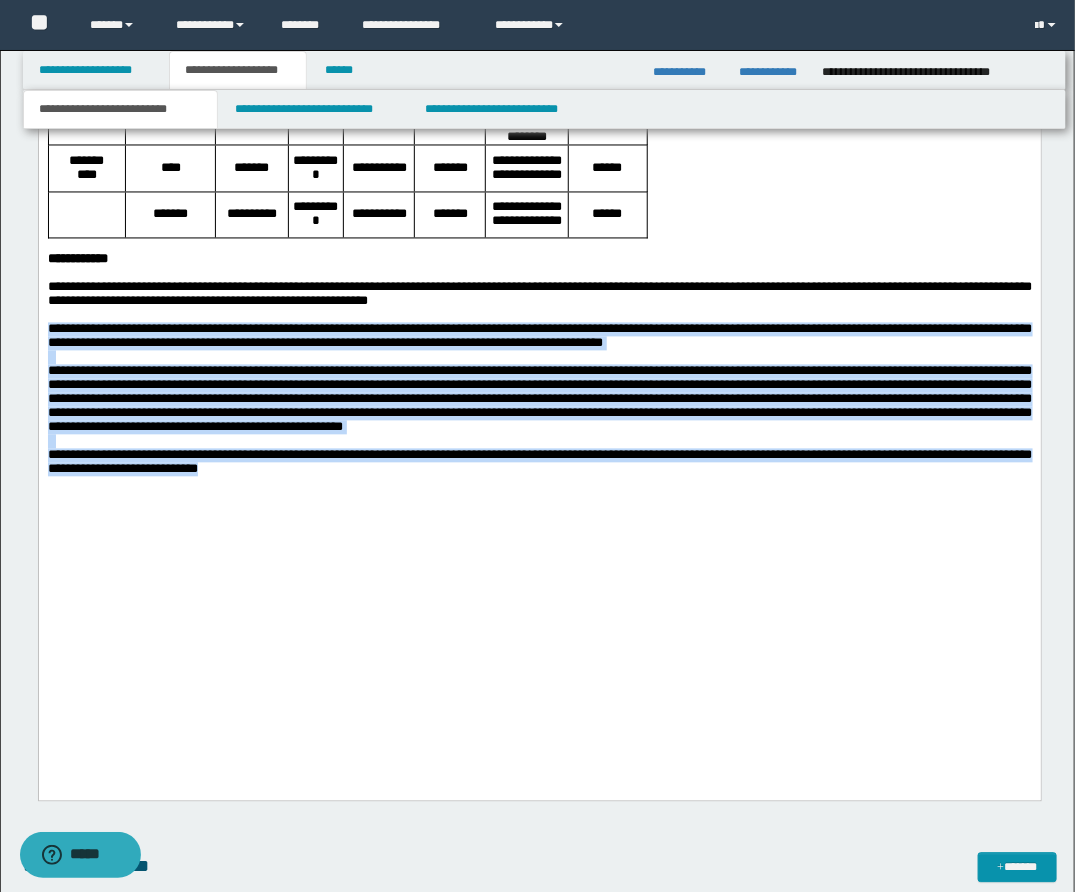 scroll, scrollTop: 3465, scrollLeft: 0, axis: vertical 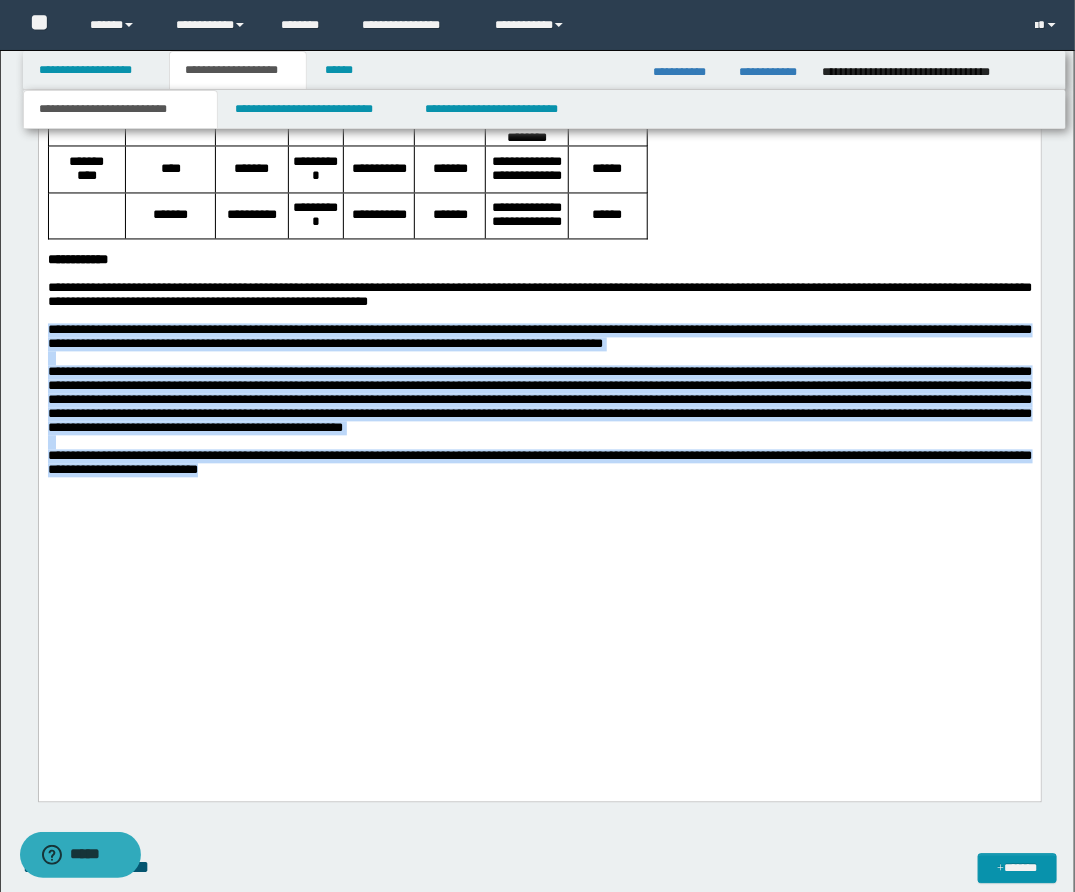 copy on "**********" 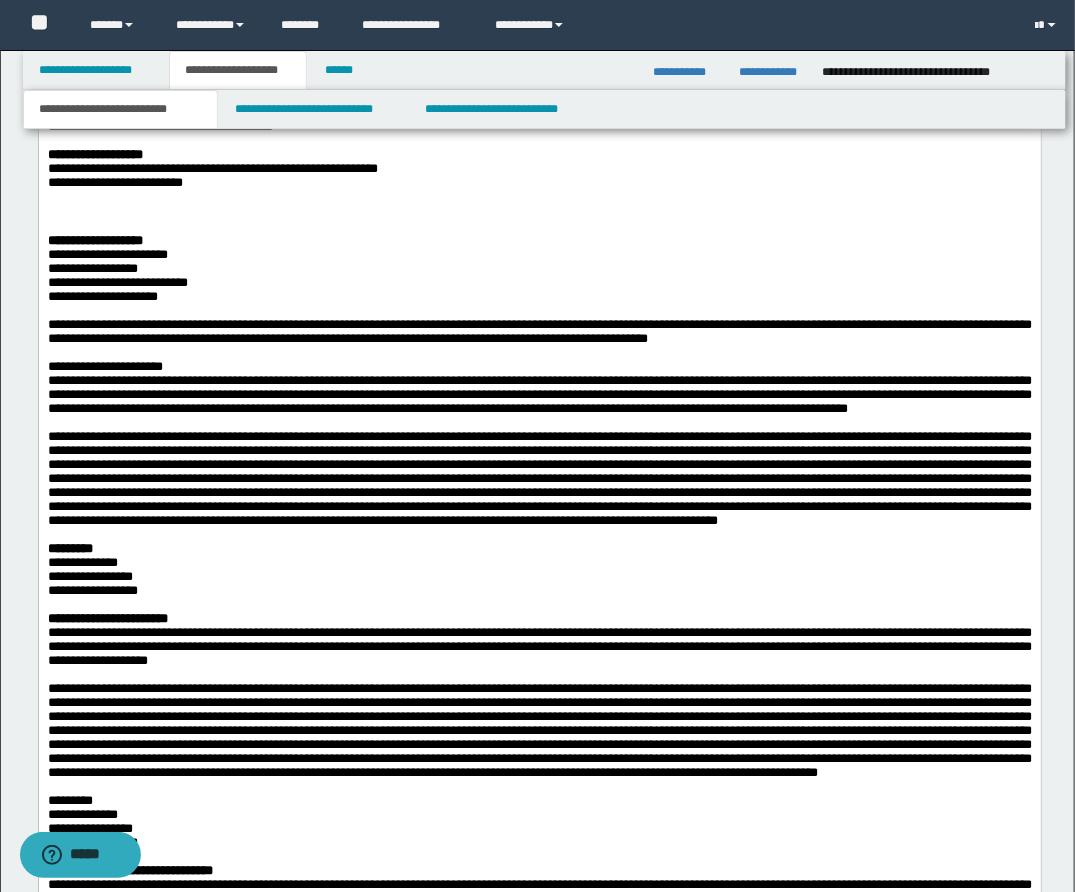 scroll, scrollTop: 2001, scrollLeft: 0, axis: vertical 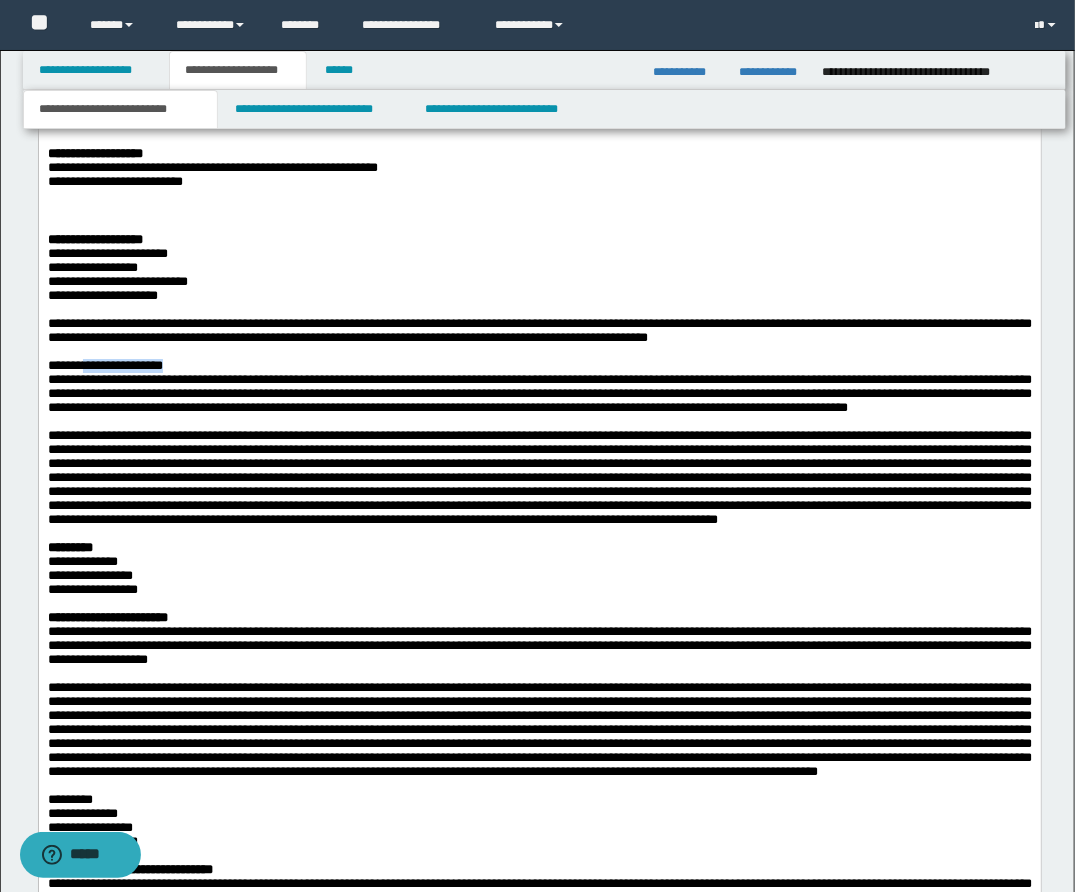 drag, startPoint x: 98, startPoint y: 387, endPoint x: 208, endPoint y: 385, distance: 110.01818 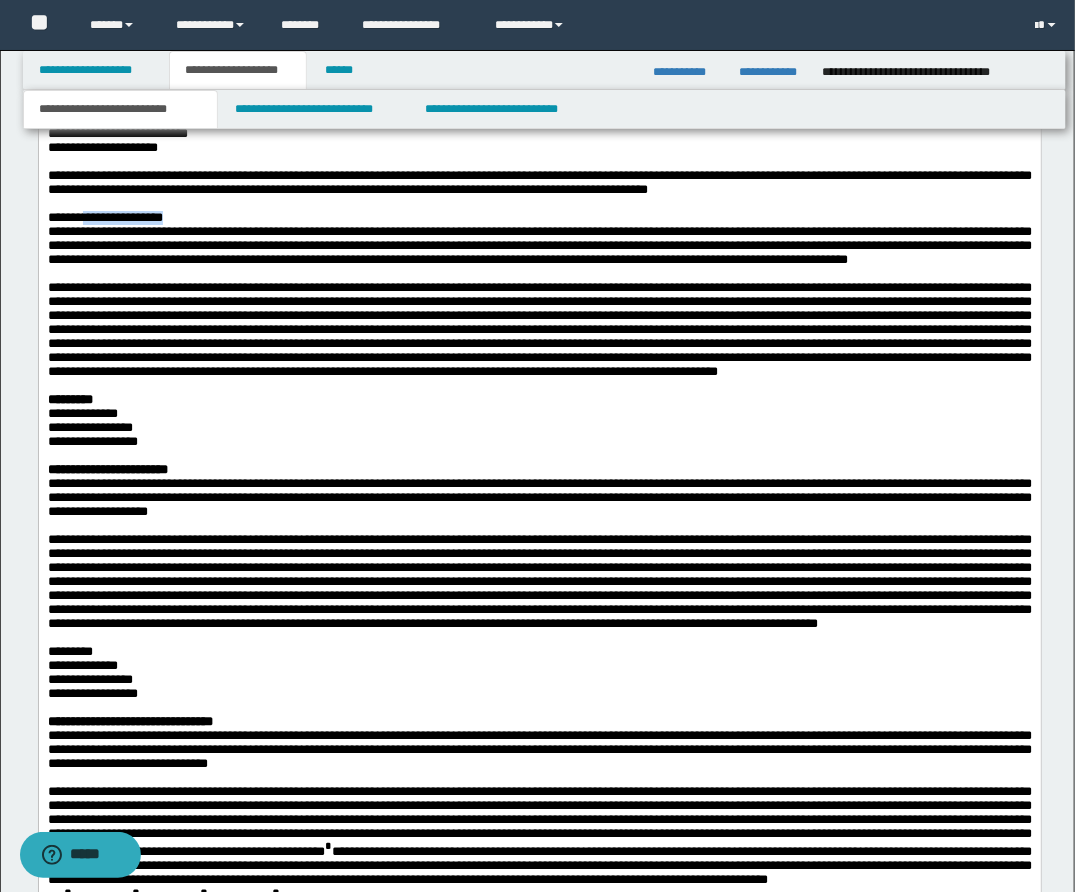 scroll, scrollTop: 2150, scrollLeft: 0, axis: vertical 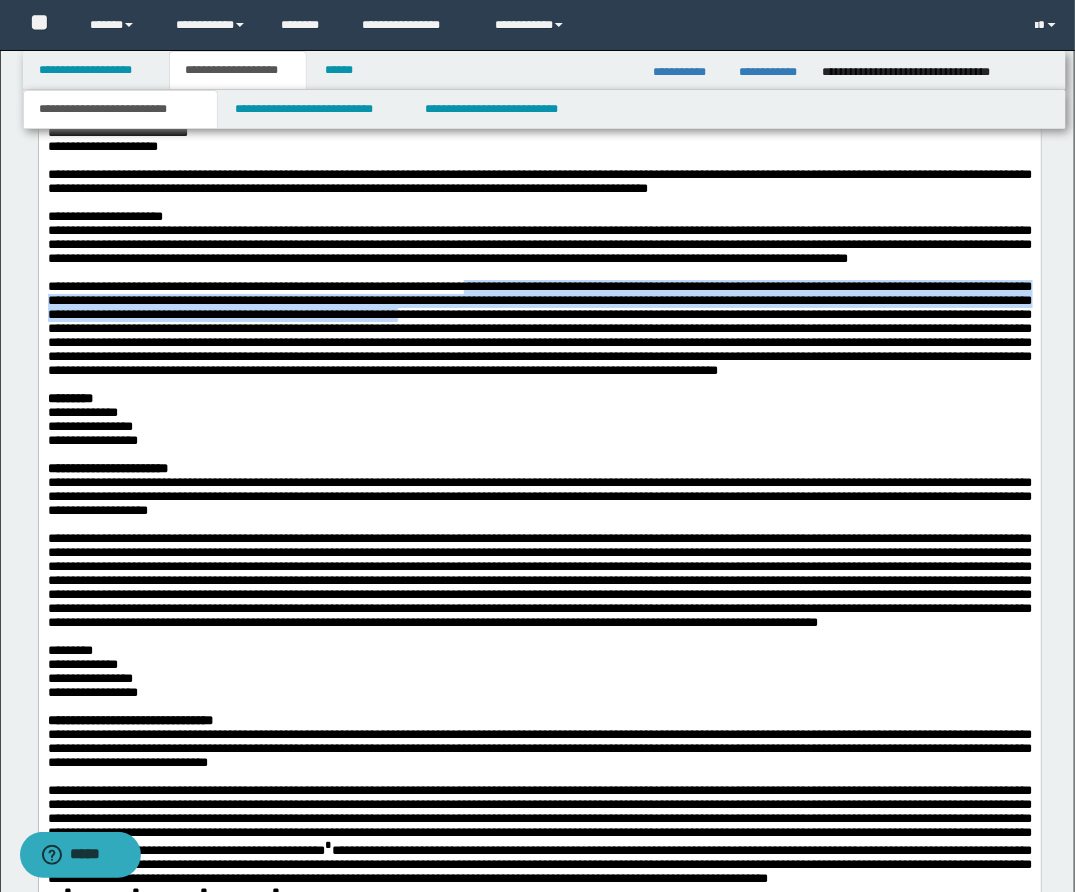 drag, startPoint x: 494, startPoint y: 330, endPoint x: 605, endPoint y: 360, distance: 114.982605 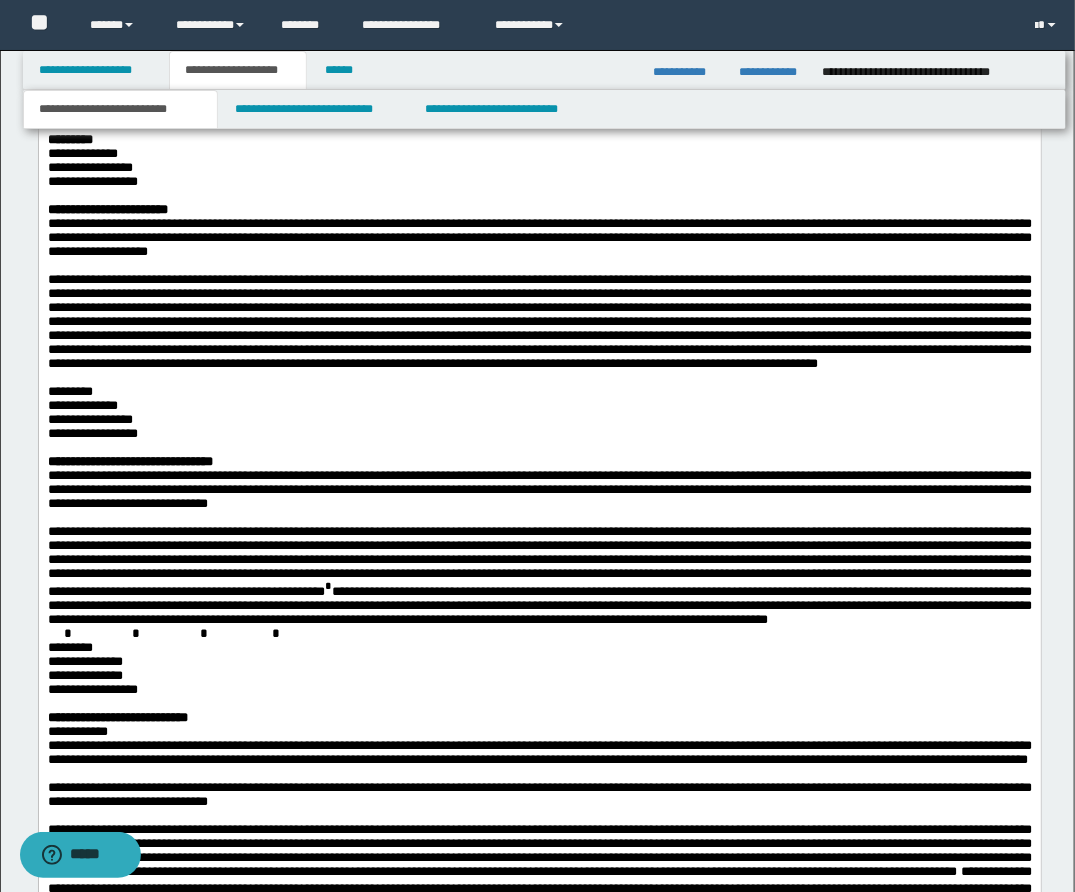 scroll, scrollTop: 2410, scrollLeft: 0, axis: vertical 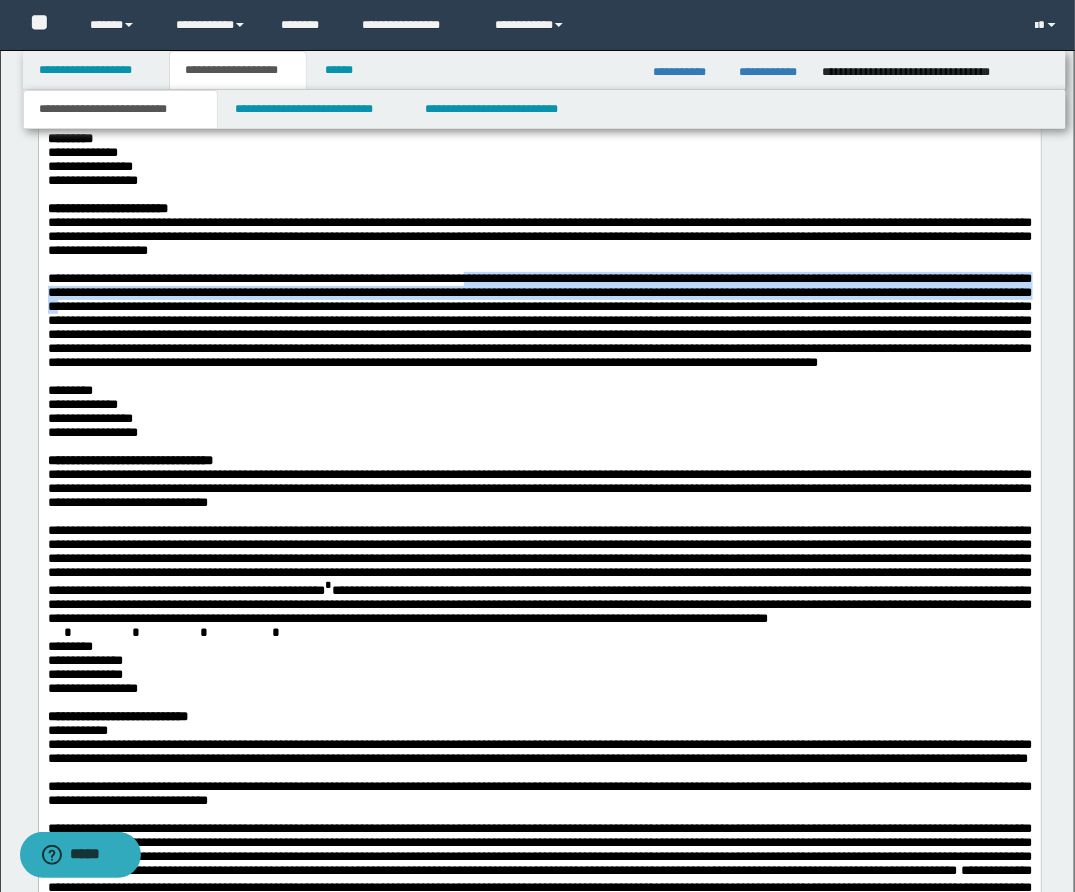 drag, startPoint x: 497, startPoint y: 353, endPoint x: 240, endPoint y: 389, distance: 259.50916 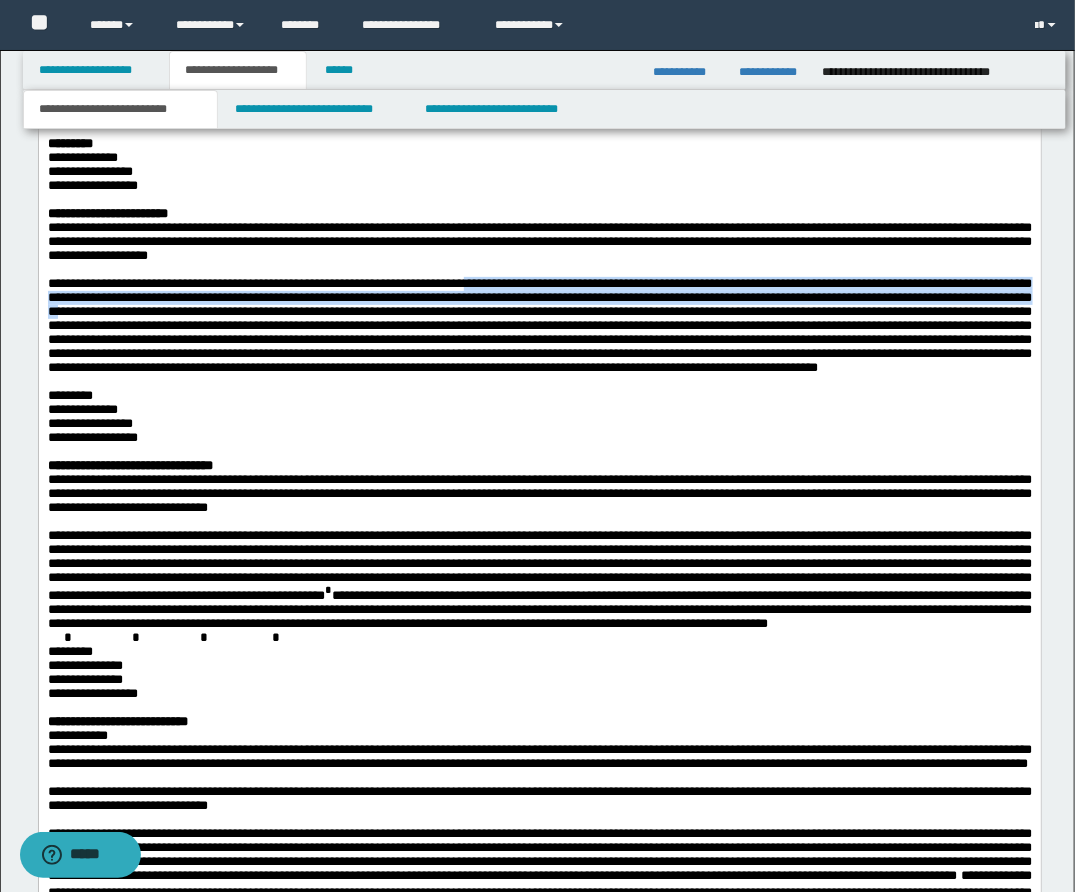 copy on "**********" 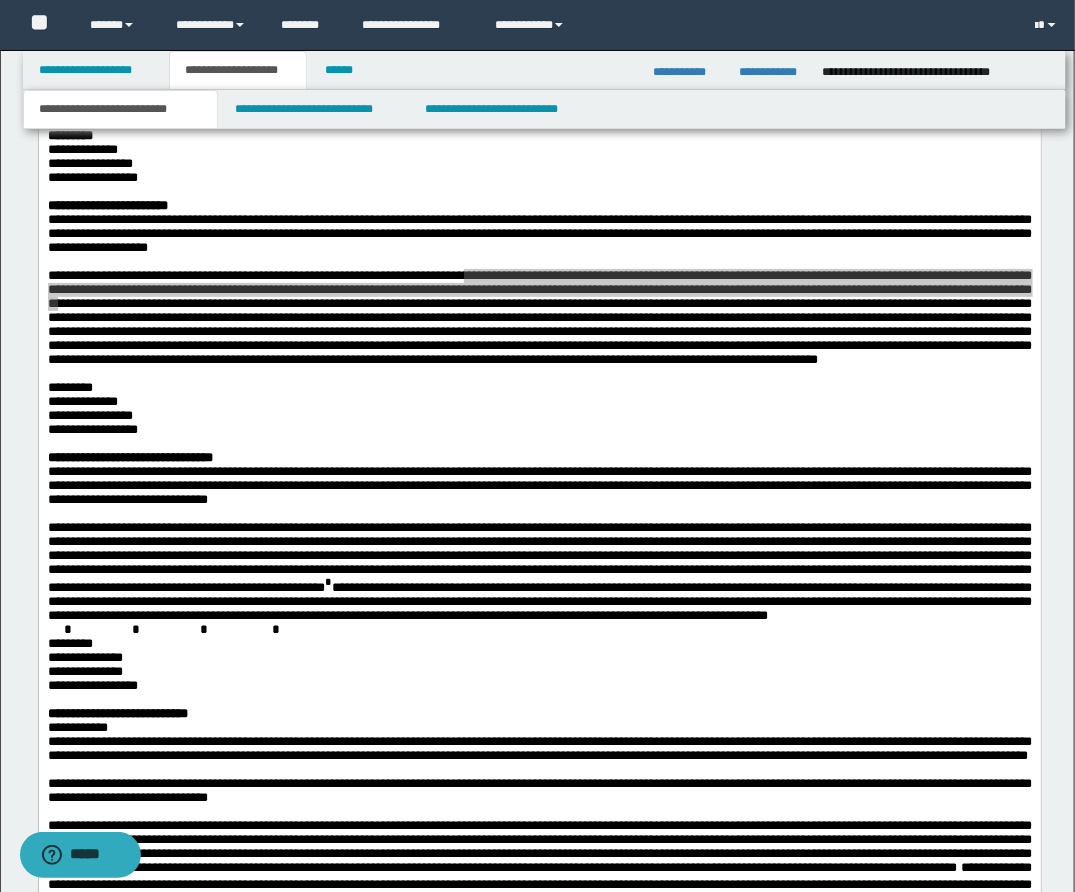 scroll, scrollTop: 2417, scrollLeft: 0, axis: vertical 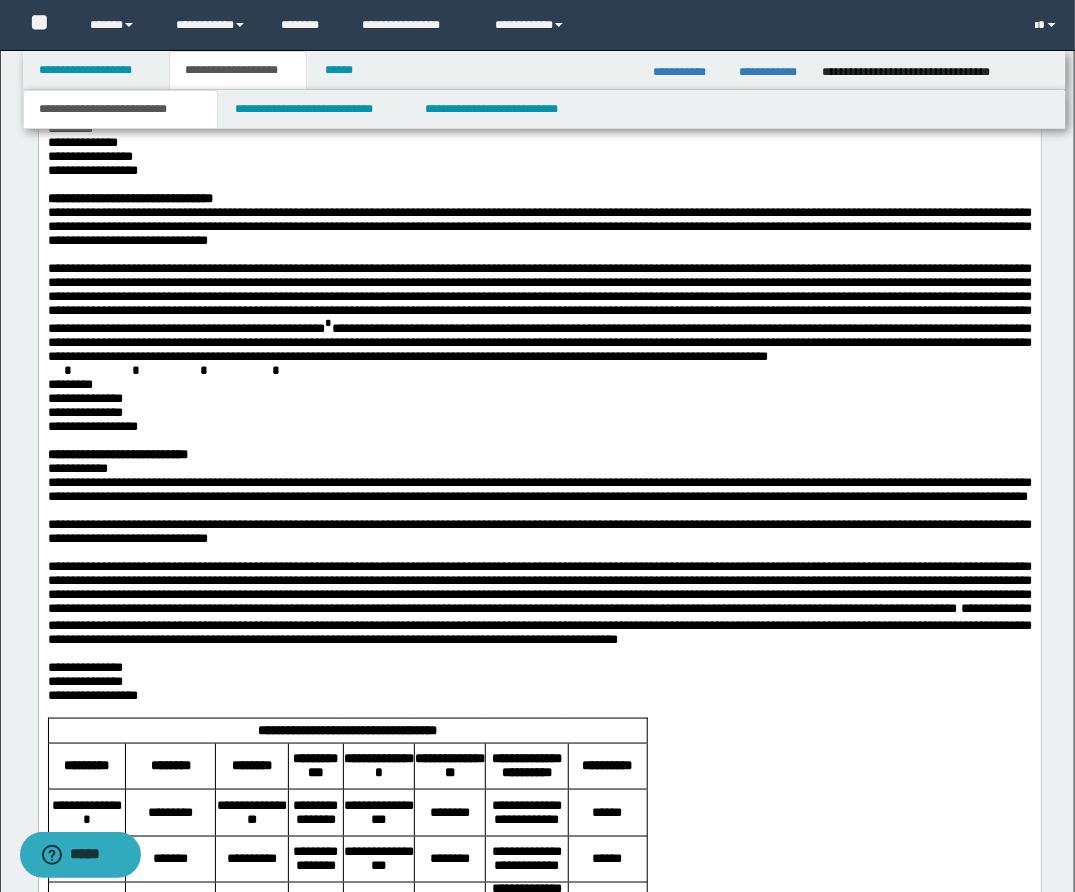 drag, startPoint x: 498, startPoint y: 378, endPoint x: 501, endPoint y: 398, distance: 20.22375 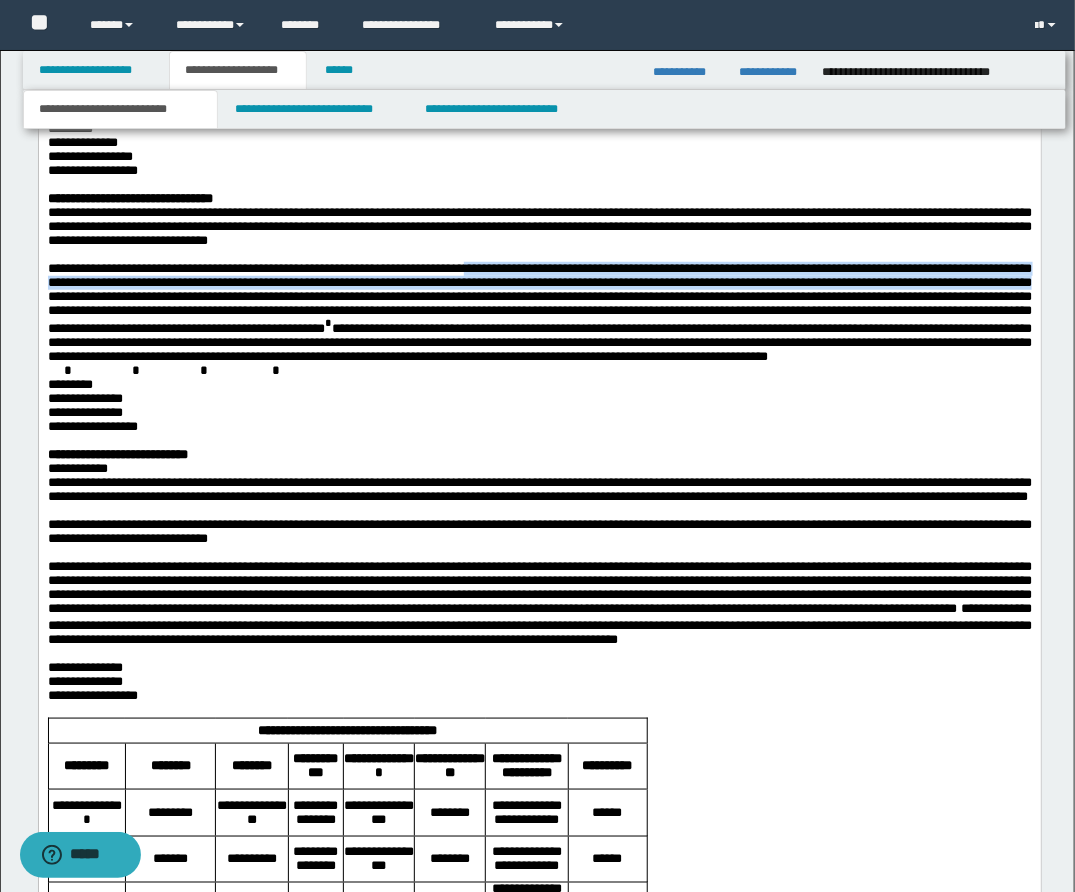 drag, startPoint x: 496, startPoint y: 379, endPoint x: 214, endPoint y: 410, distance: 283.6988 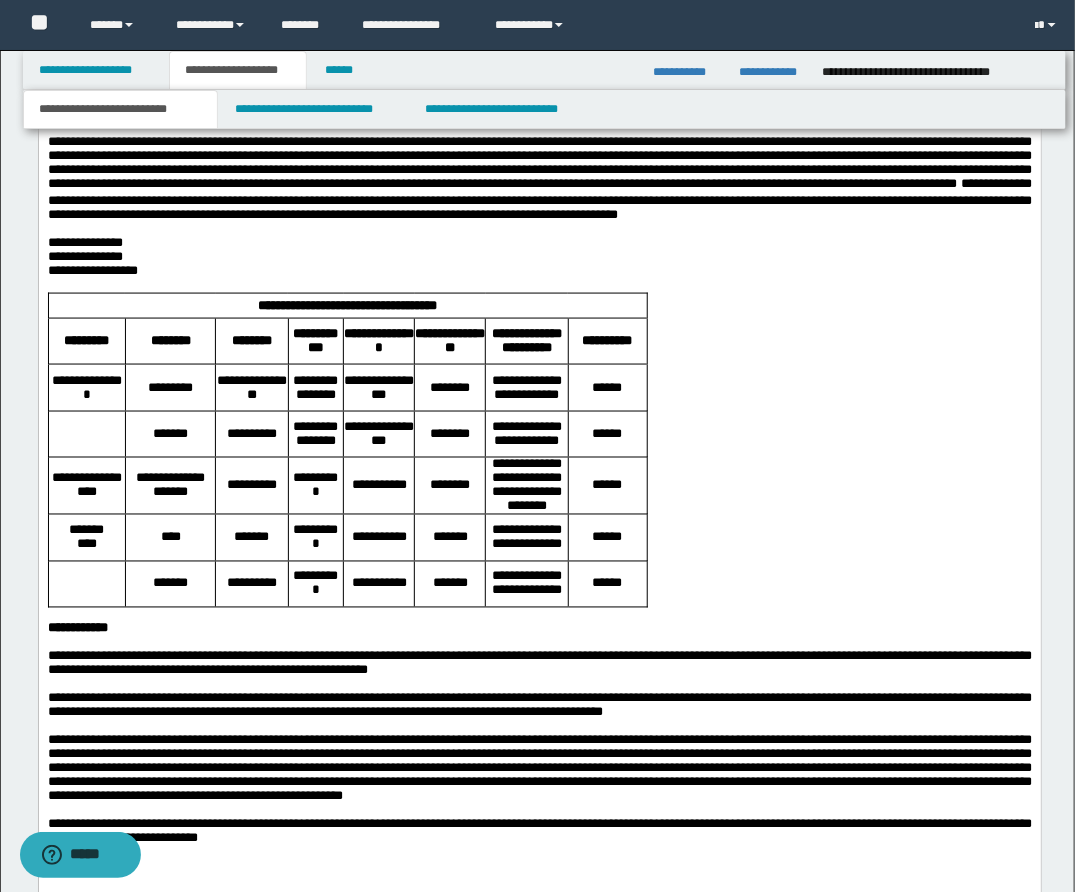 scroll, scrollTop: 3103, scrollLeft: 0, axis: vertical 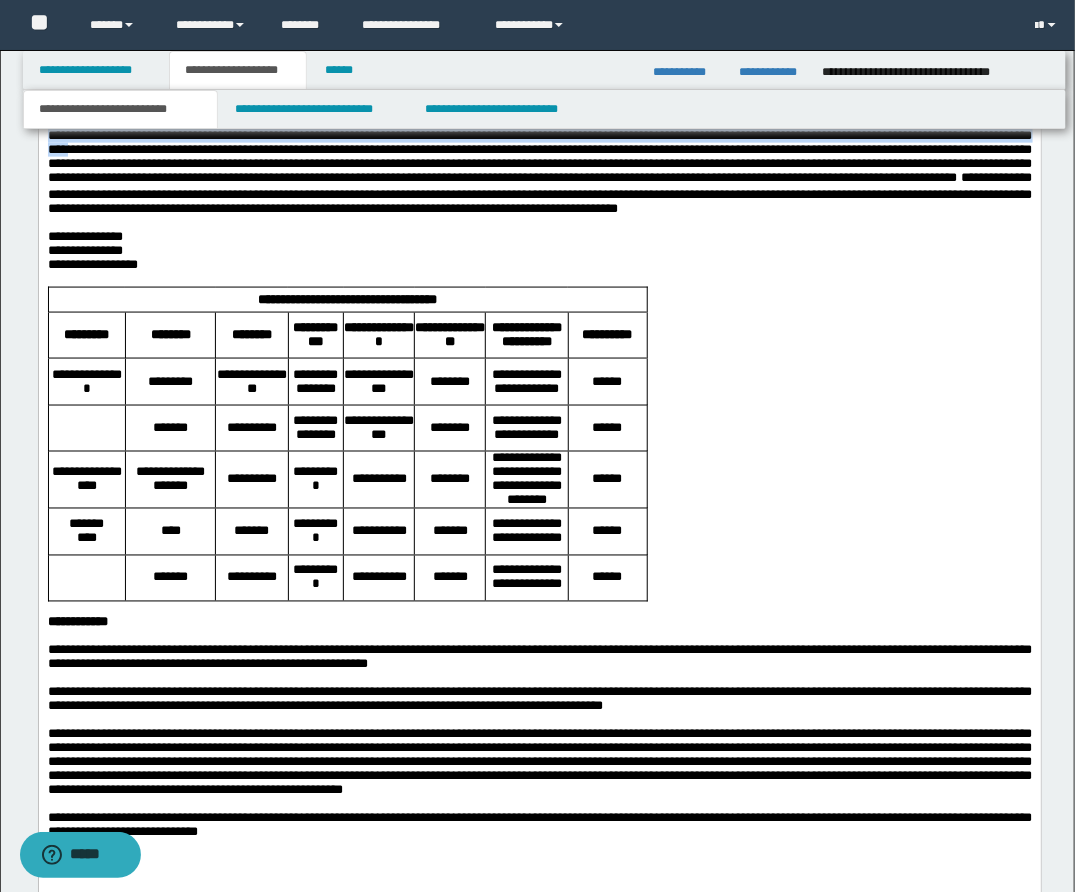 drag, startPoint x: 49, startPoint y: 292, endPoint x: 166, endPoint y: 307, distance: 117.95762 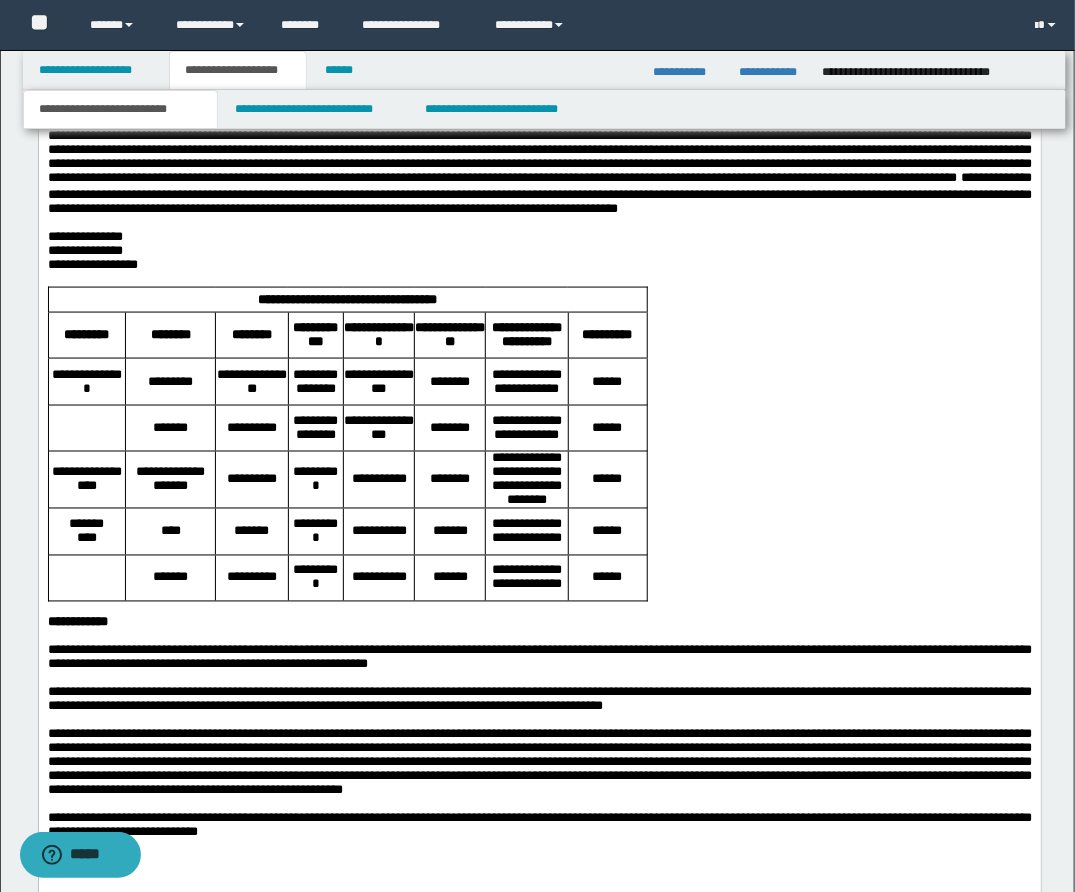 drag, startPoint x: 497, startPoint y: 251, endPoint x: 171, endPoint y: 308, distance: 330.94562 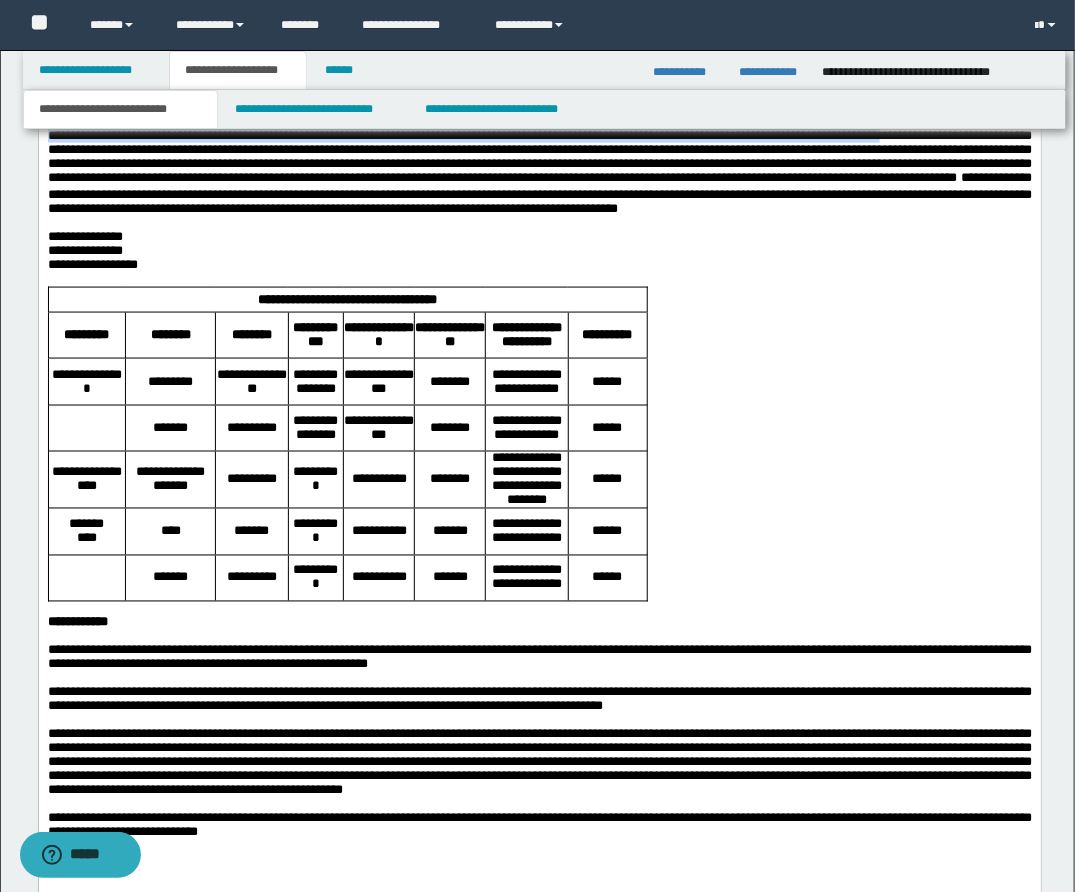 drag, startPoint x: 491, startPoint y: 247, endPoint x: 963, endPoint y: 297, distance: 474.64093 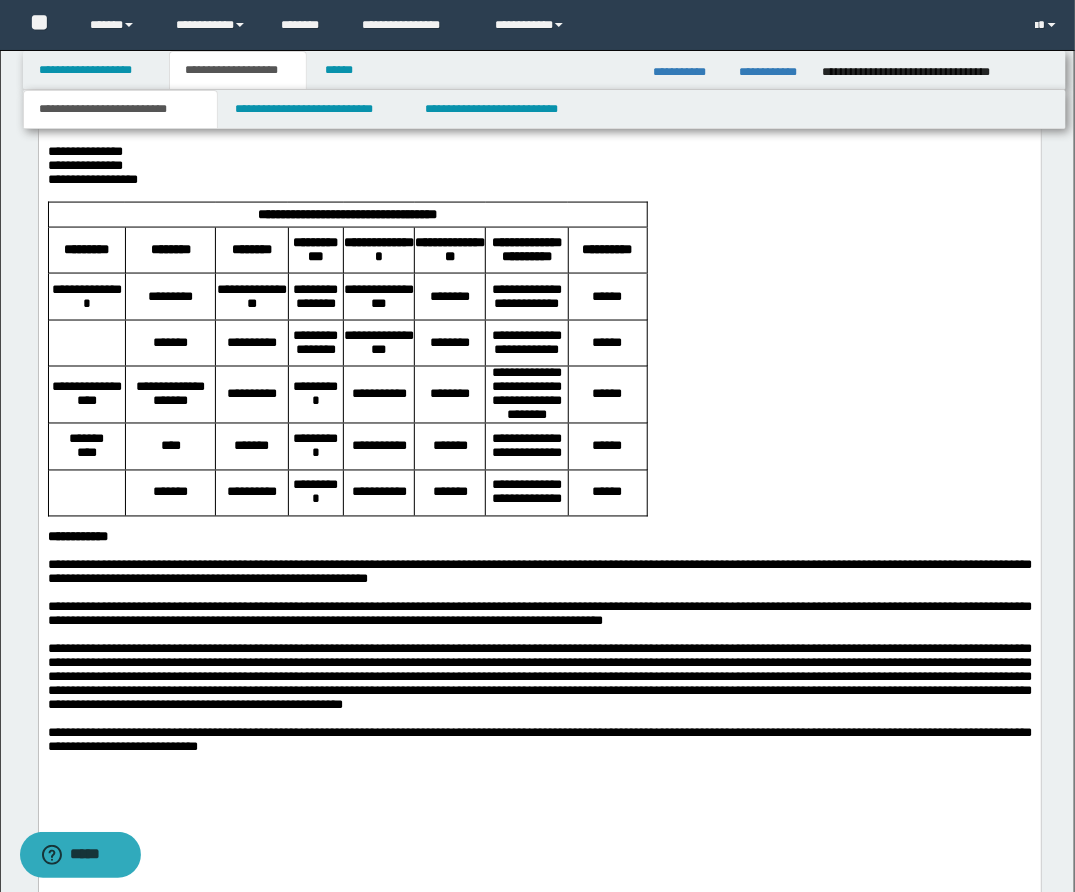 scroll, scrollTop: 3192, scrollLeft: 0, axis: vertical 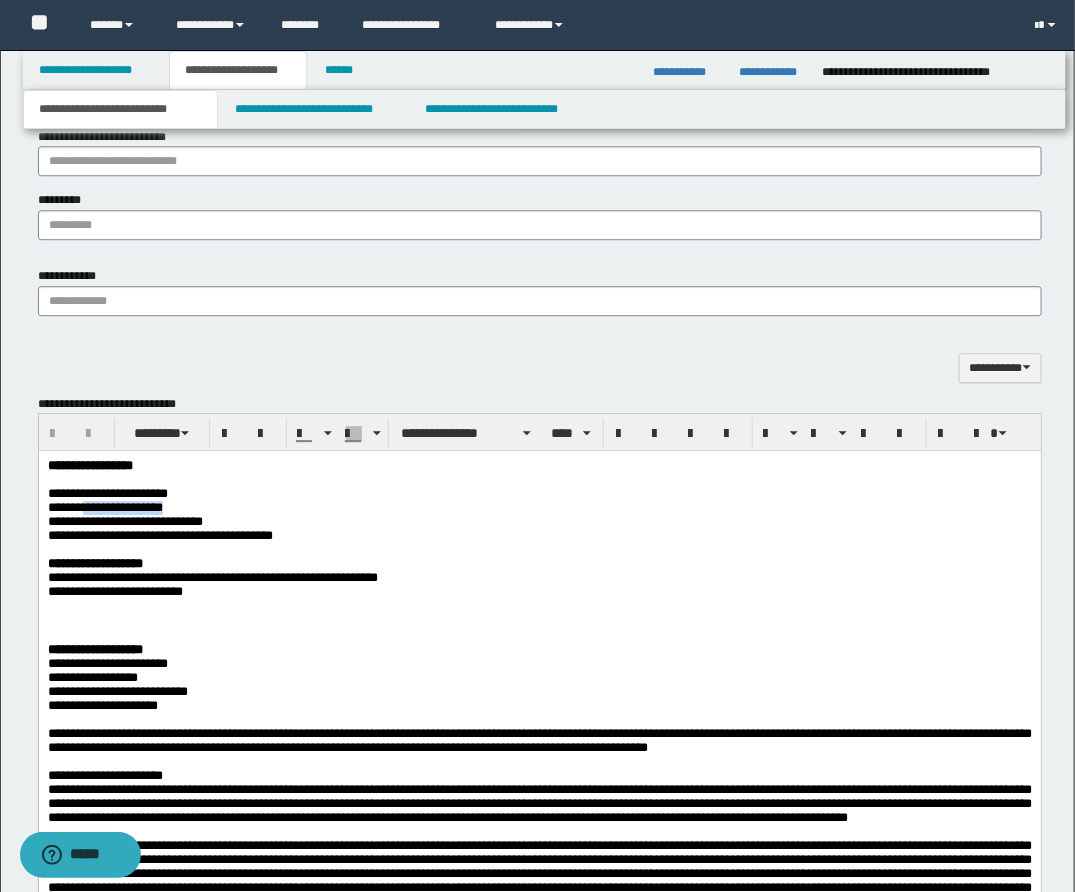 drag, startPoint x: 96, startPoint y: 514, endPoint x: 208, endPoint y: 511, distance: 112.04017 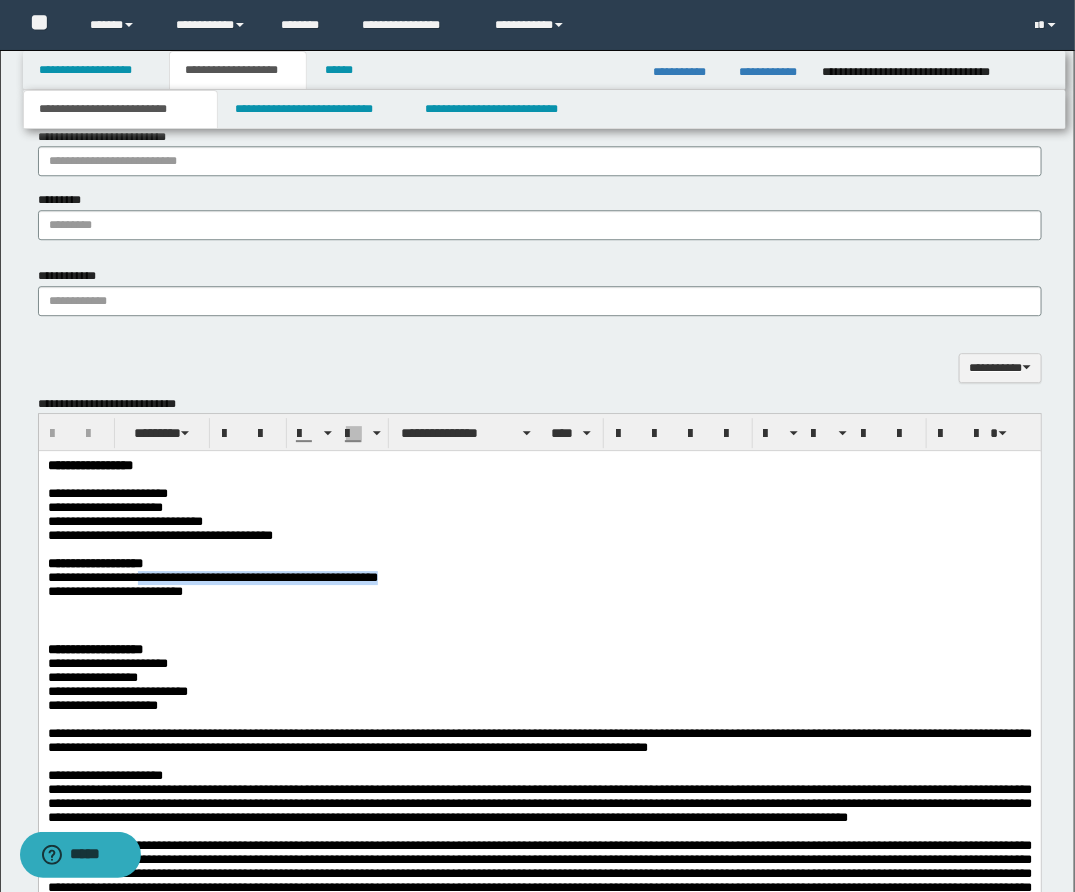 drag, startPoint x: 154, startPoint y: 589, endPoint x: 505, endPoint y: 589, distance: 351 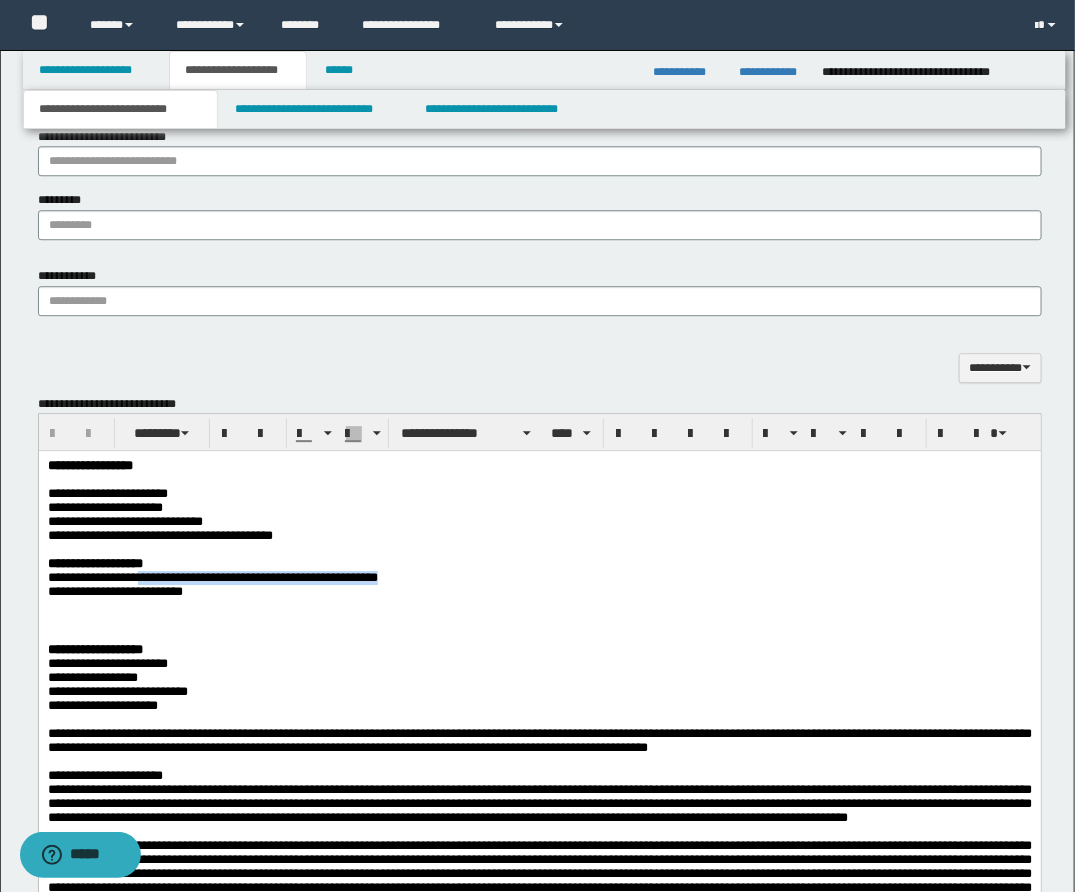 click on "**********" at bounding box center (539, 578) 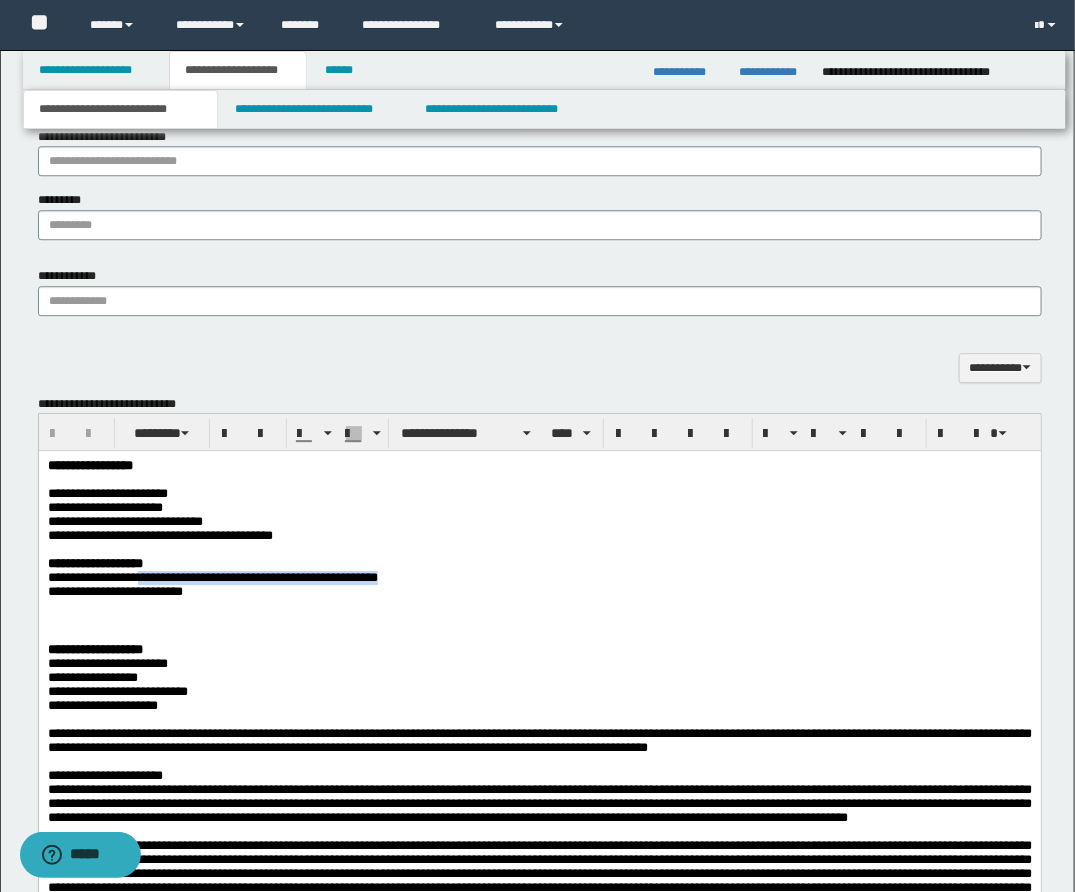 copy on "**********" 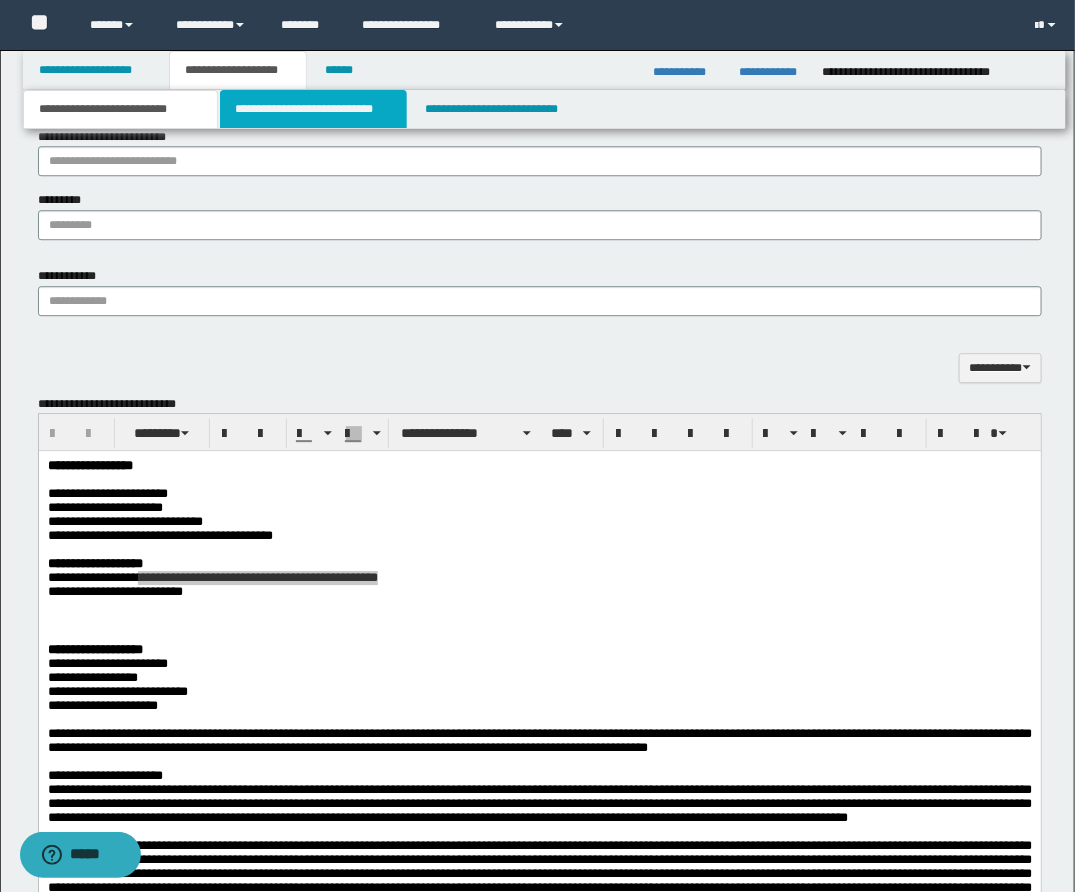 drag, startPoint x: 288, startPoint y: 117, endPoint x: 283, endPoint y: 132, distance: 15.811388 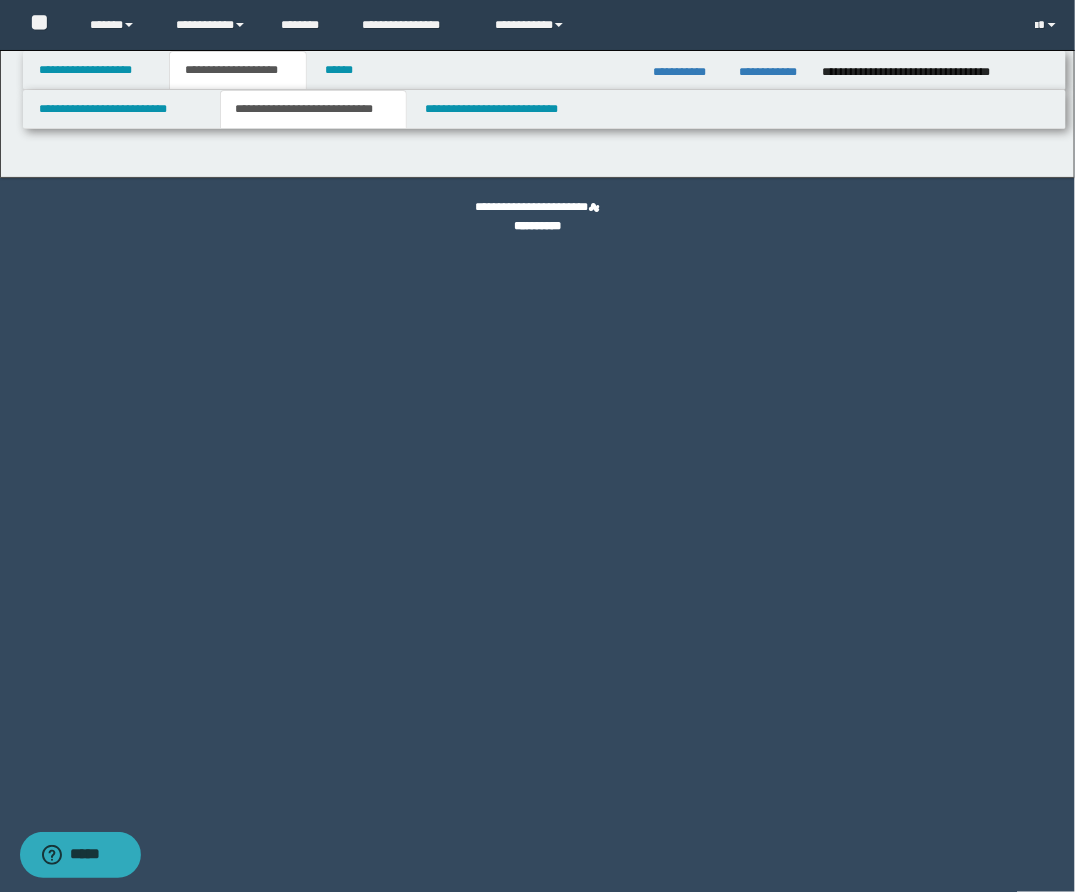 select on "*" 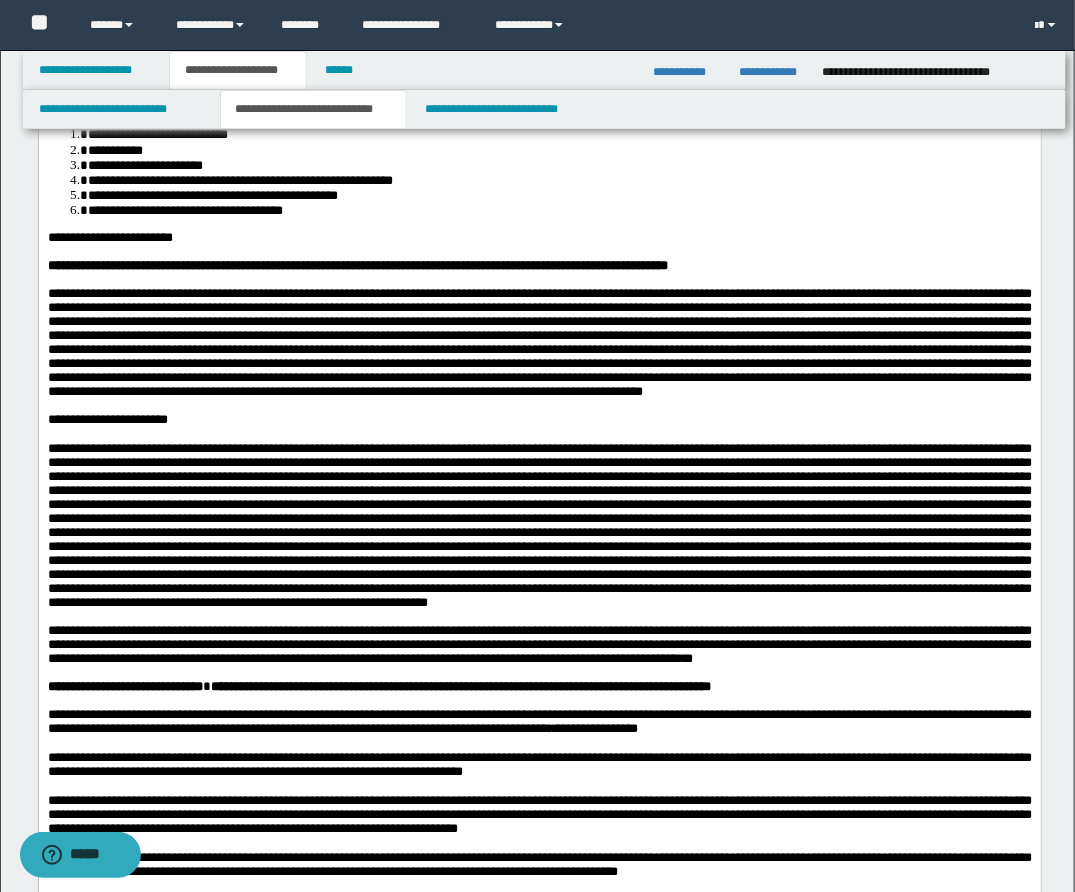 scroll, scrollTop: 280, scrollLeft: 0, axis: vertical 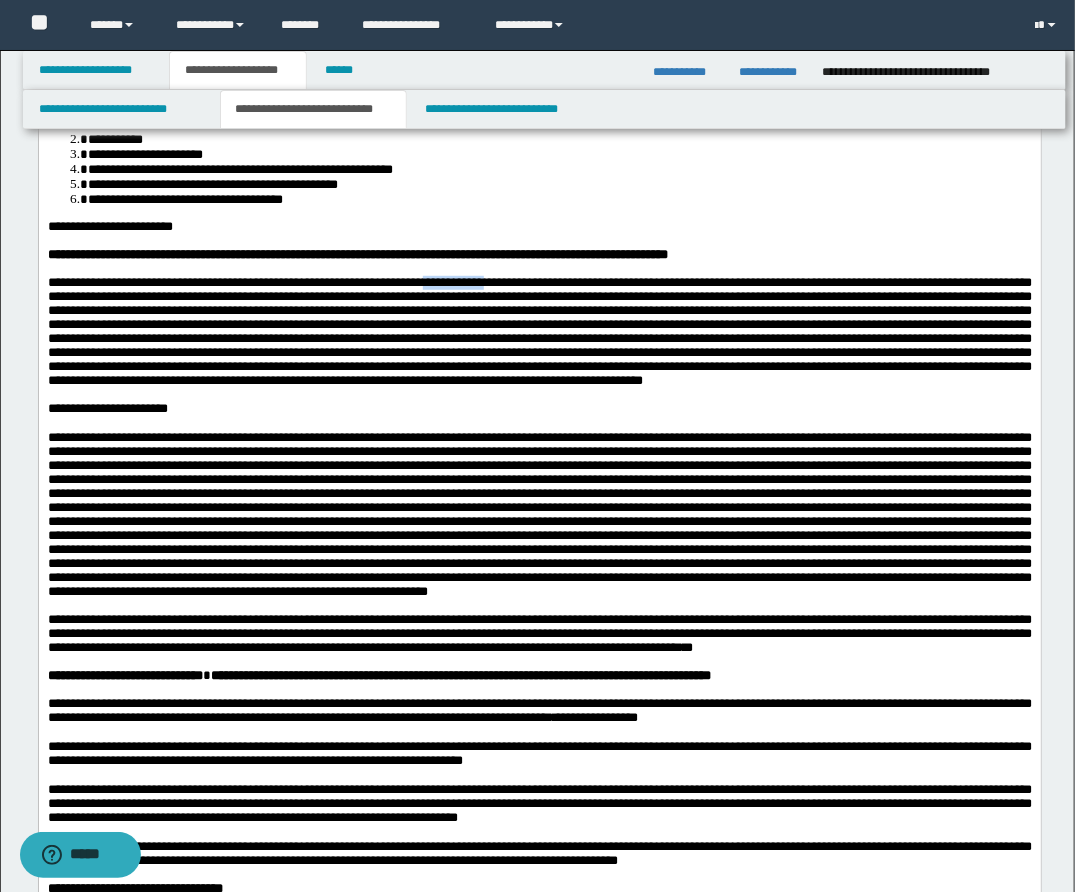 drag, startPoint x: 440, startPoint y: 311, endPoint x: 514, endPoint y: 310, distance: 74.00676 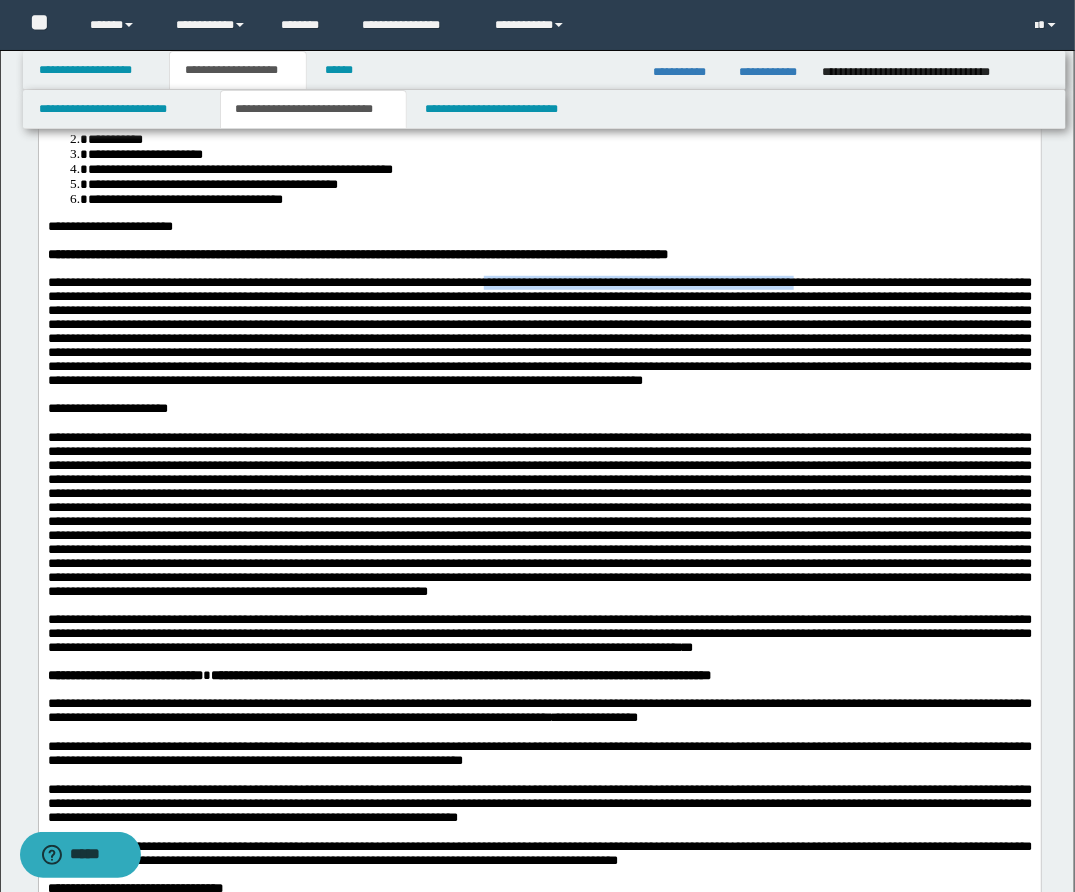 drag, startPoint x: 512, startPoint y: 308, endPoint x: 861, endPoint y: 309, distance: 349.00143 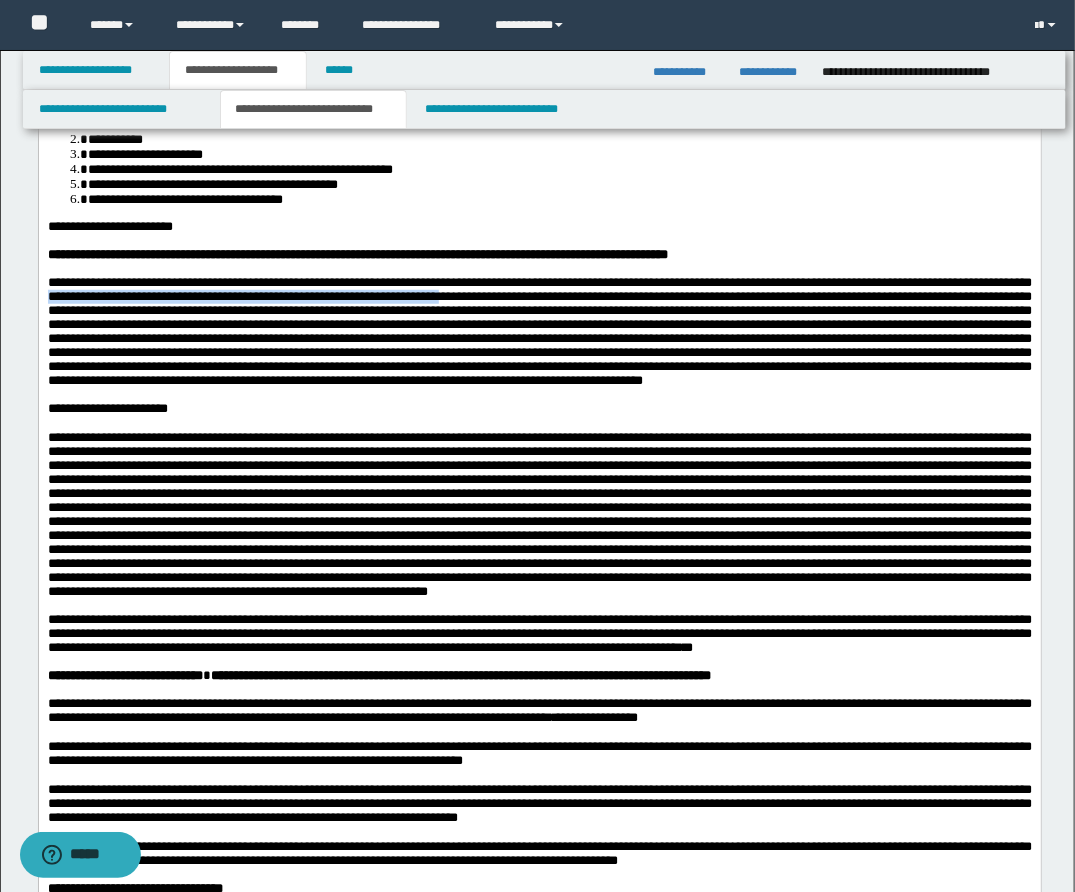 drag, startPoint x: 157, startPoint y: 325, endPoint x: 592, endPoint y: 327, distance: 435.0046 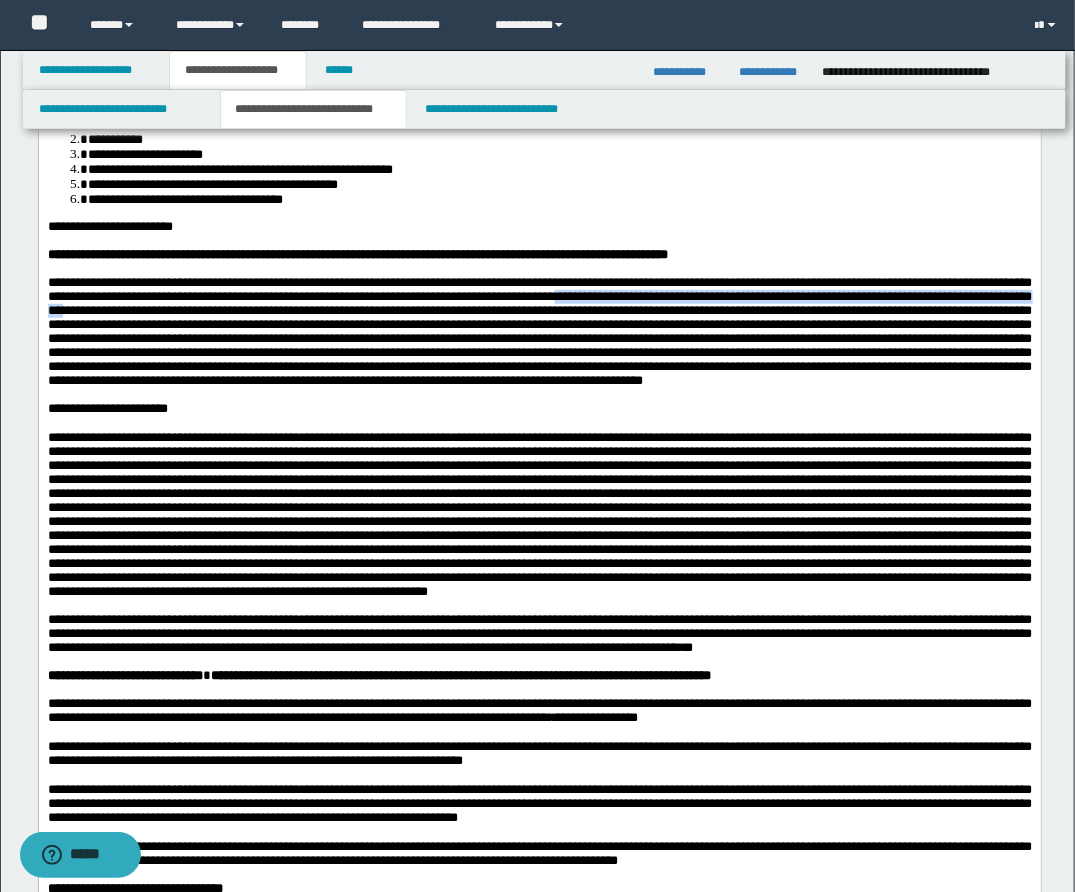 drag, startPoint x: 721, startPoint y: 324, endPoint x: 280, endPoint y: 339, distance: 441.25504 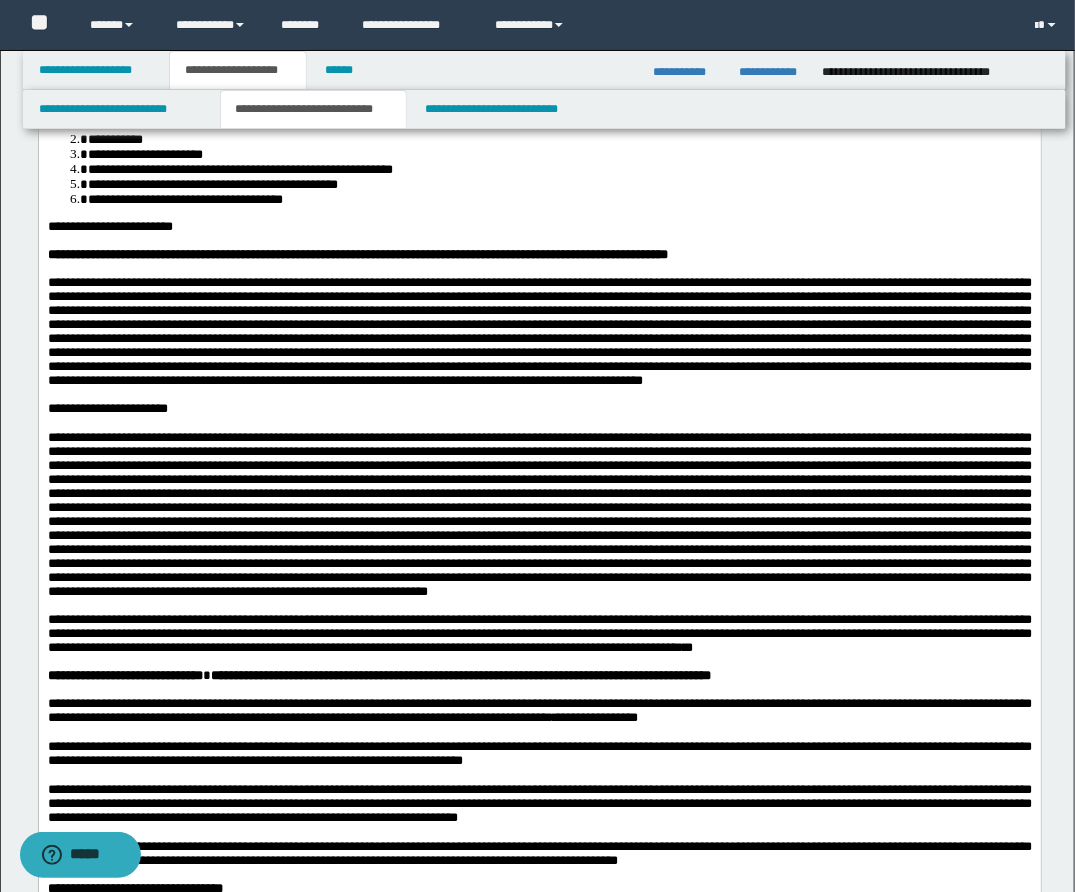 drag, startPoint x: 745, startPoint y: 331, endPoint x: 724, endPoint y: 329, distance: 21.095022 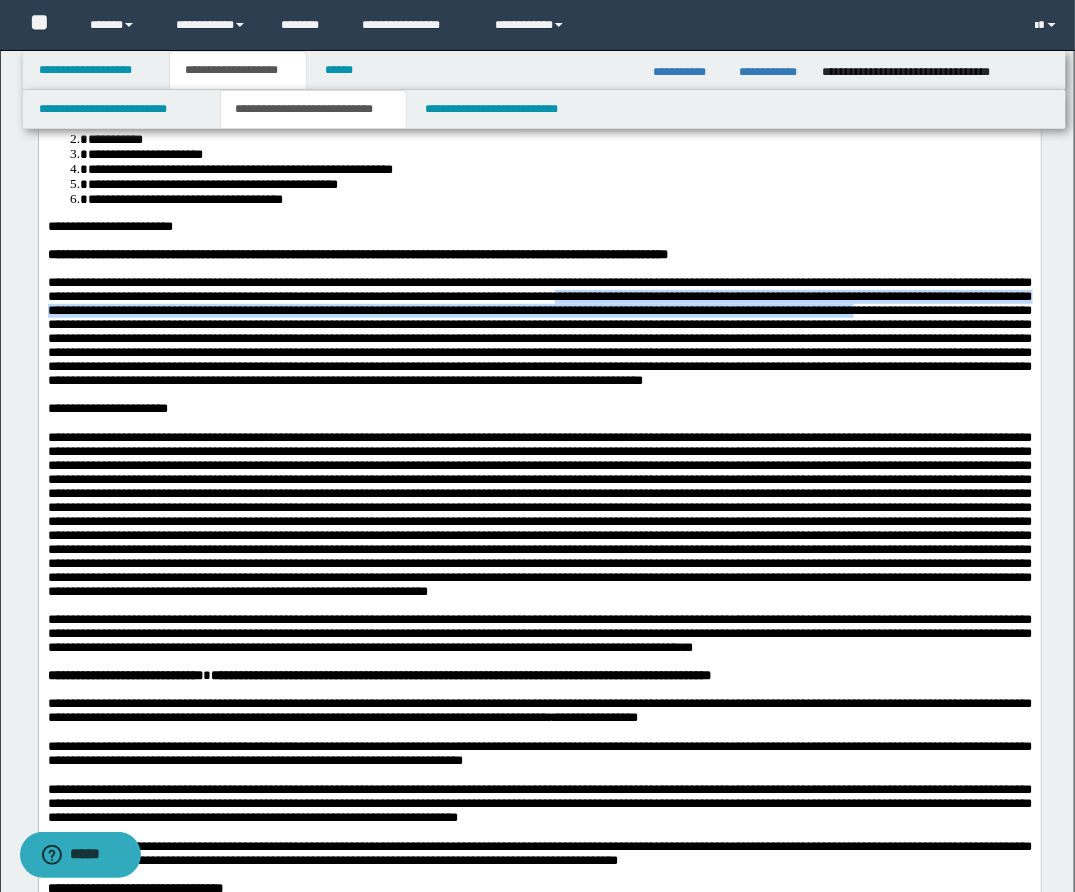 drag, startPoint x: 720, startPoint y: 326, endPoint x: 141, endPoint y: 357, distance: 579.8293 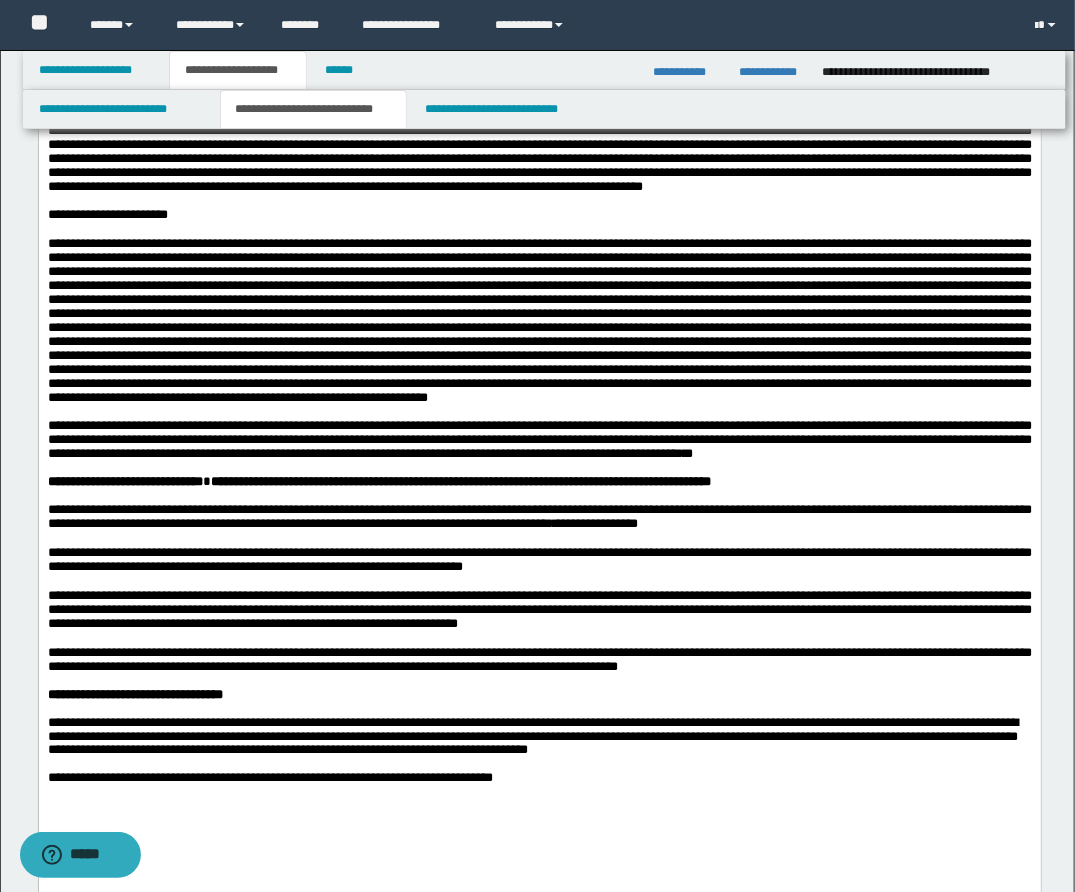 scroll, scrollTop: 445, scrollLeft: 0, axis: vertical 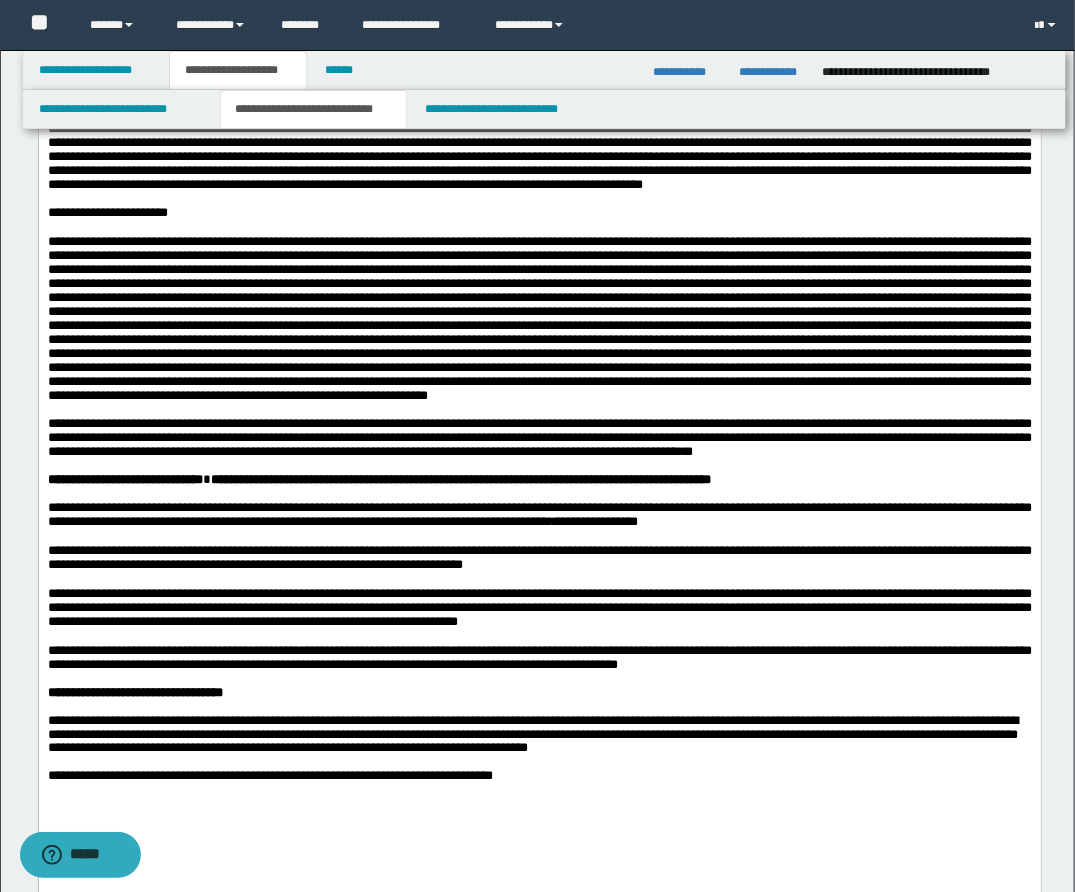 click at bounding box center [539, 318] 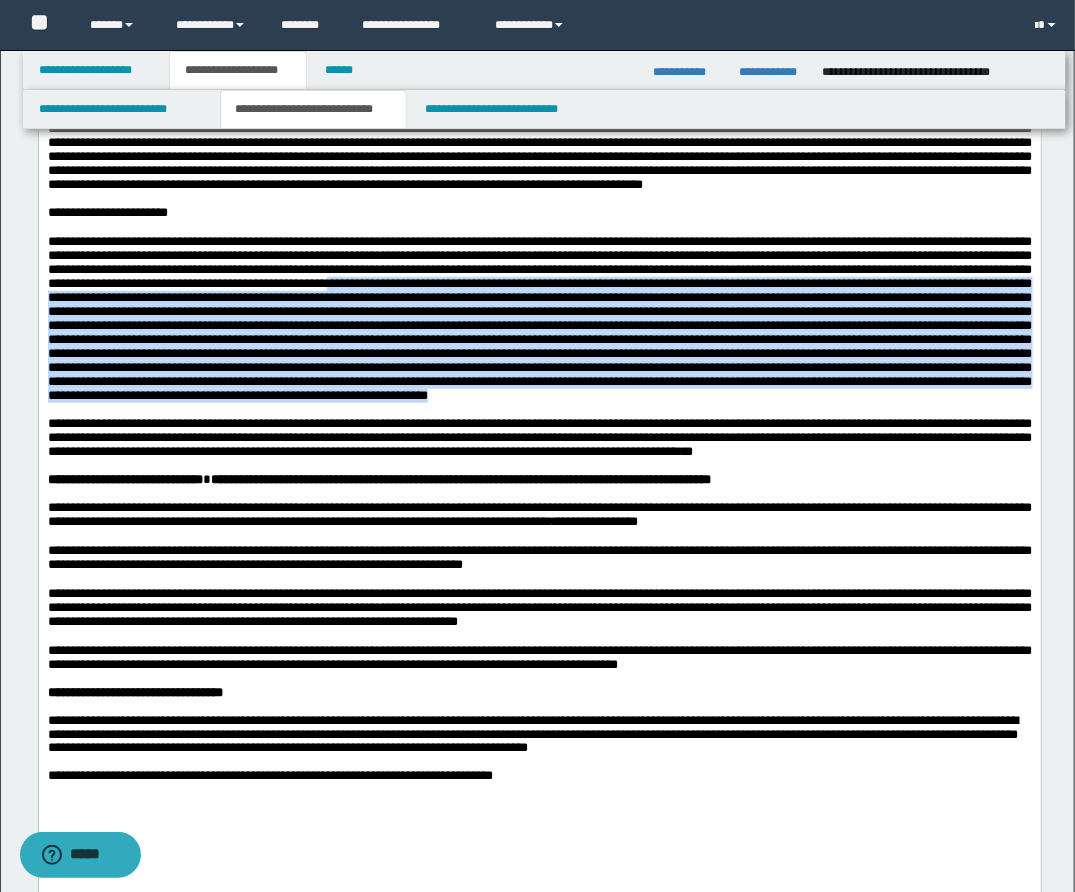 drag, startPoint x: 580, startPoint y: 337, endPoint x: 768, endPoint y: 474, distance: 232.62201 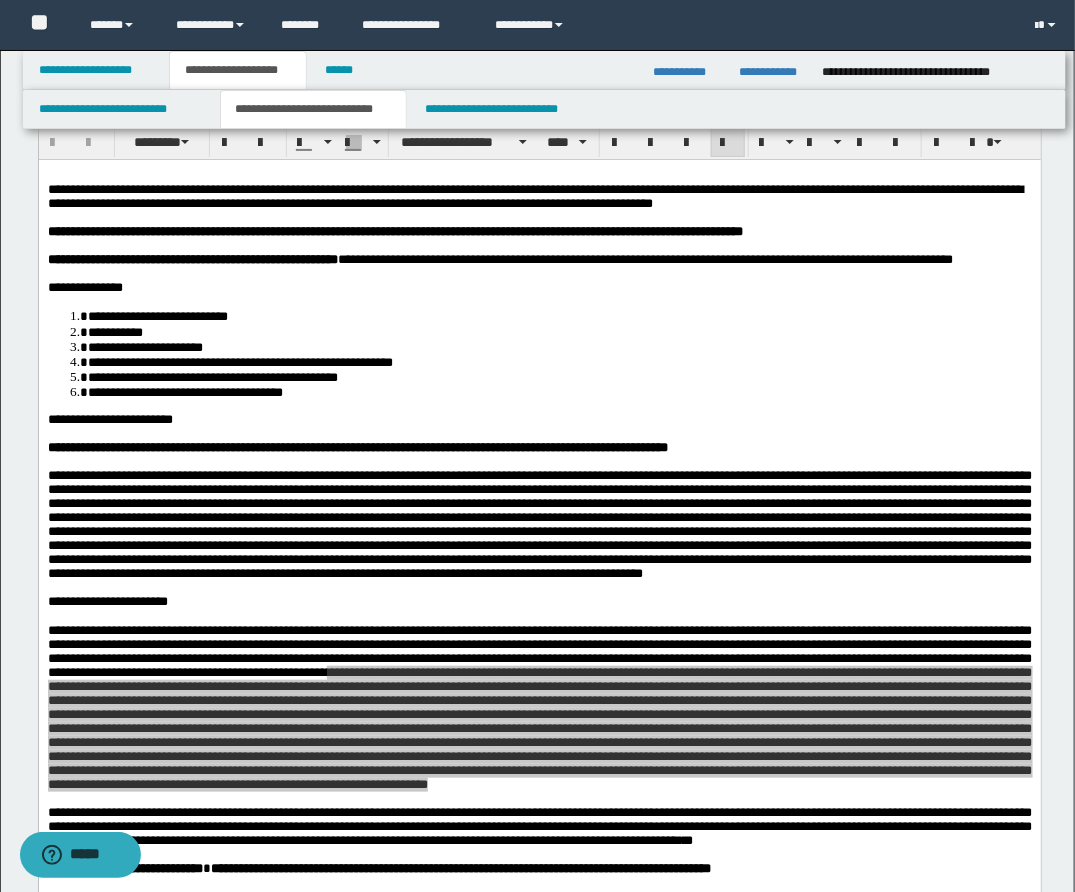 scroll, scrollTop: 55, scrollLeft: 0, axis: vertical 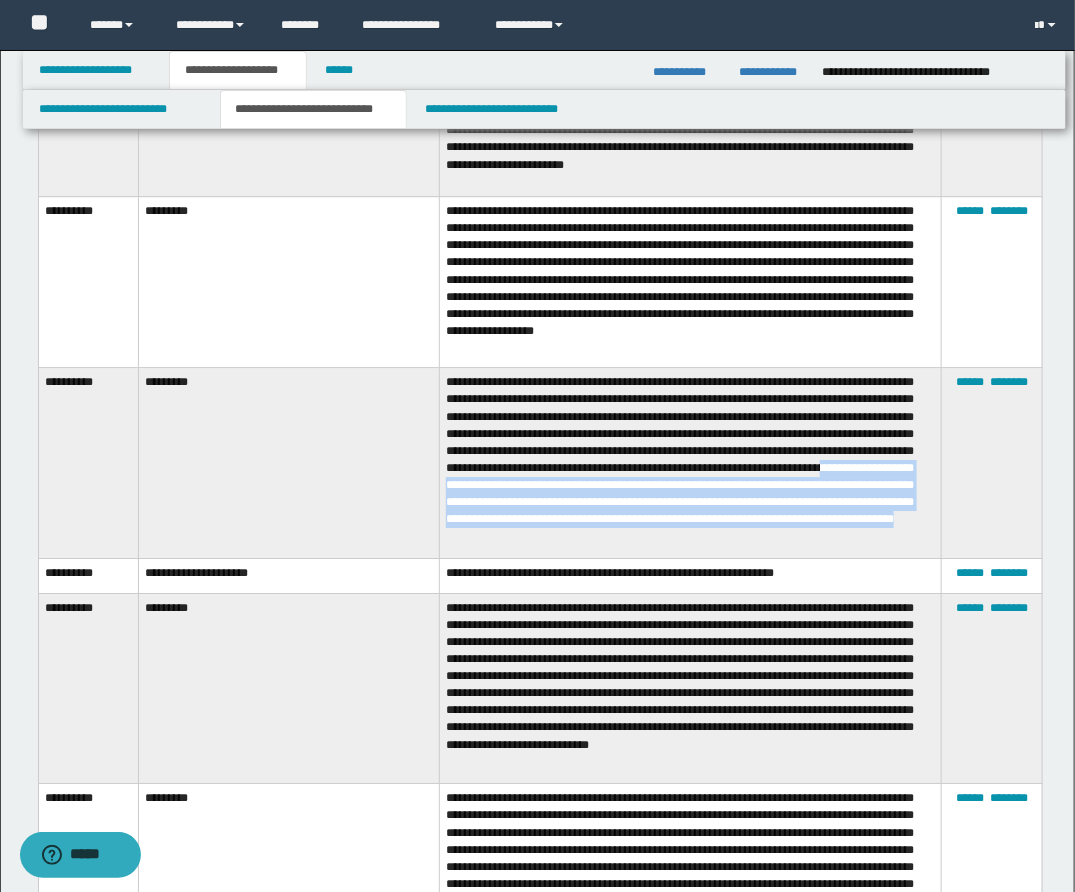 drag, startPoint x: 752, startPoint y: 484, endPoint x: 918, endPoint y: 545, distance: 176.85304 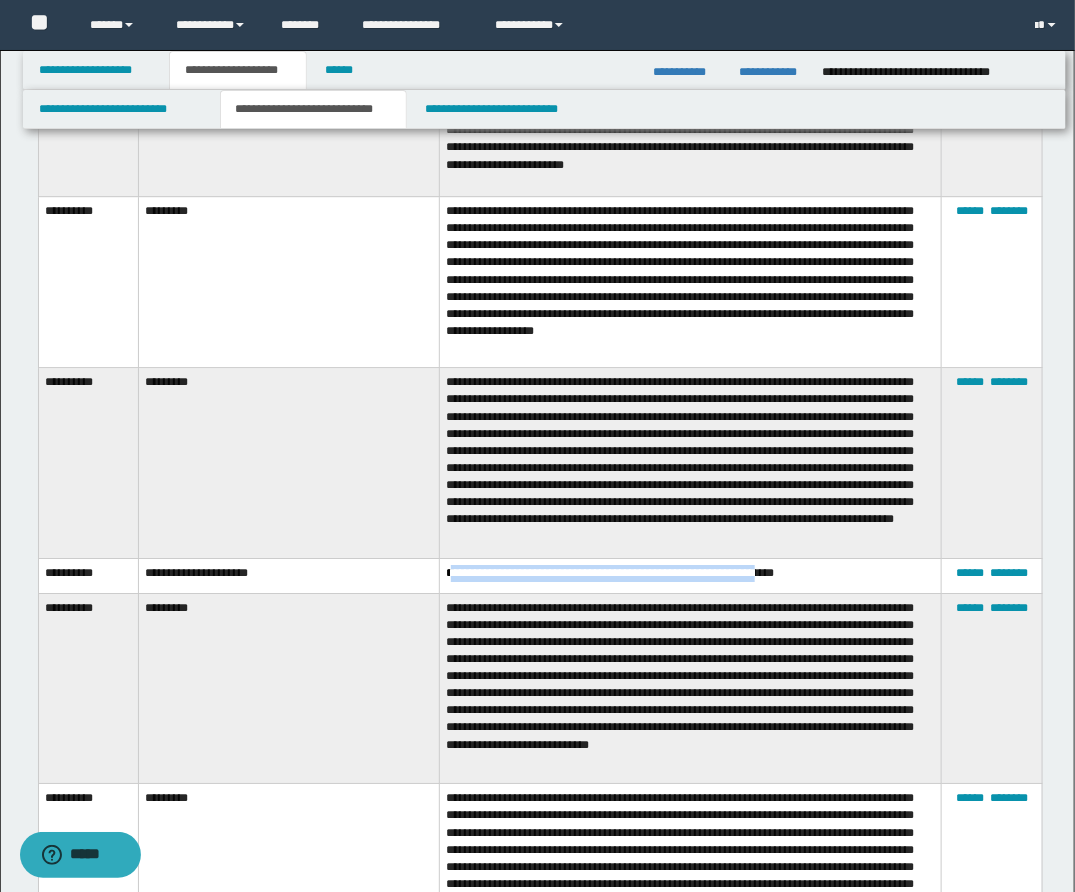 drag, startPoint x: 449, startPoint y: 581, endPoint x: 821, endPoint y: 583, distance: 372.00537 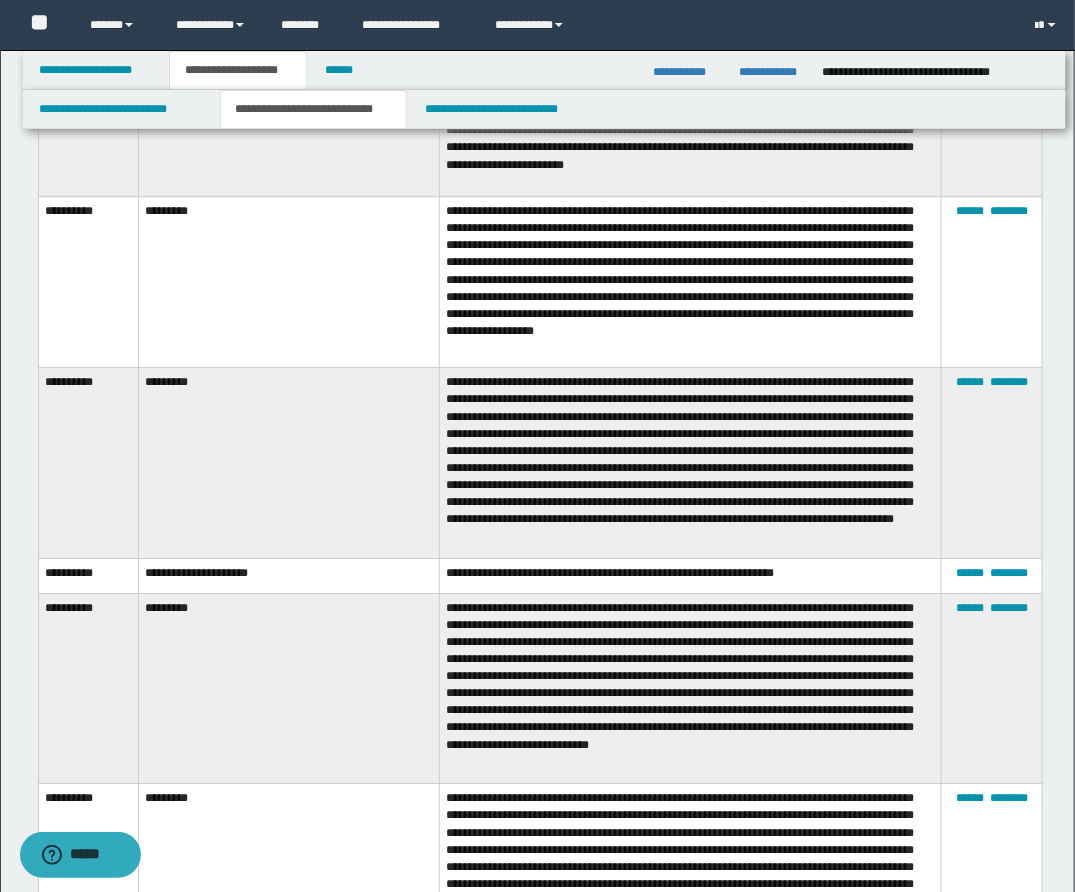 click on "**********" at bounding box center [691, 576] 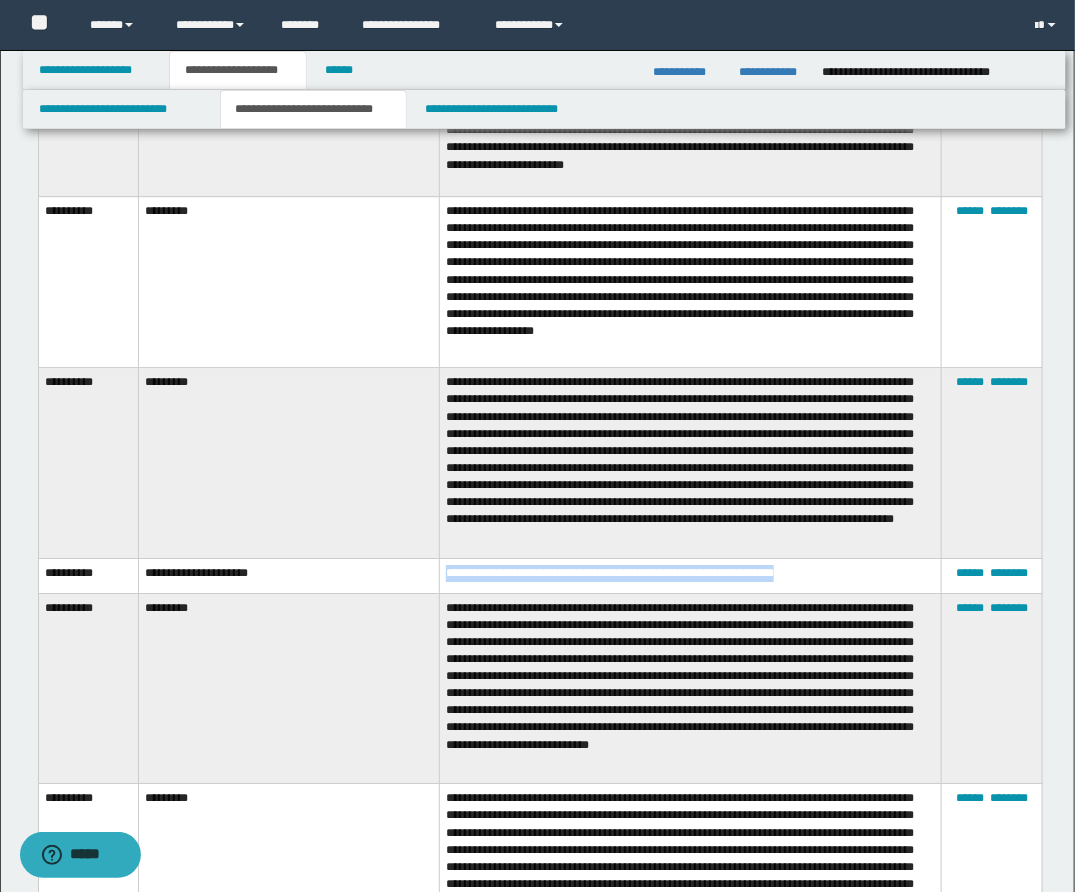 drag, startPoint x: 873, startPoint y: 584, endPoint x: 438, endPoint y: 577, distance: 435.0563 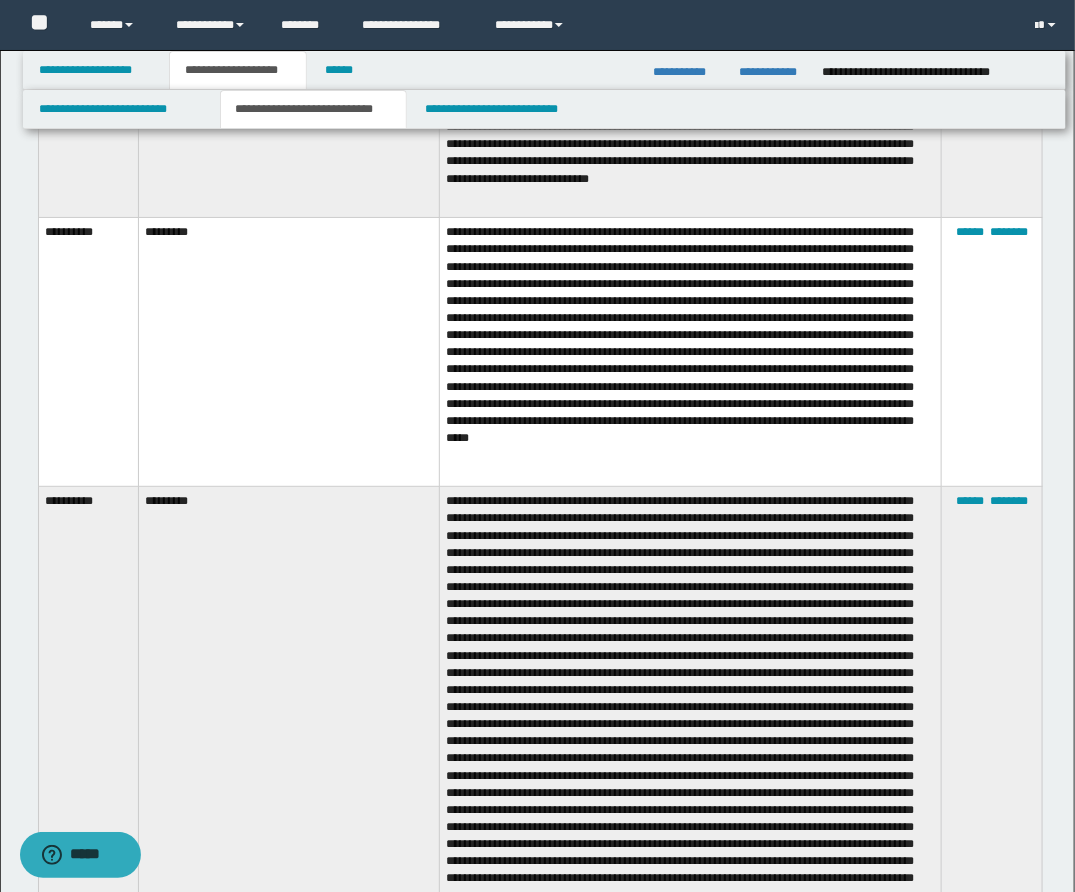 scroll, scrollTop: 2364, scrollLeft: 0, axis: vertical 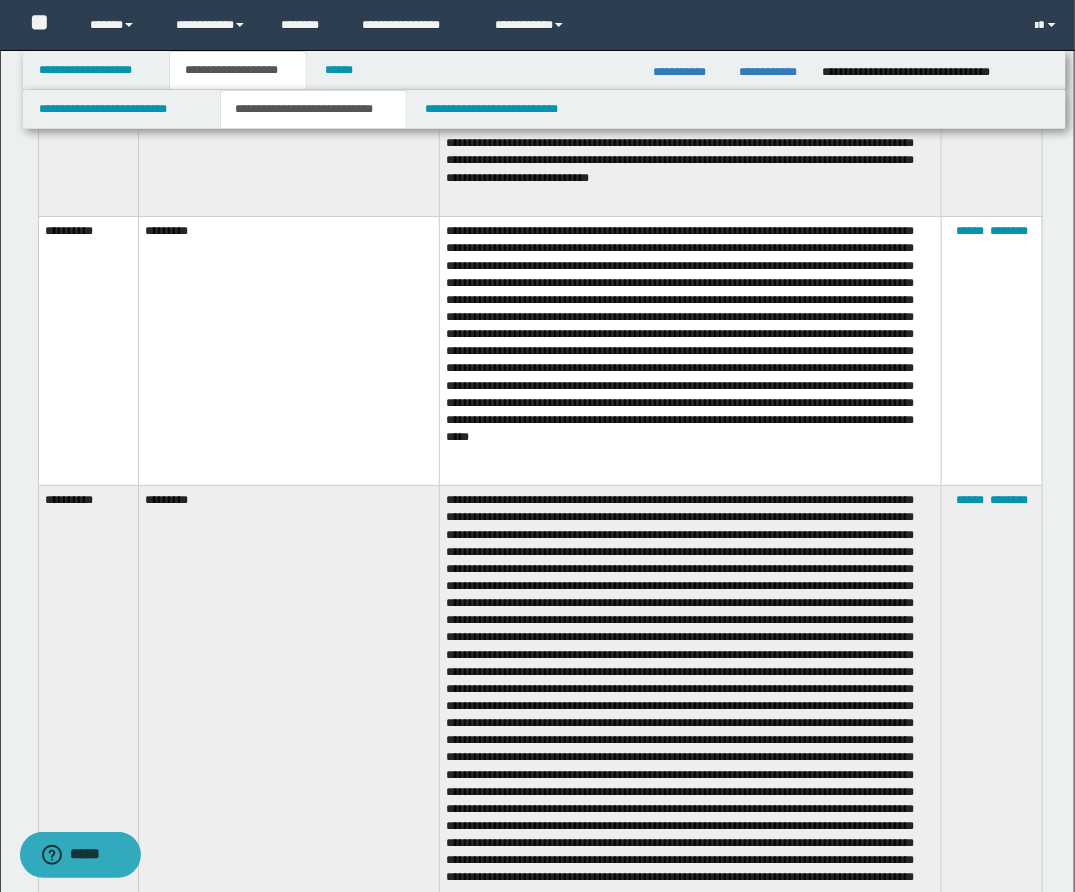 click at bounding box center (691, 718) 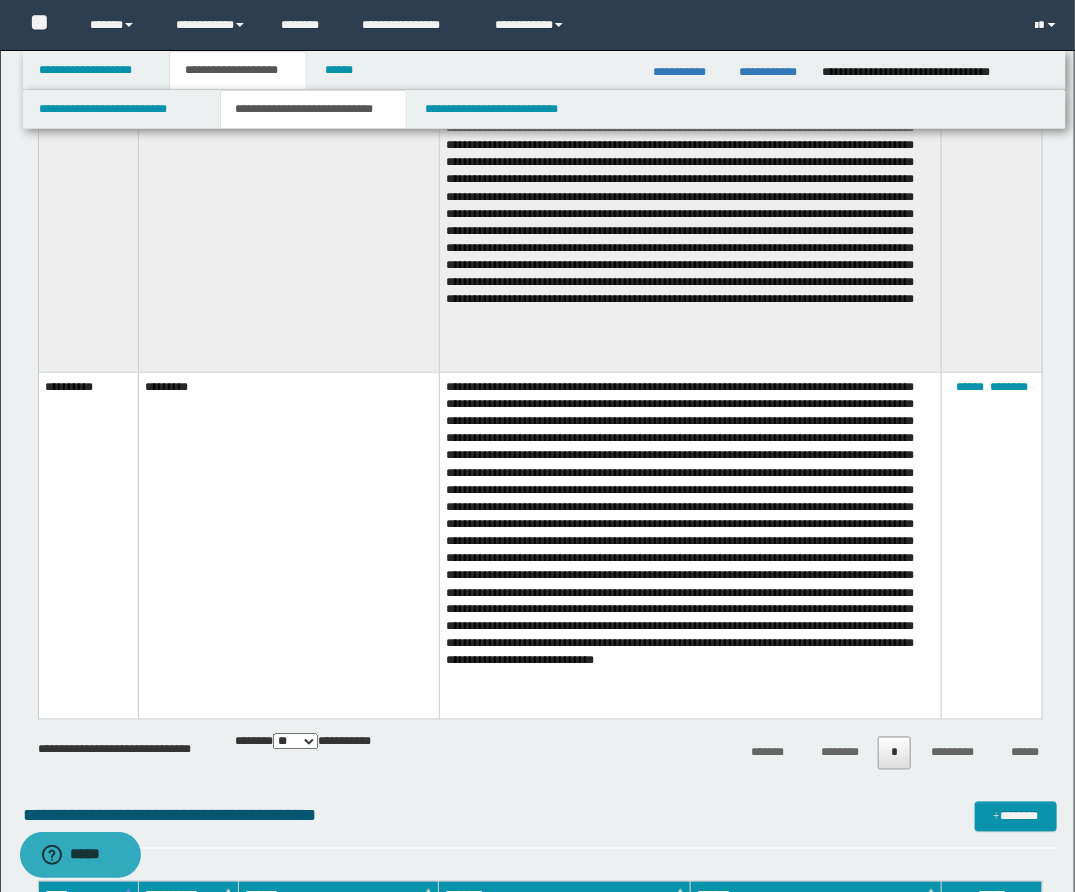 scroll, scrollTop: 2943, scrollLeft: 0, axis: vertical 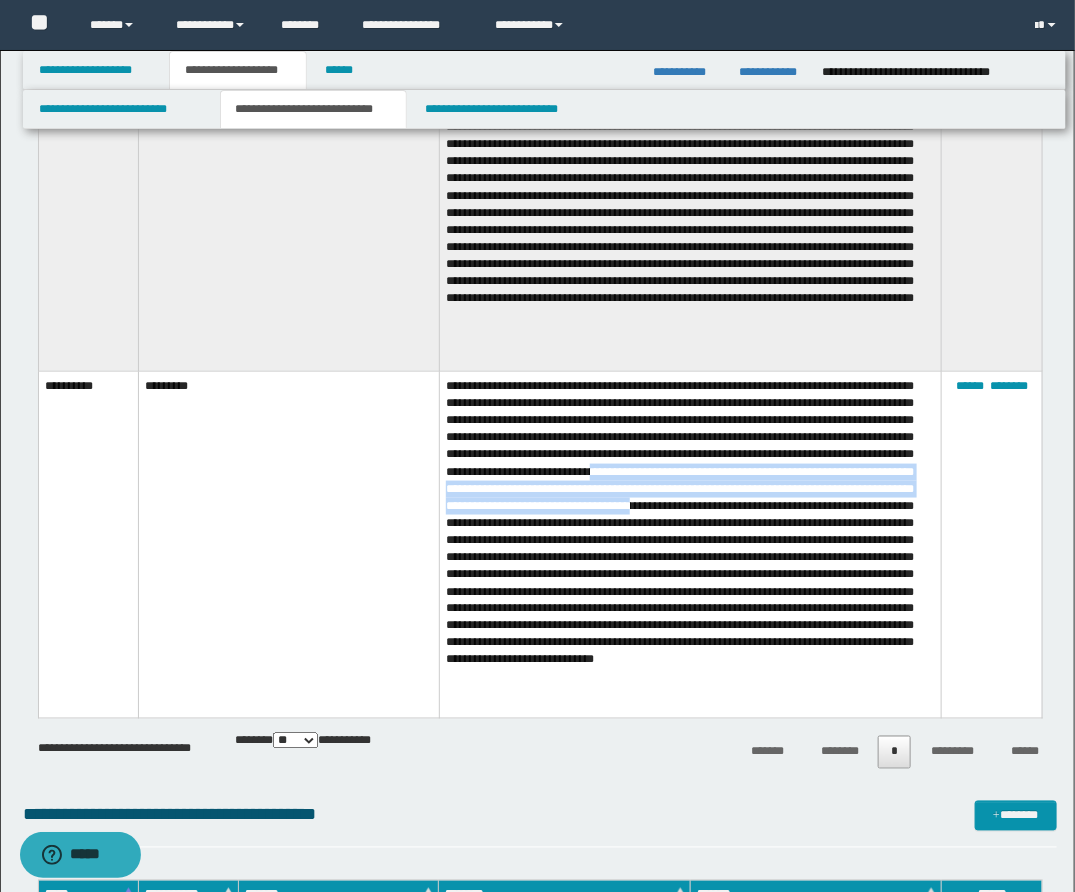 drag, startPoint x: 680, startPoint y: 481, endPoint x: 878, endPoint y: 514, distance: 200.73117 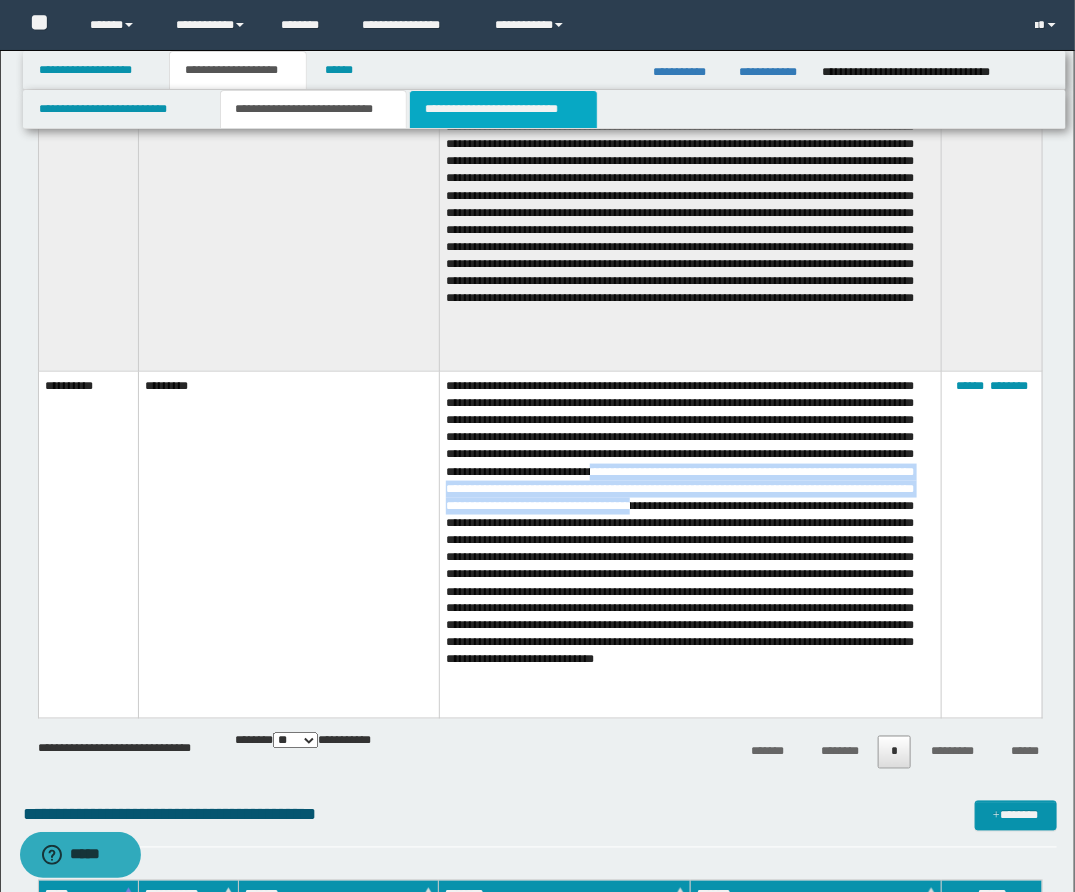 click on "**********" at bounding box center [503, 109] 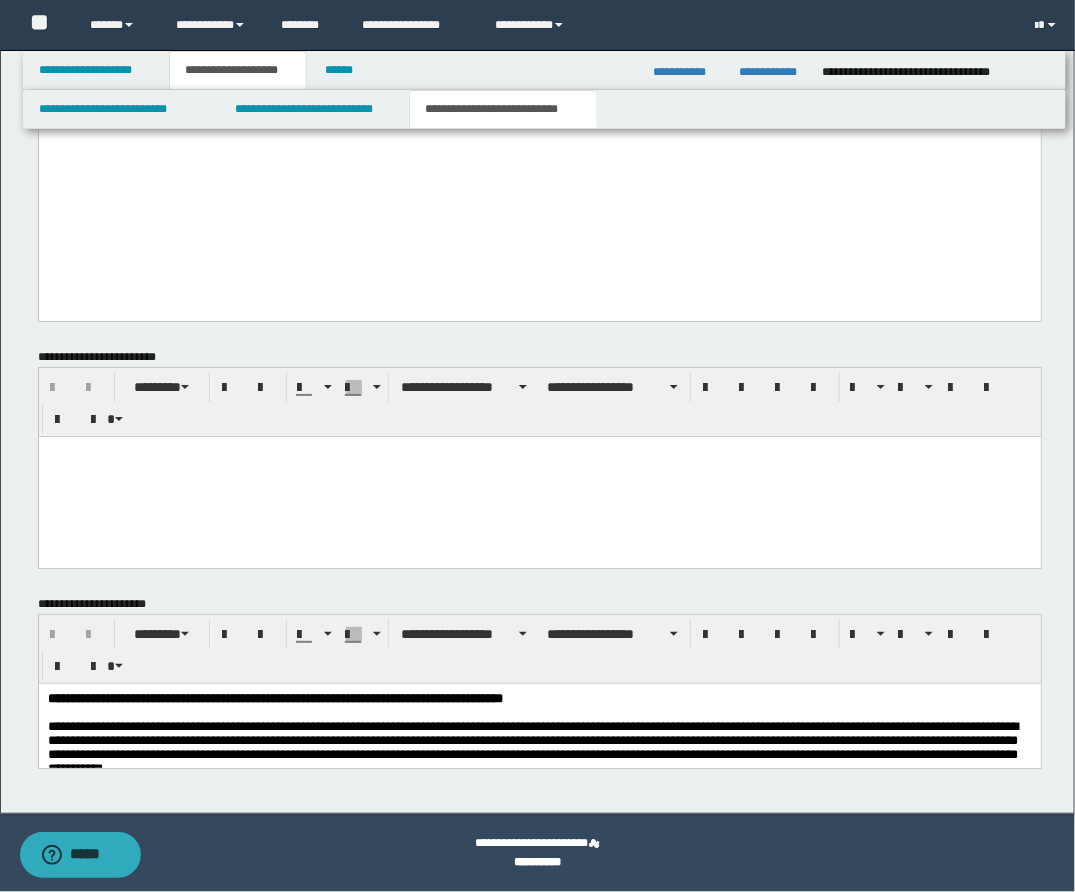scroll, scrollTop: 2179, scrollLeft: 0, axis: vertical 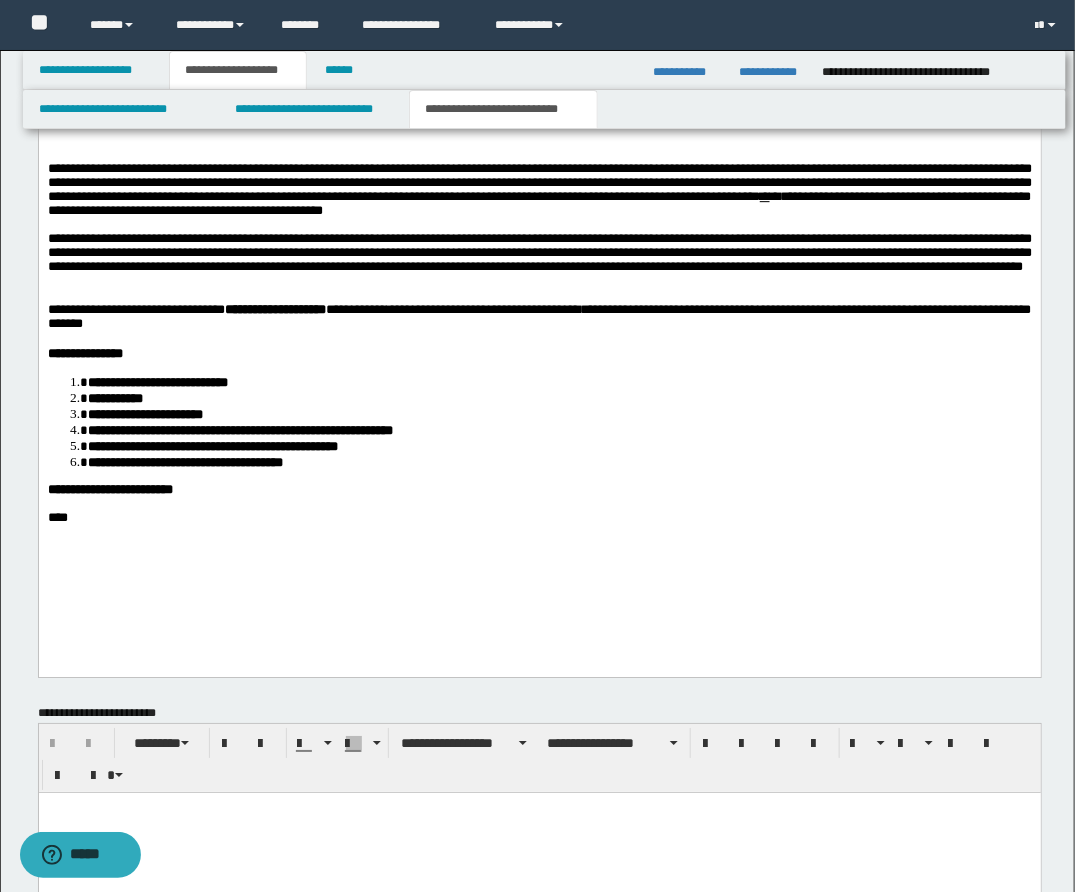 click on "**********" at bounding box center (539, 189) 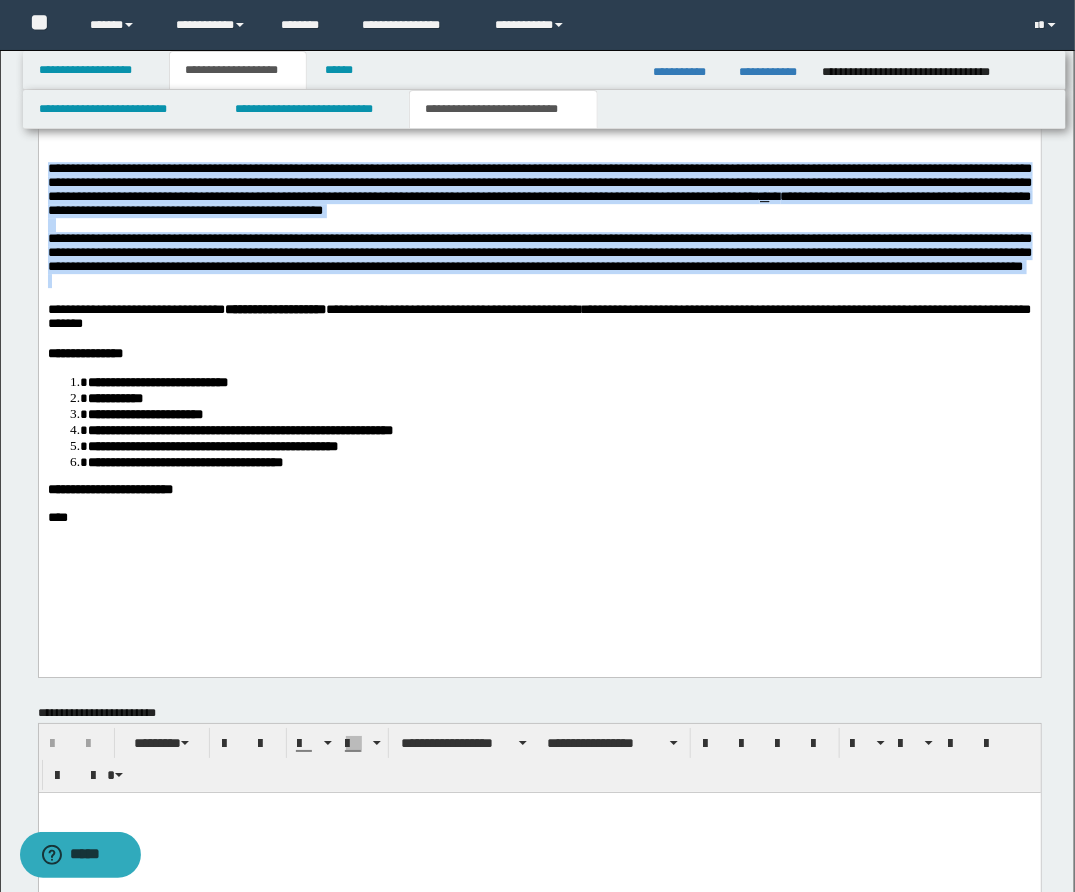 drag, startPoint x: 49, startPoint y: 188, endPoint x: 577, endPoint y: 325, distance: 545.4842 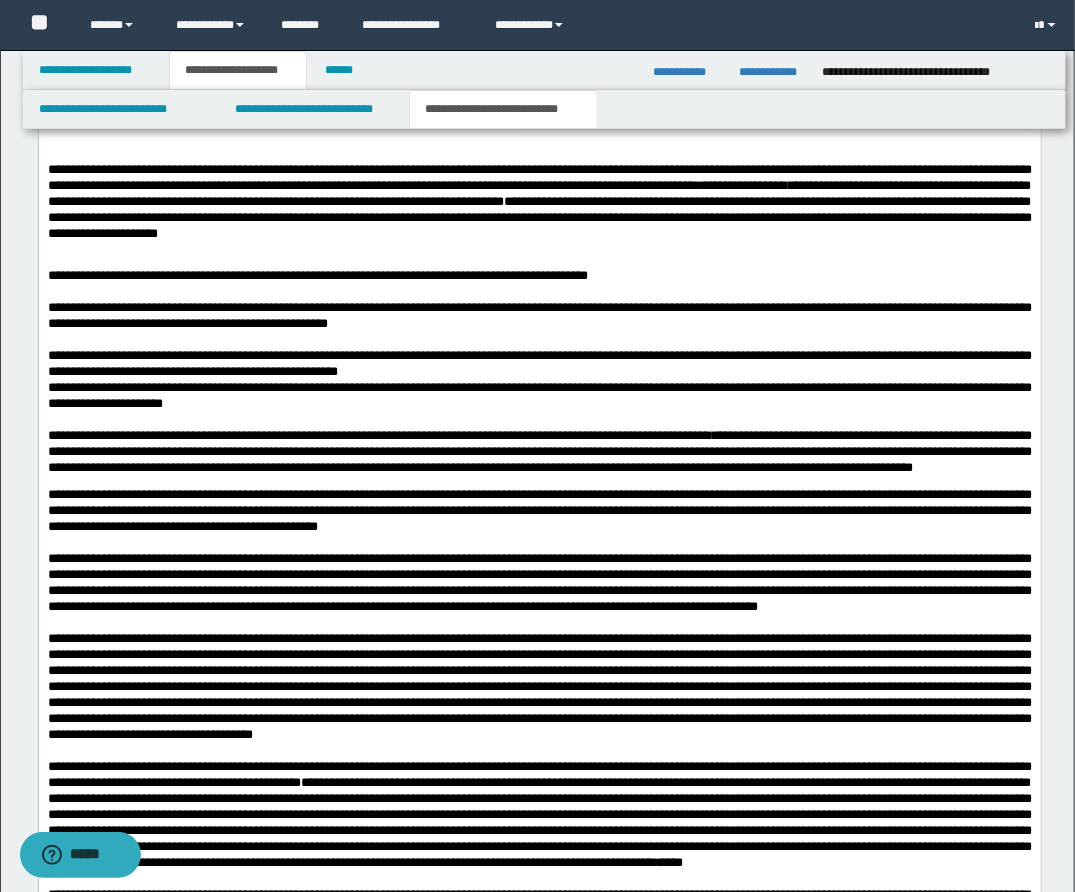 click at bounding box center (539, 250) 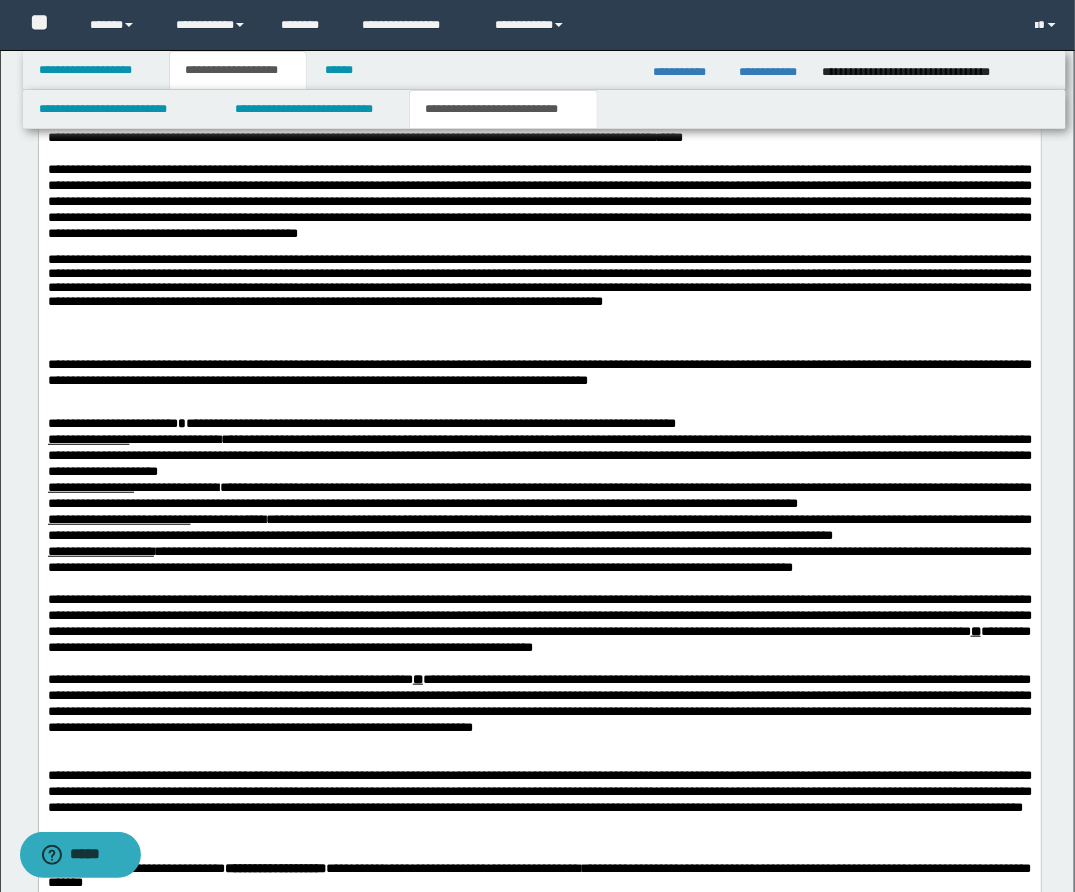 scroll, scrollTop: 2523, scrollLeft: 0, axis: vertical 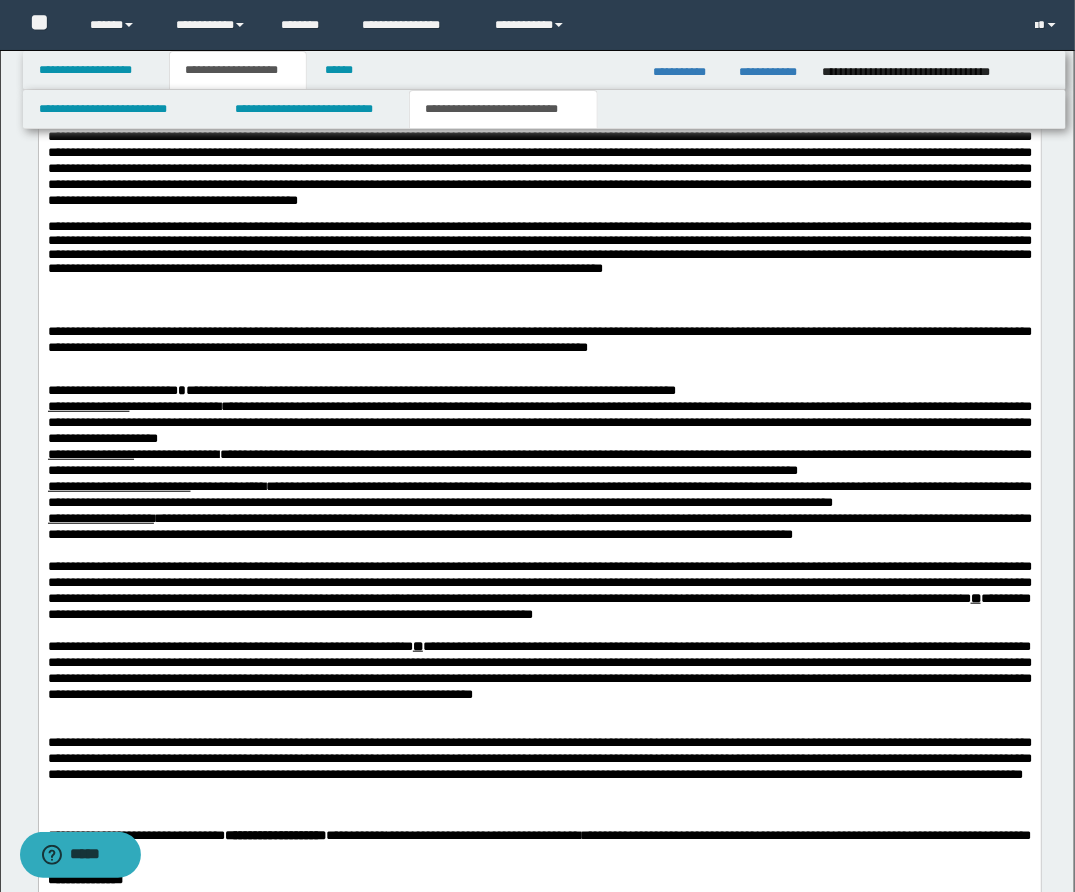 click at bounding box center (539, 317) 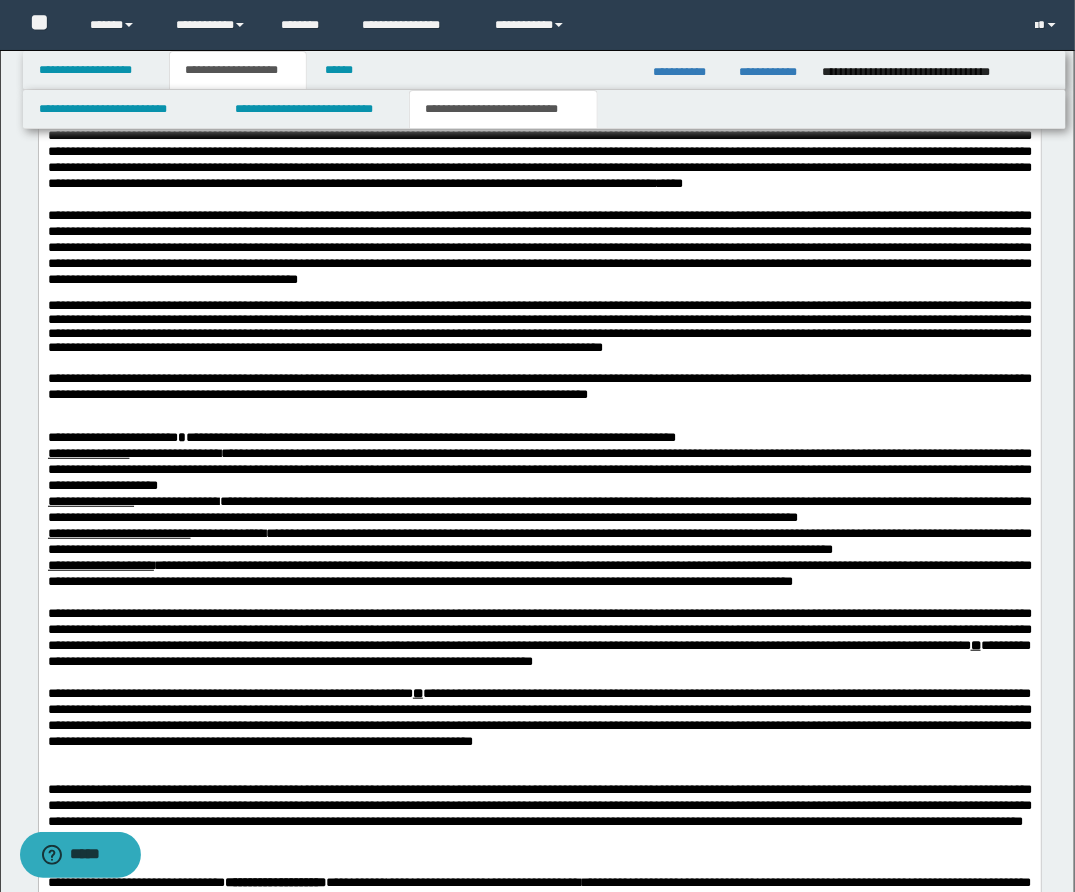 scroll, scrollTop: 2437, scrollLeft: 0, axis: vertical 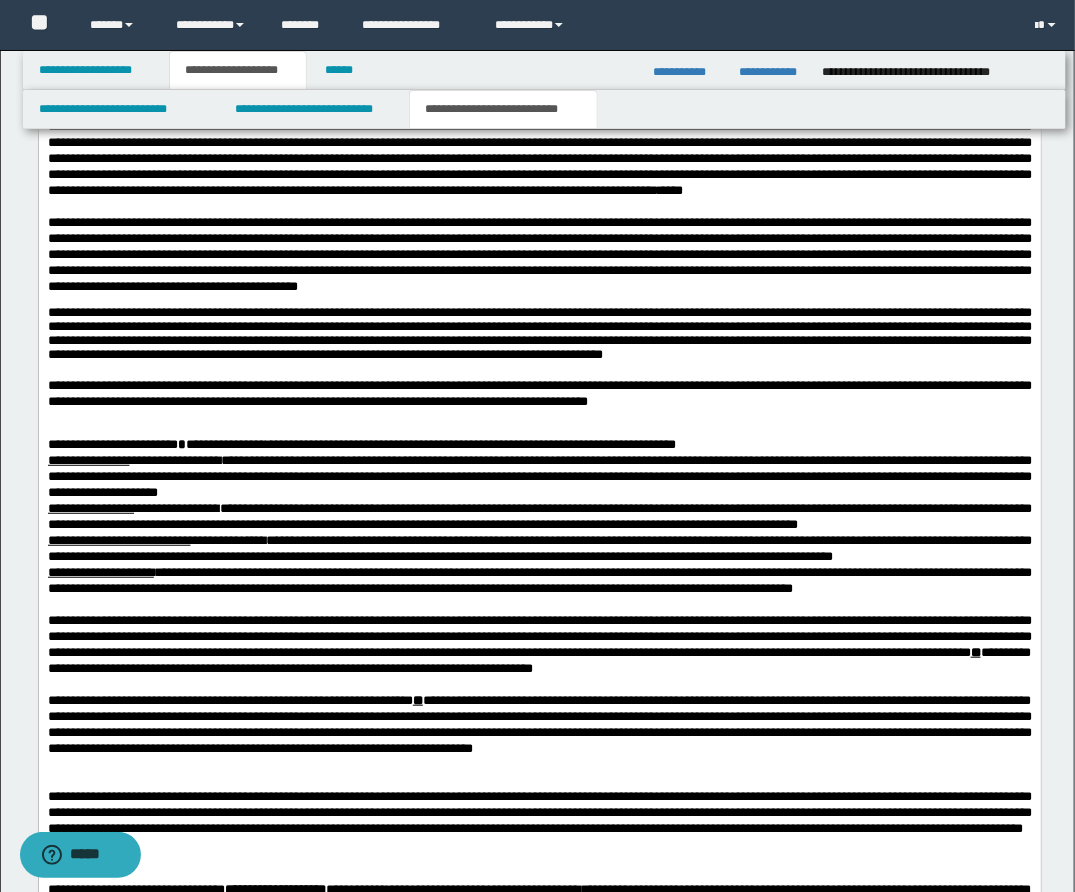 click on "**********" at bounding box center (539, 394) 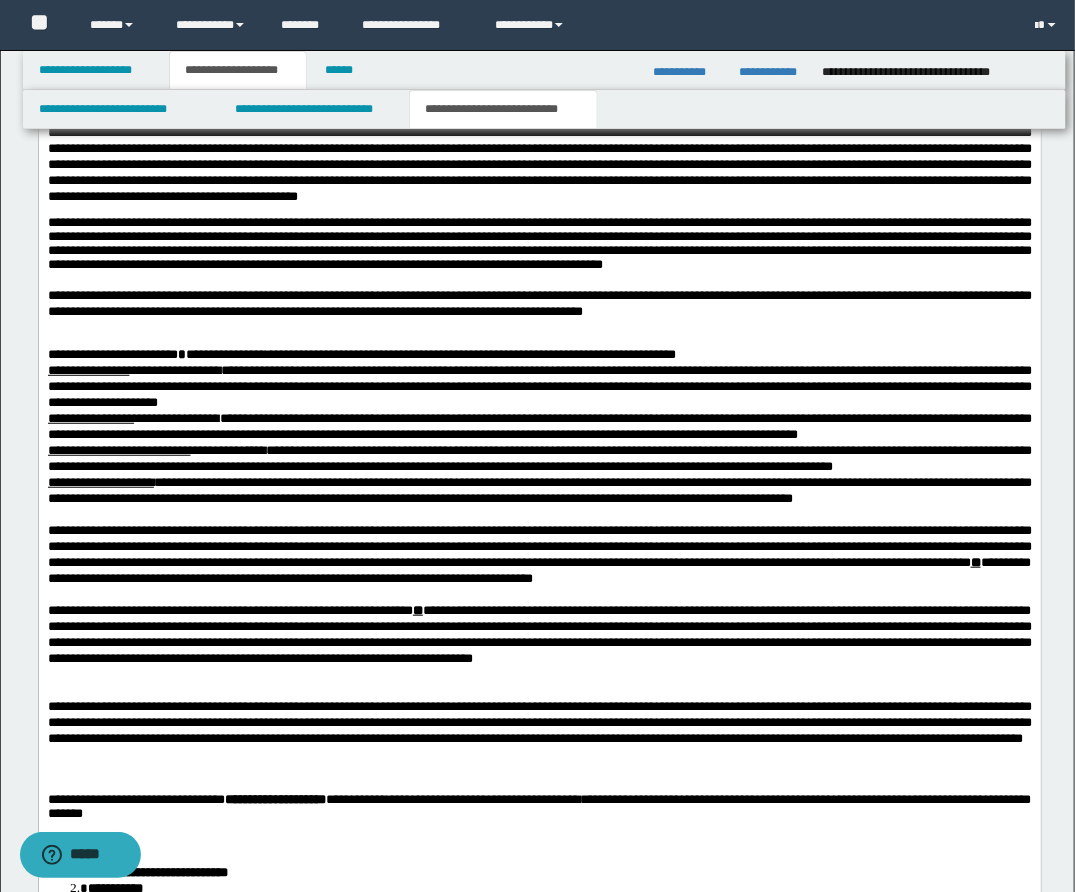 scroll, scrollTop: 2535, scrollLeft: 0, axis: vertical 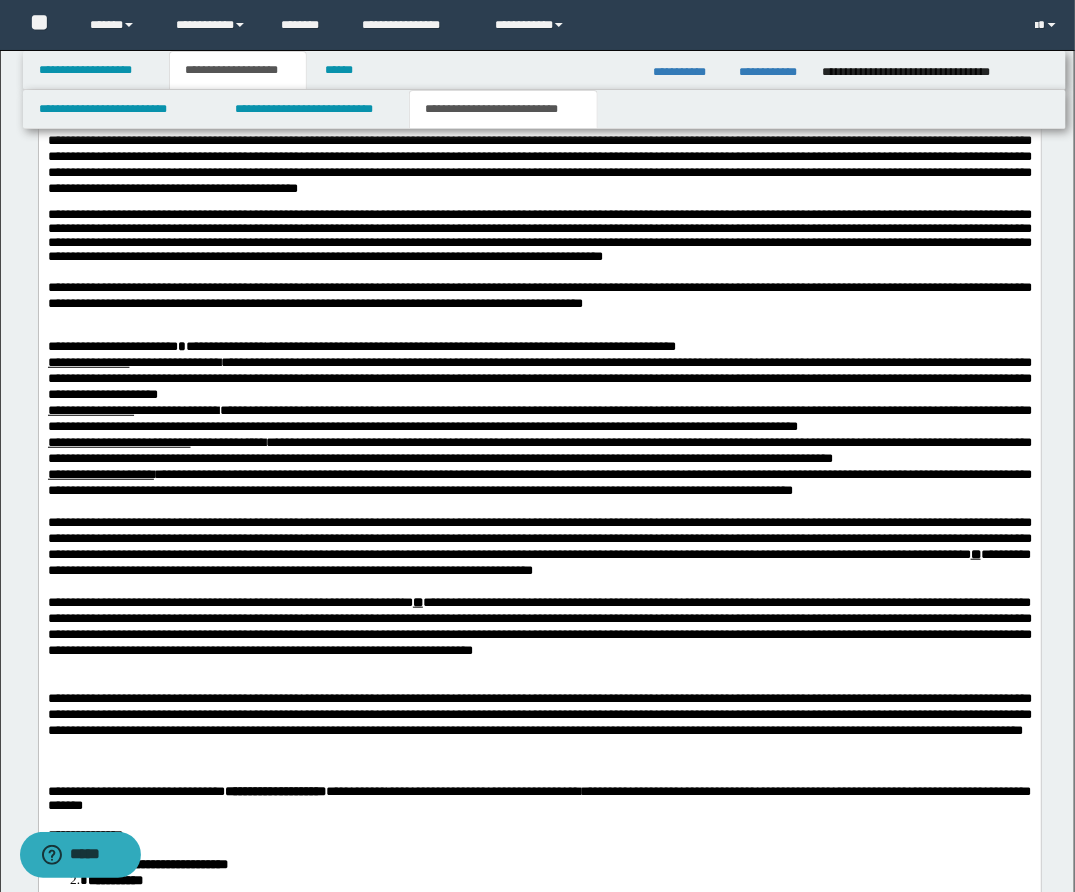 click on "**********" at bounding box center [92, 347] 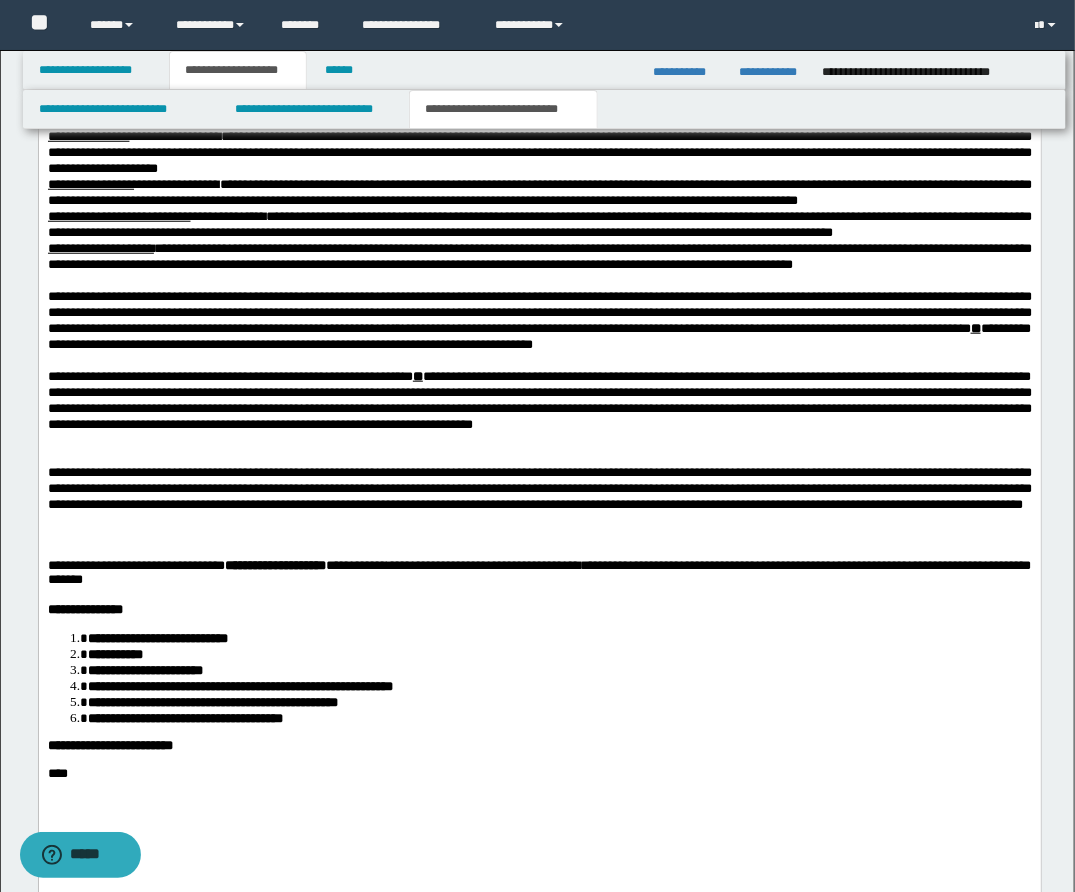 scroll, scrollTop: 2764, scrollLeft: 0, axis: vertical 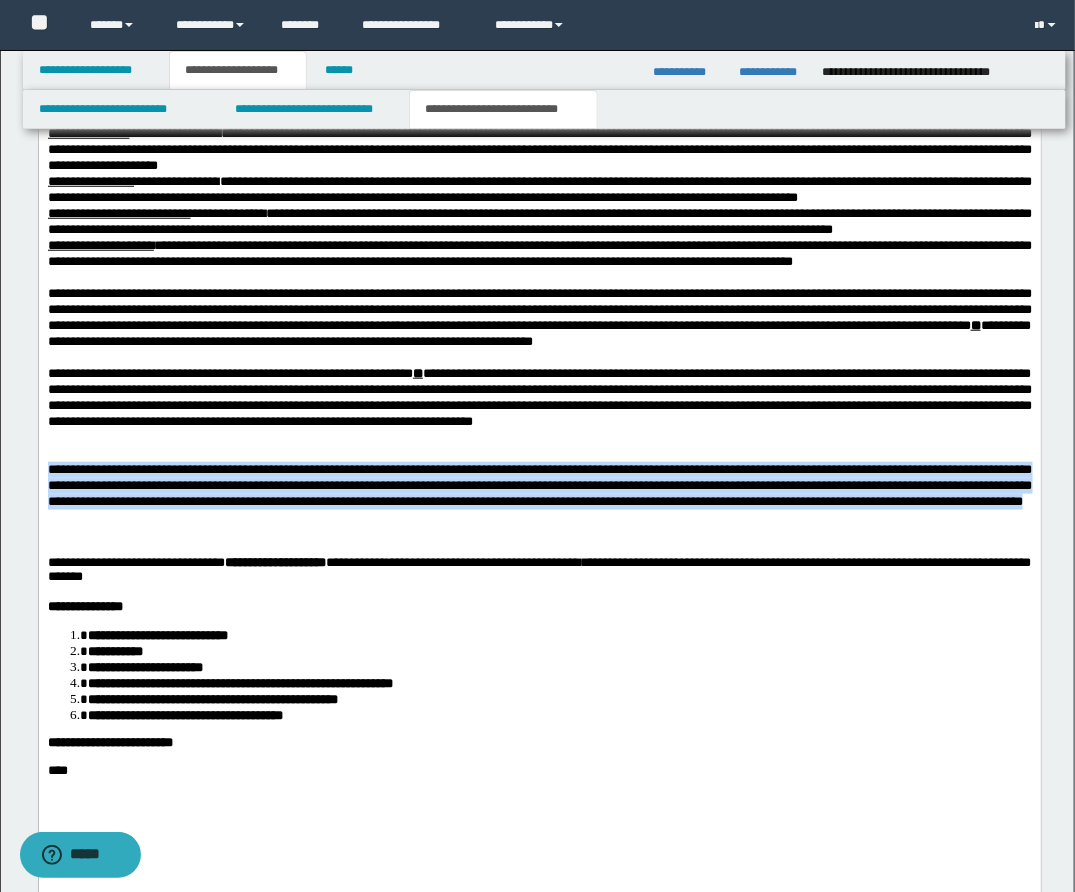 drag, startPoint x: 55, startPoint y: 519, endPoint x: 326, endPoint y: 576, distance: 276.9296 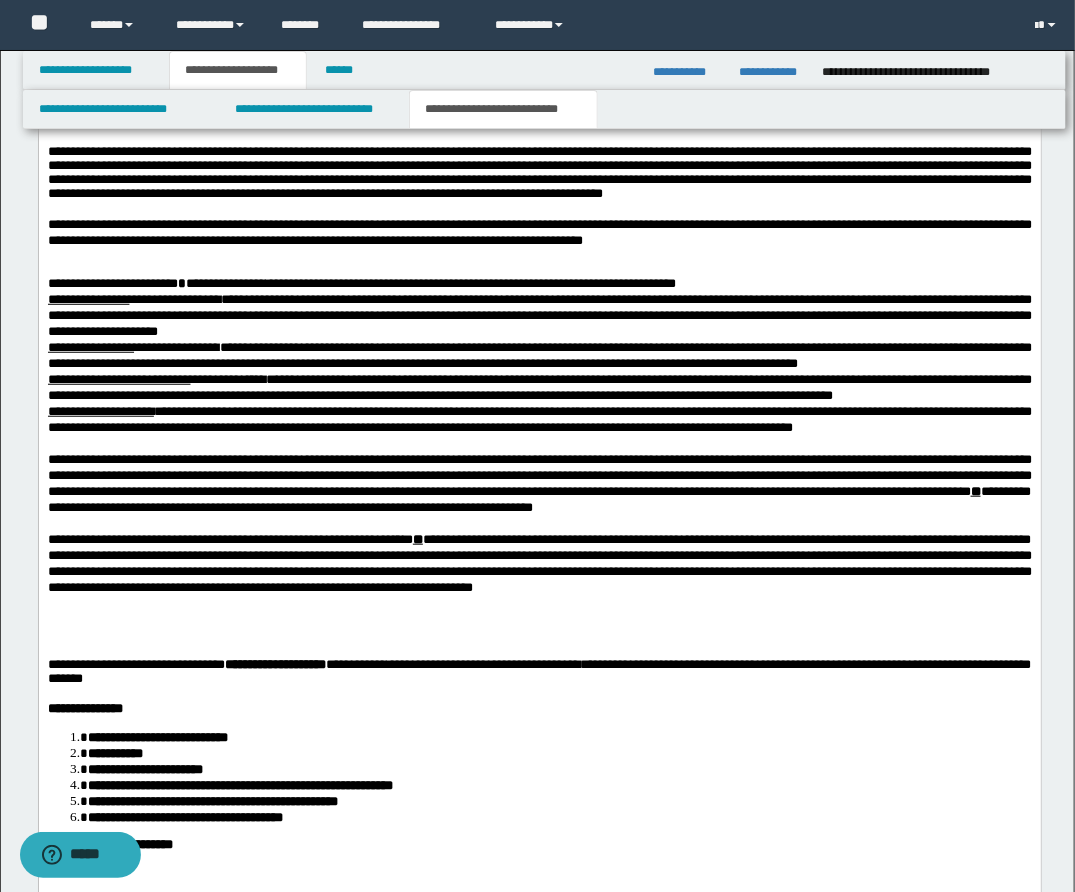 scroll, scrollTop: 2585, scrollLeft: 0, axis: vertical 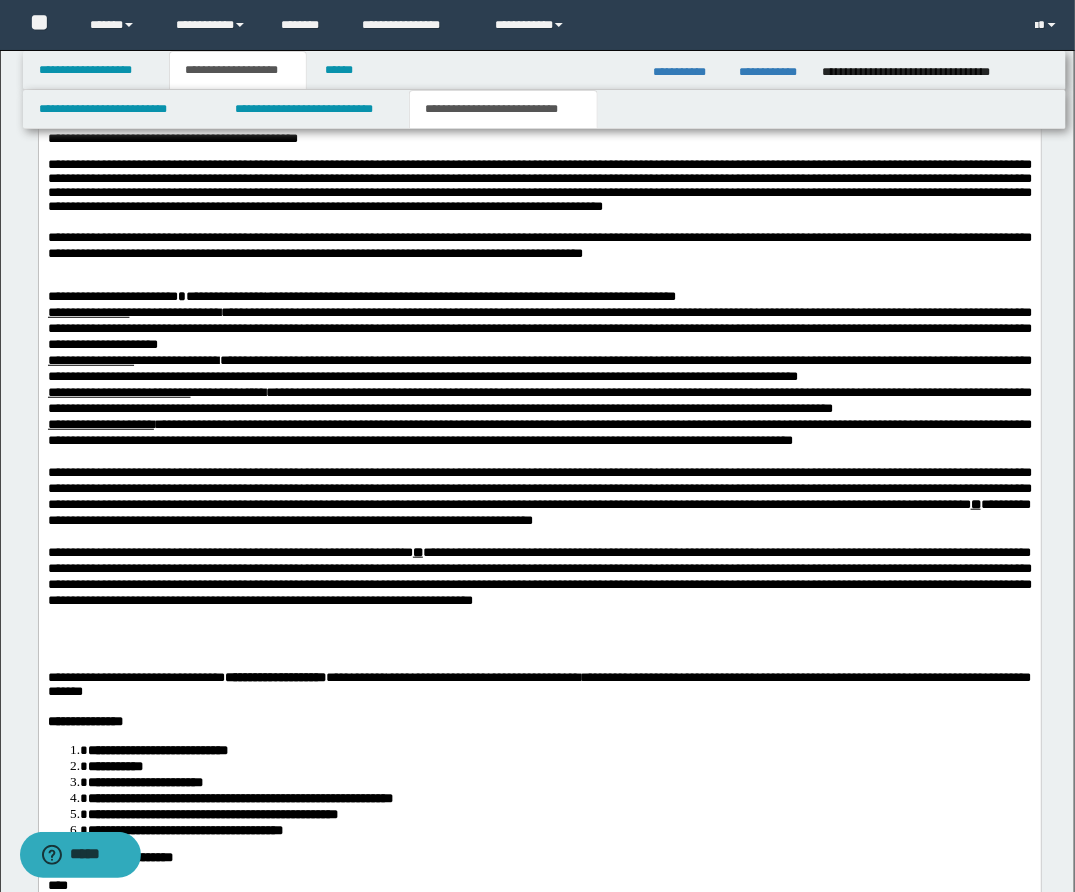 click on "**********" at bounding box center (539, 246) 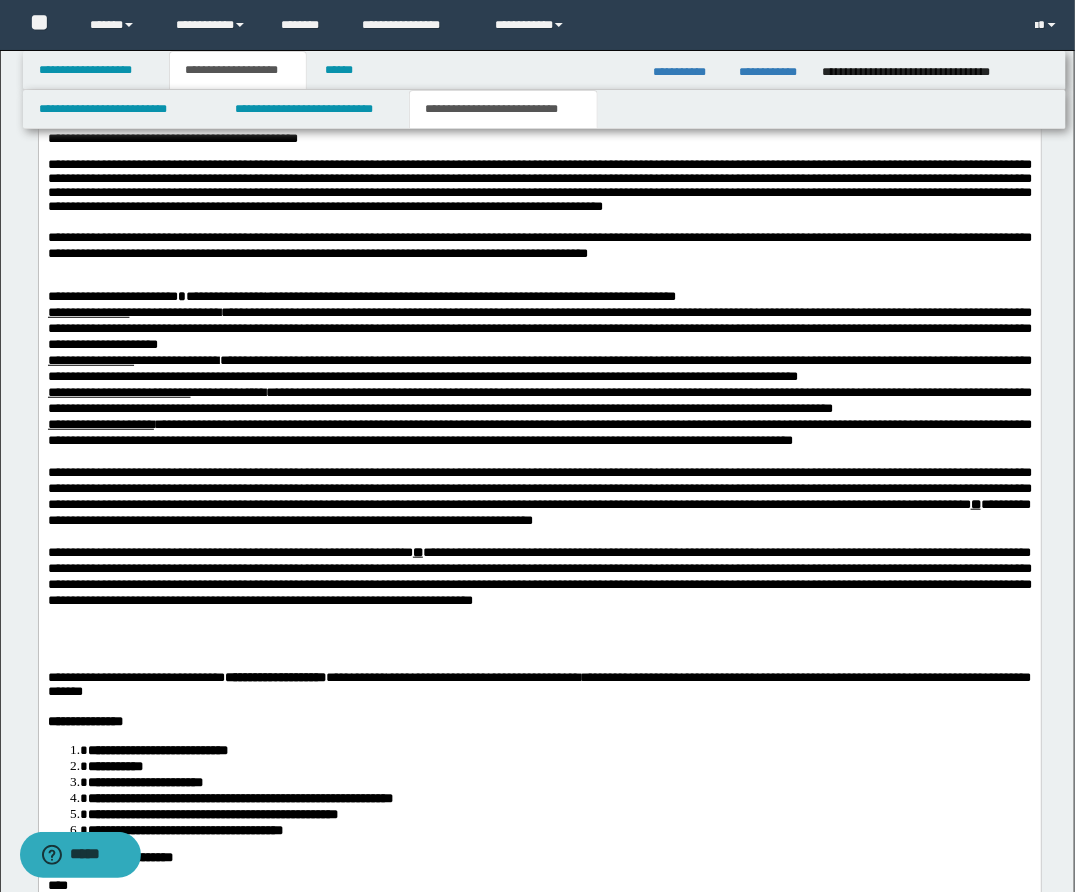 scroll, scrollTop: 2585, scrollLeft: 0, axis: vertical 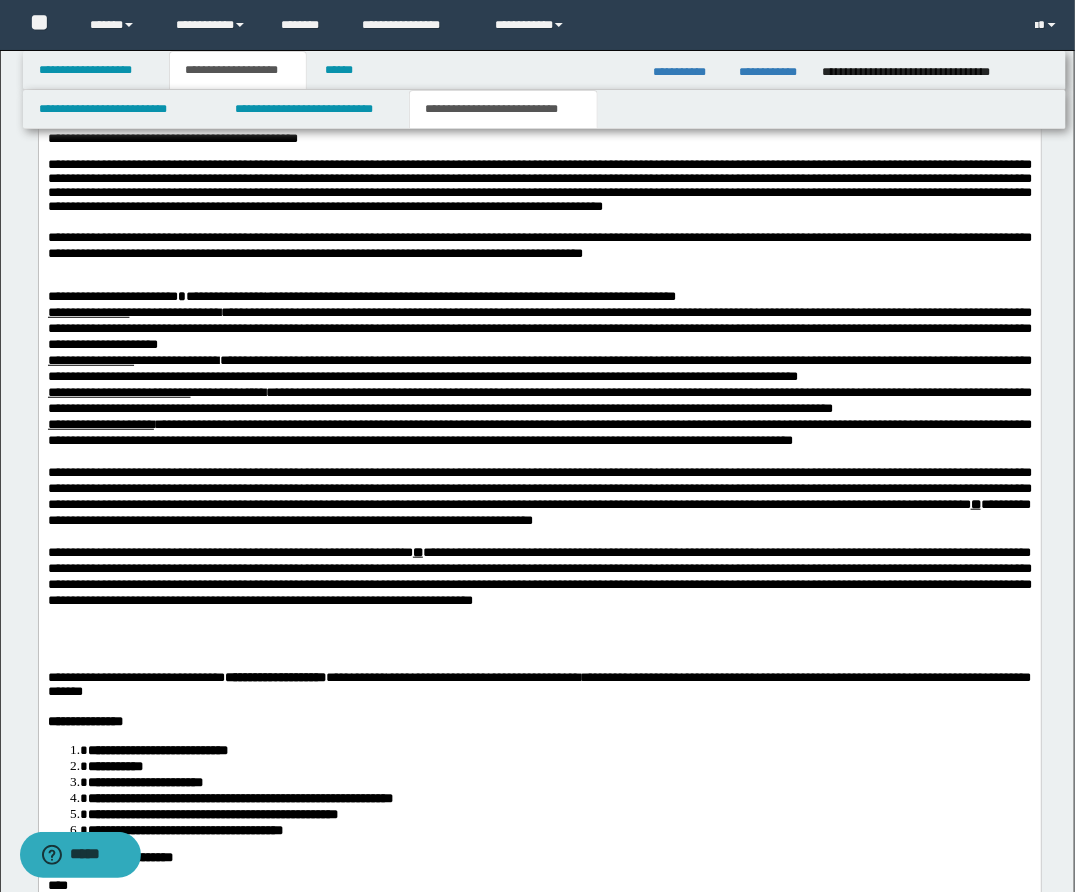 click on "**********" at bounding box center [539, 246] 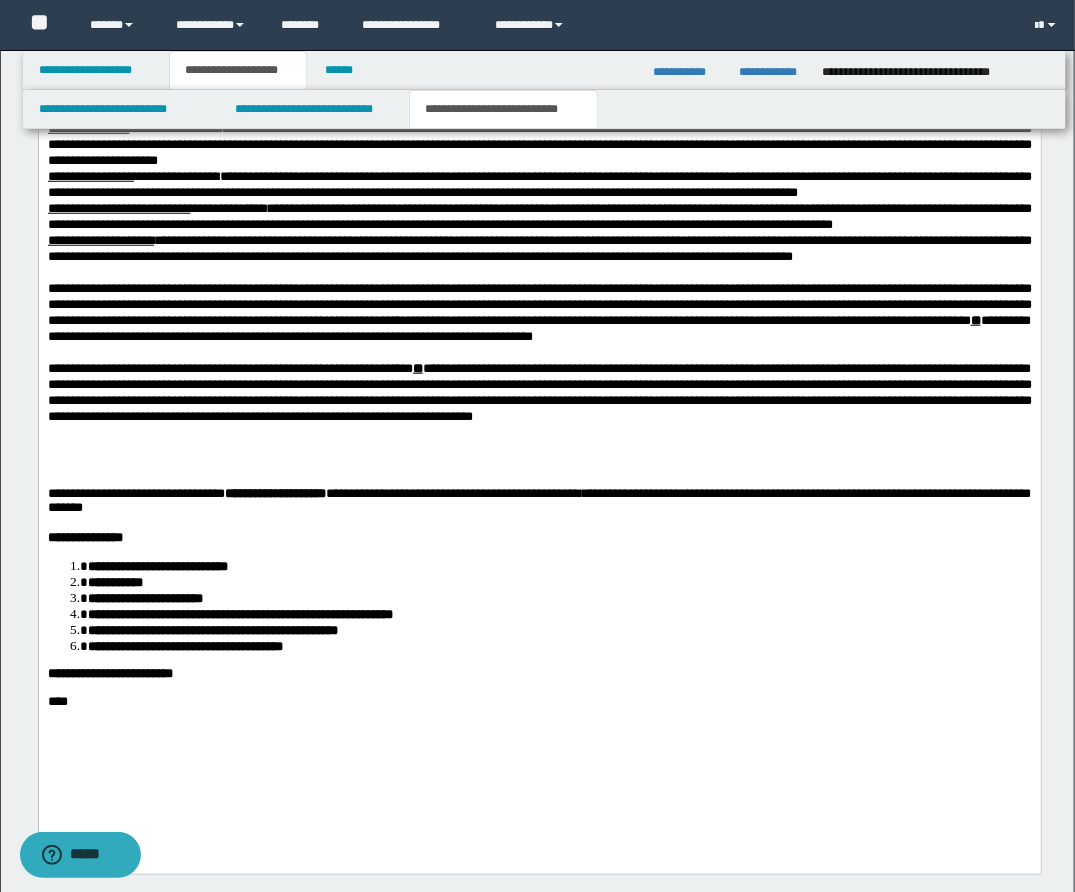 scroll, scrollTop: 2772, scrollLeft: 0, axis: vertical 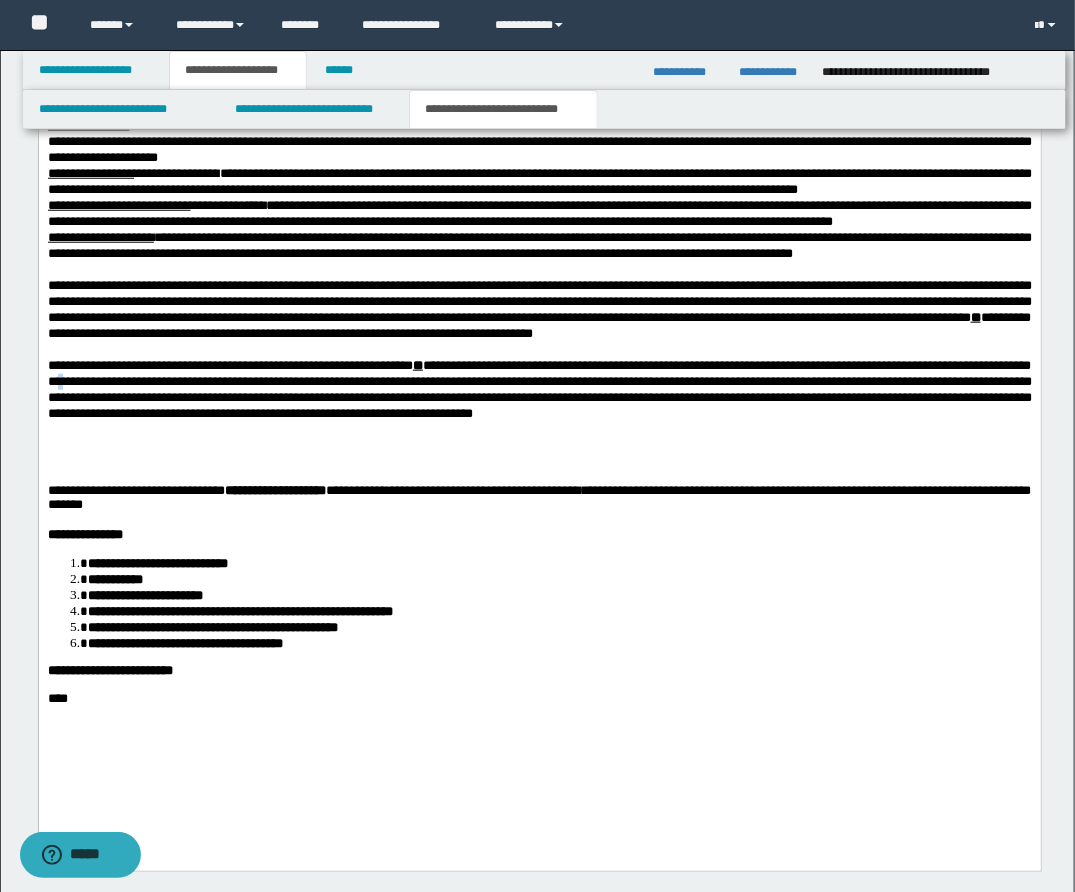 click on "**********" at bounding box center (539, 390) 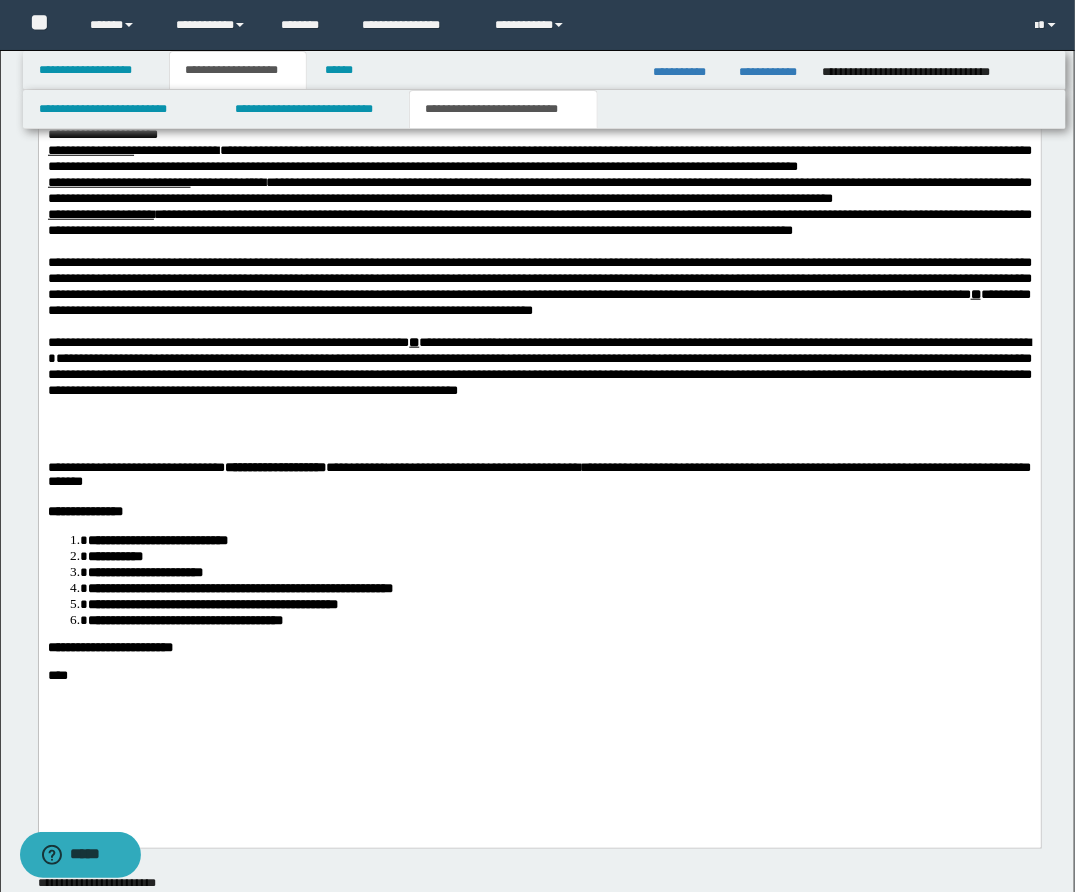 scroll, scrollTop: 2795, scrollLeft: 0, axis: vertical 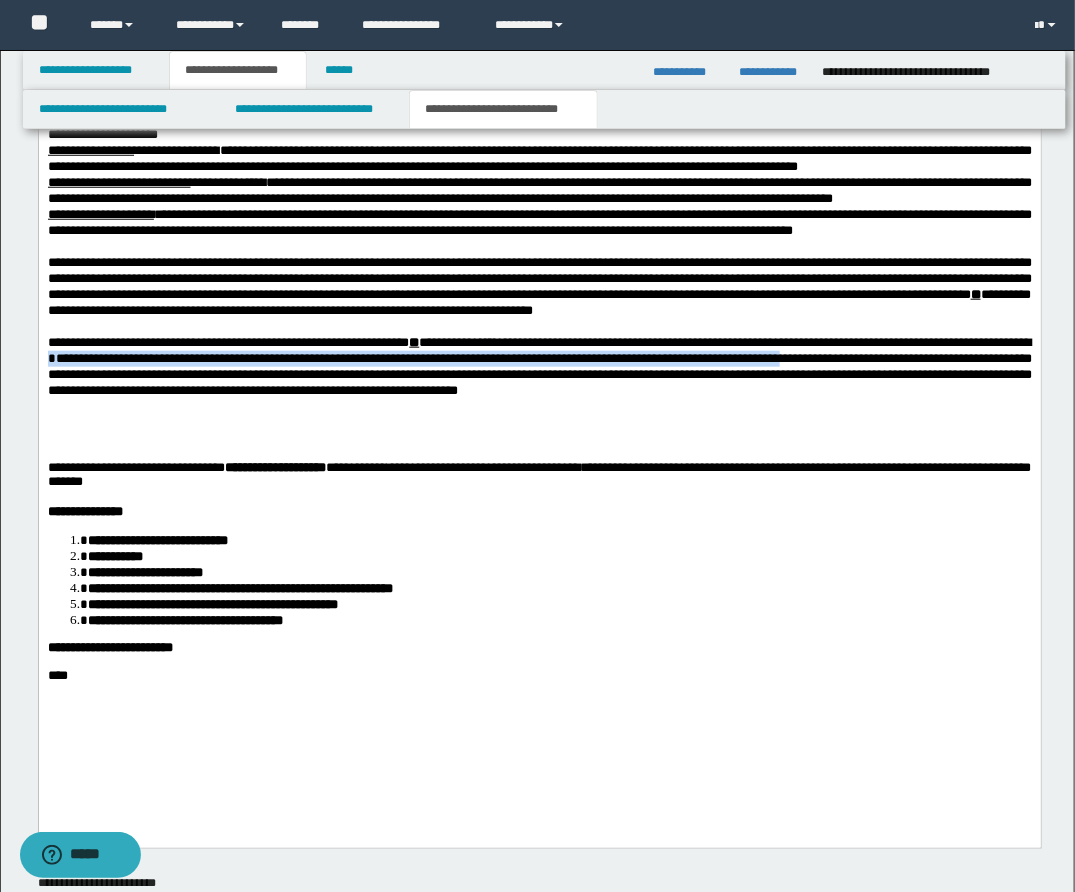 drag, startPoint x: 112, startPoint y: 418, endPoint x: 877, endPoint y: 413, distance: 765.01636 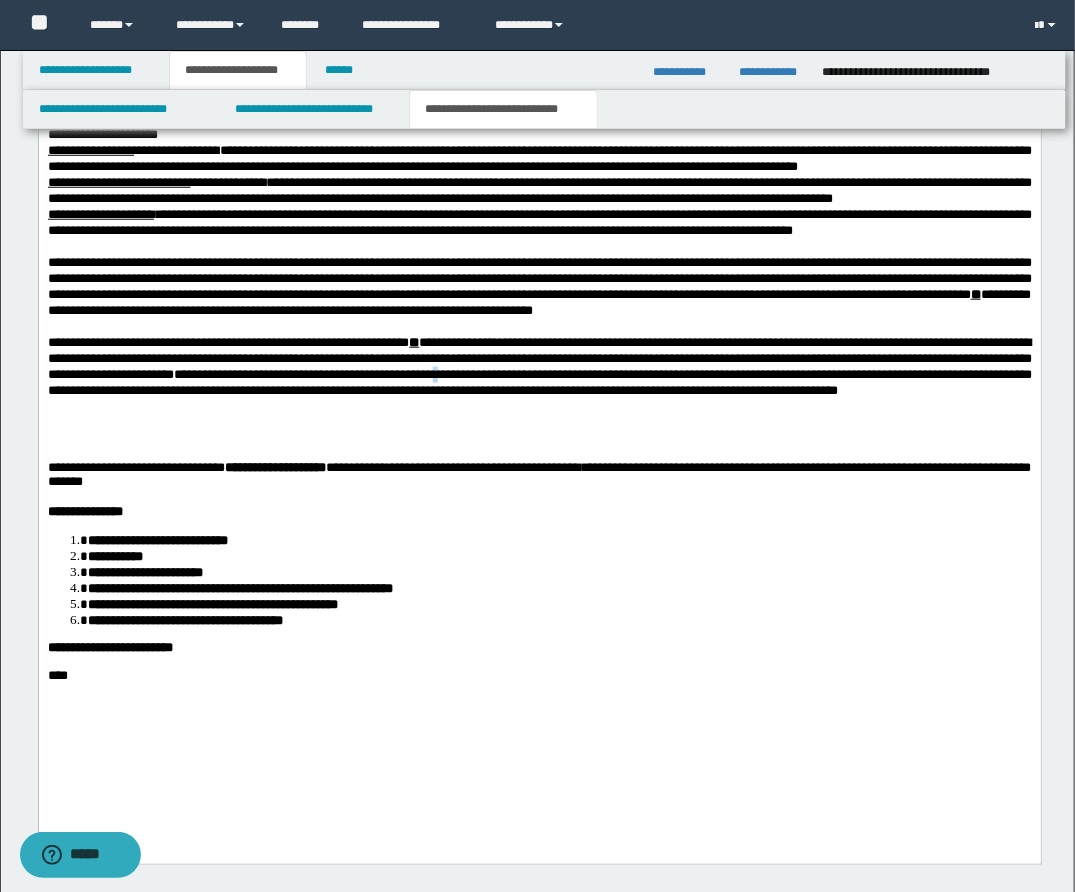 click on "**********" at bounding box center [539, 367] 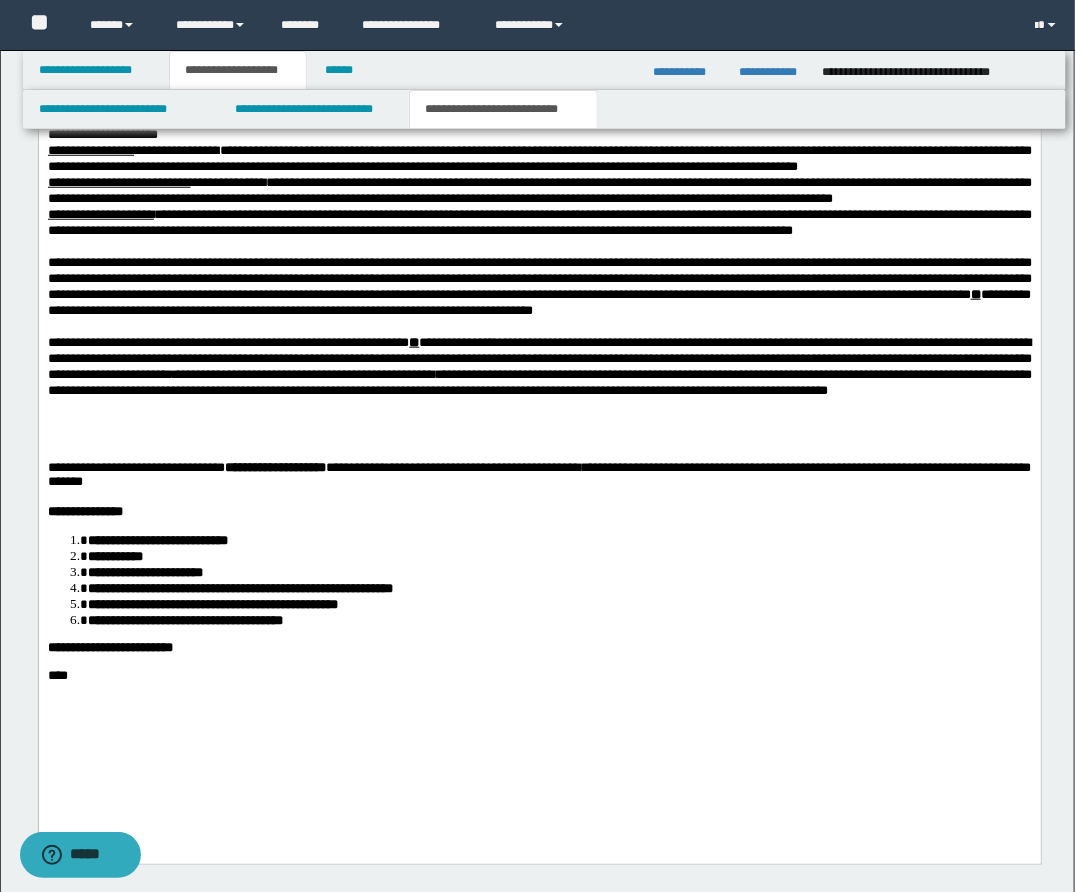 click on "**********" at bounding box center [539, 367] 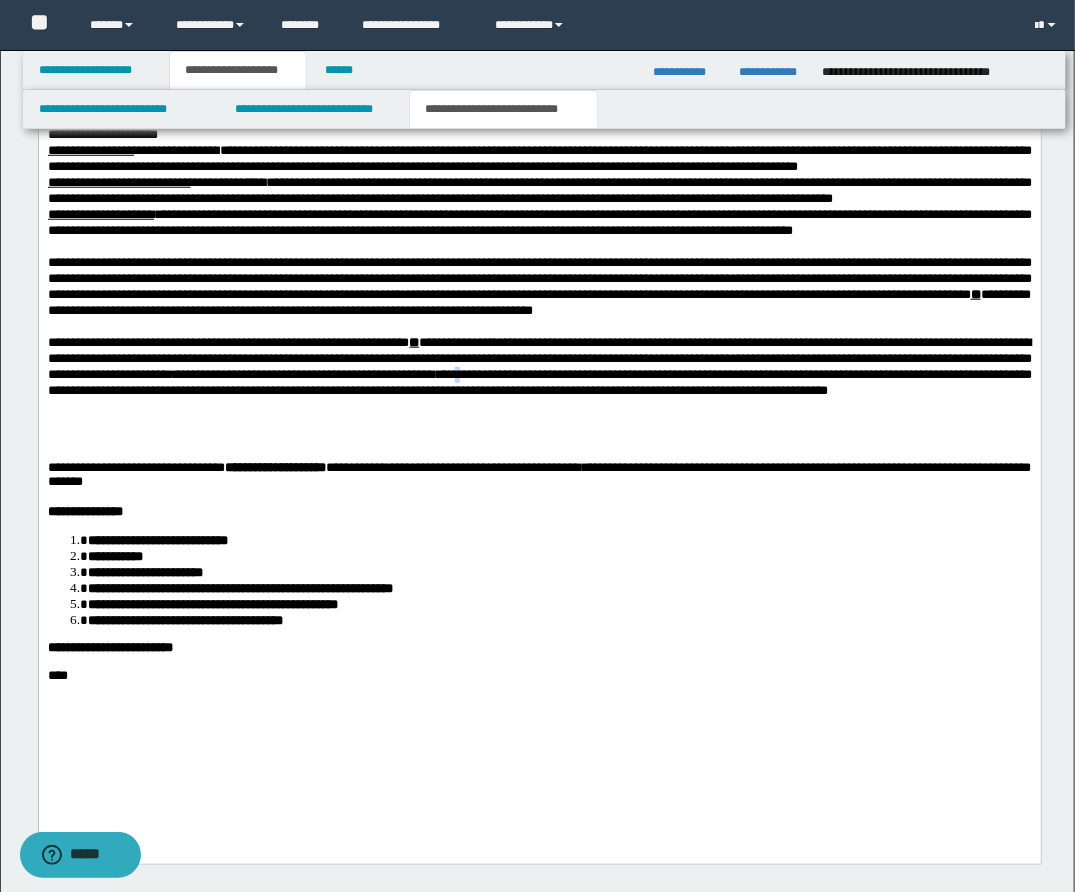 click on "**********" at bounding box center [539, 367] 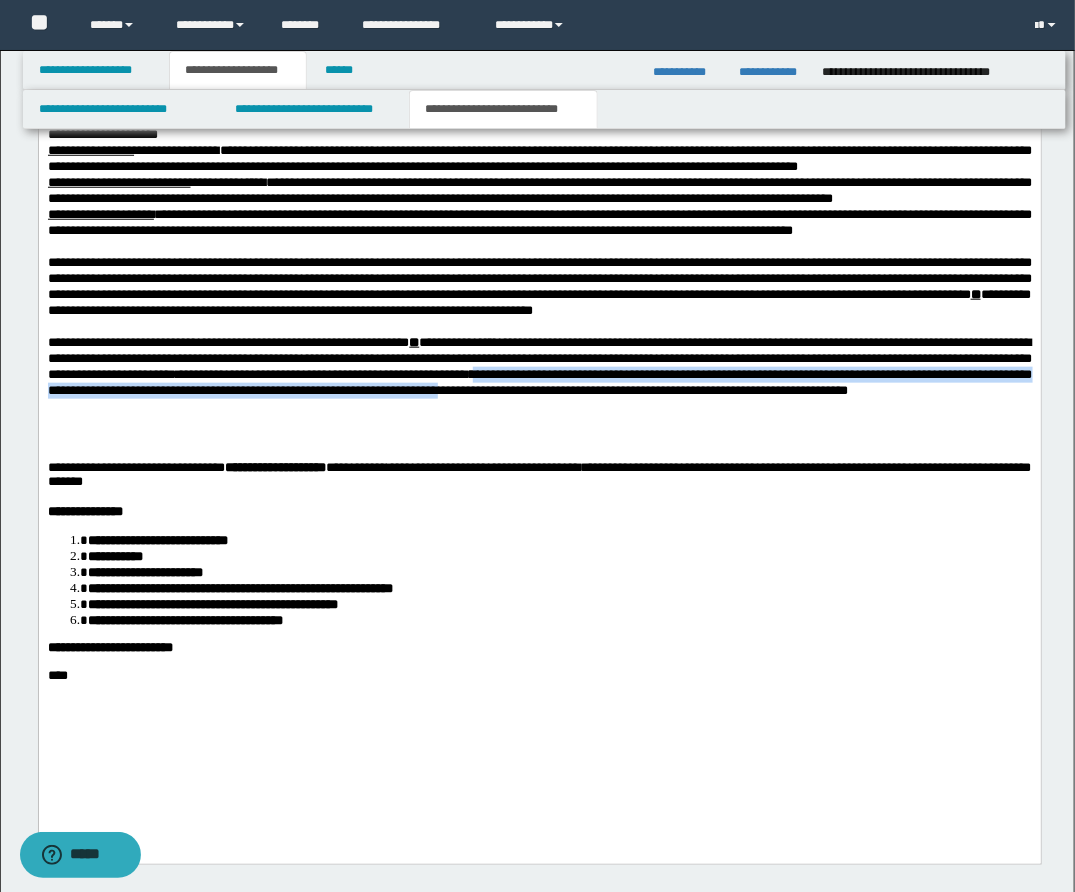 drag, startPoint x: 690, startPoint y: 434, endPoint x: 726, endPoint y: 450, distance: 39.39543 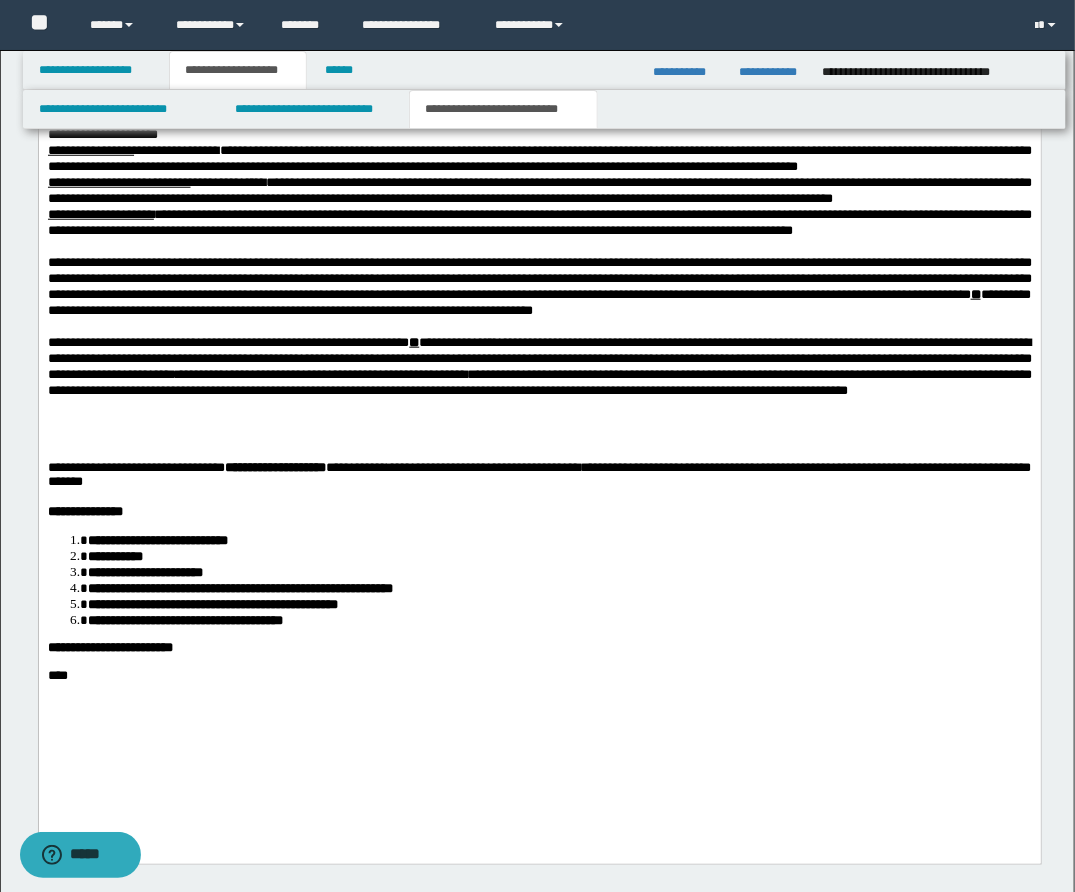 click on "**********" at bounding box center (539, 368) 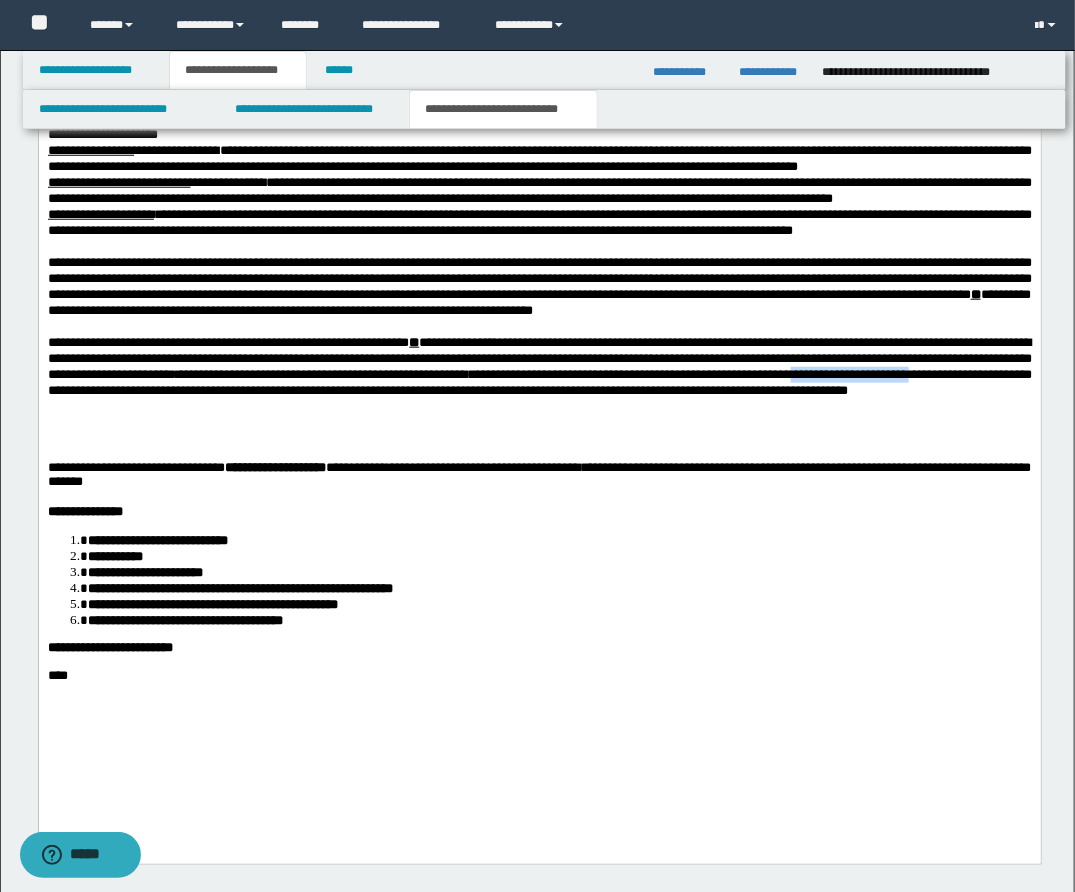 drag, startPoint x: 45, startPoint y: 449, endPoint x: 176, endPoint y: 449, distance: 131 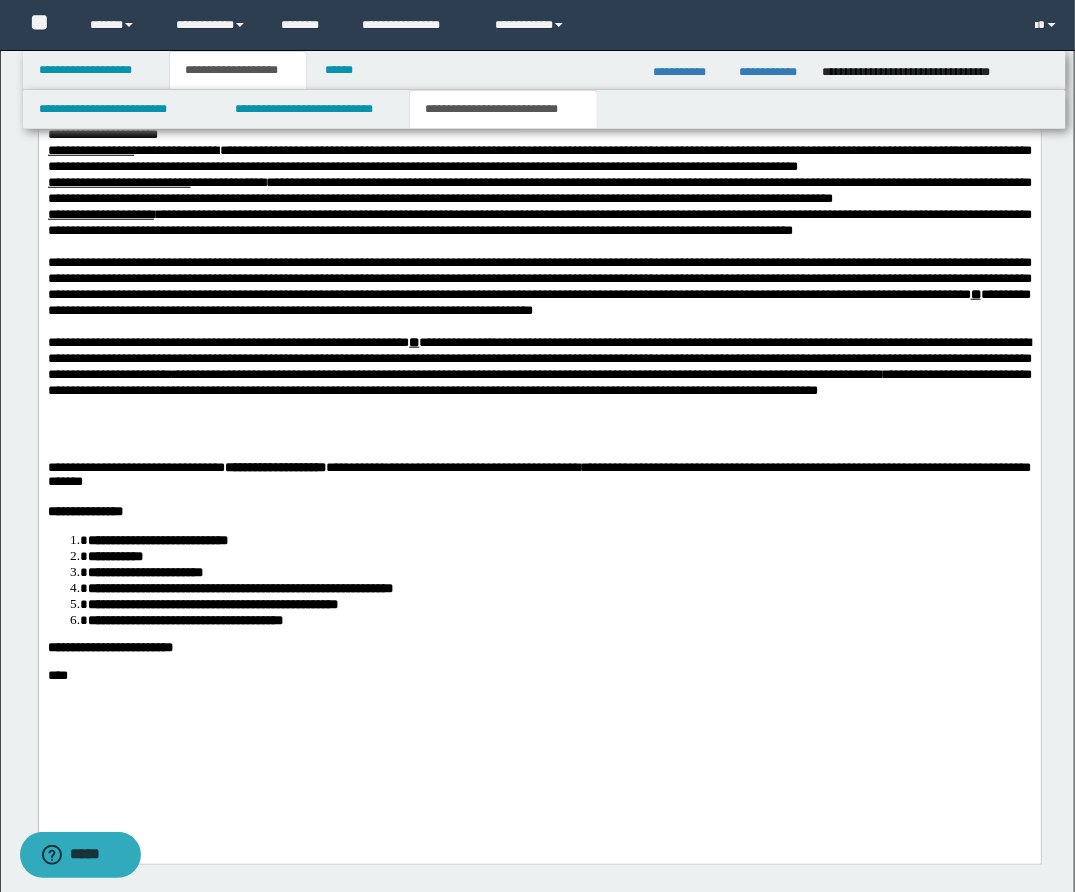 click on "**********" at bounding box center (539, 367) 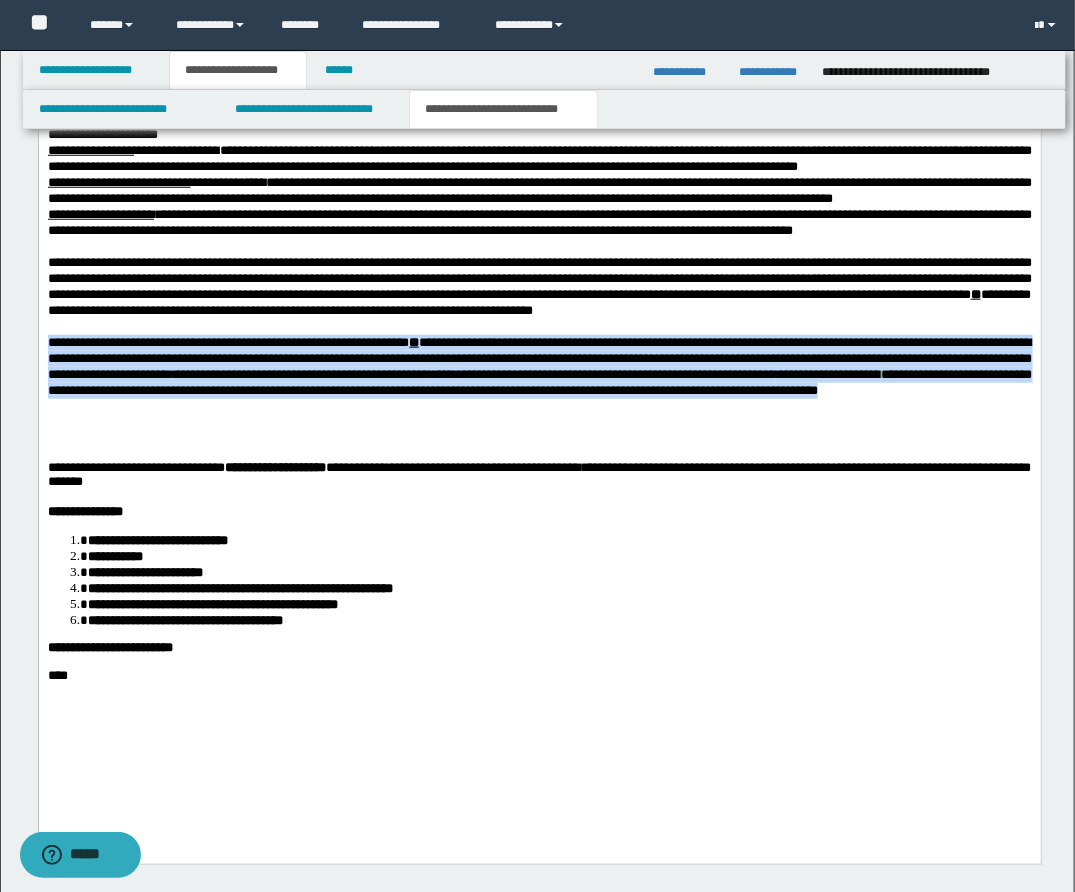 drag, startPoint x: 45, startPoint y: 399, endPoint x: 251, endPoint y: 468, distance: 217.2487 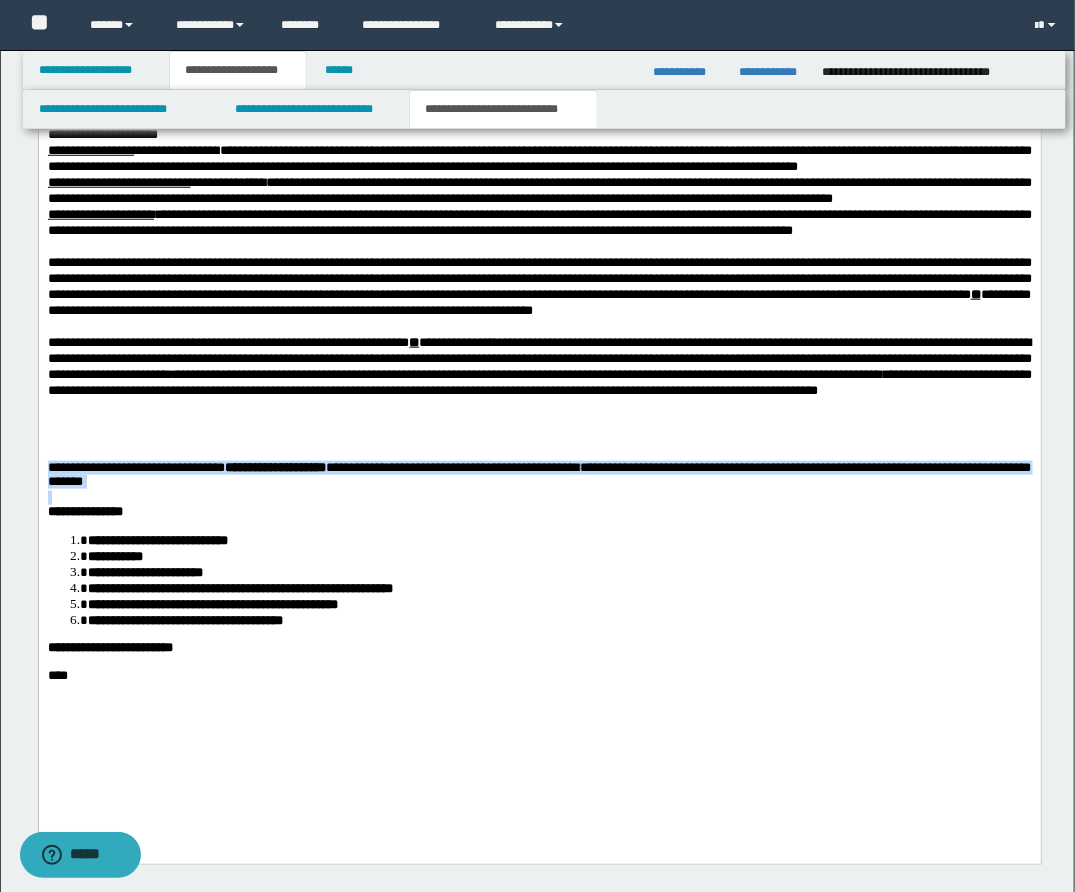 drag, startPoint x: 50, startPoint y: 542, endPoint x: 317, endPoint y: 578, distance: 269.41605 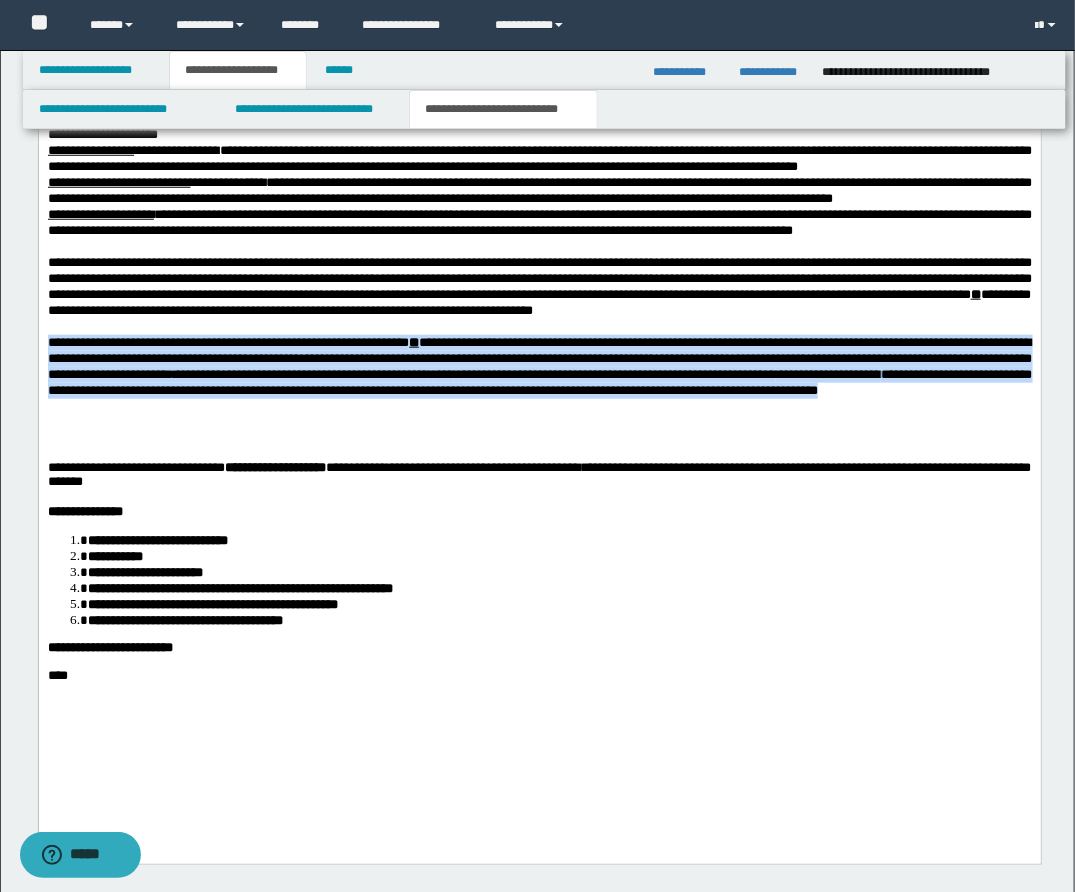 drag, startPoint x: 47, startPoint y: 399, endPoint x: 258, endPoint y: 465, distance: 221.08144 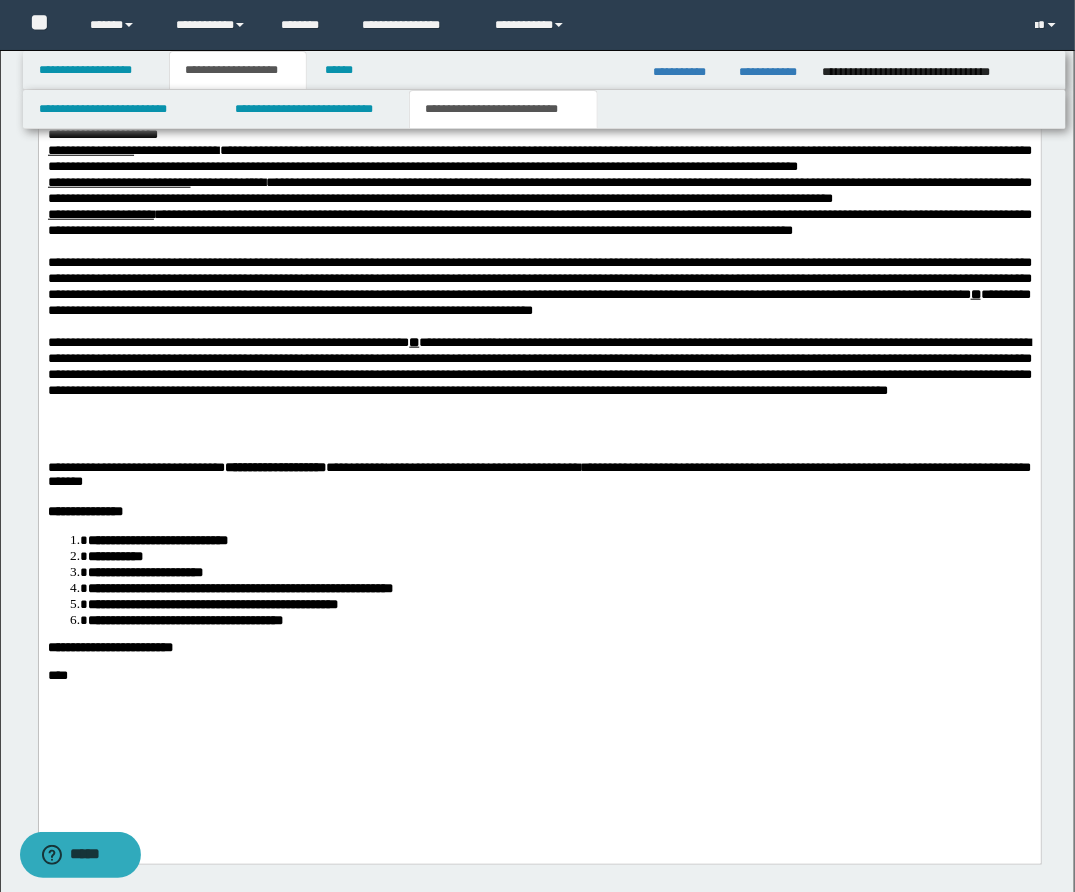 scroll, scrollTop: 2795, scrollLeft: 0, axis: vertical 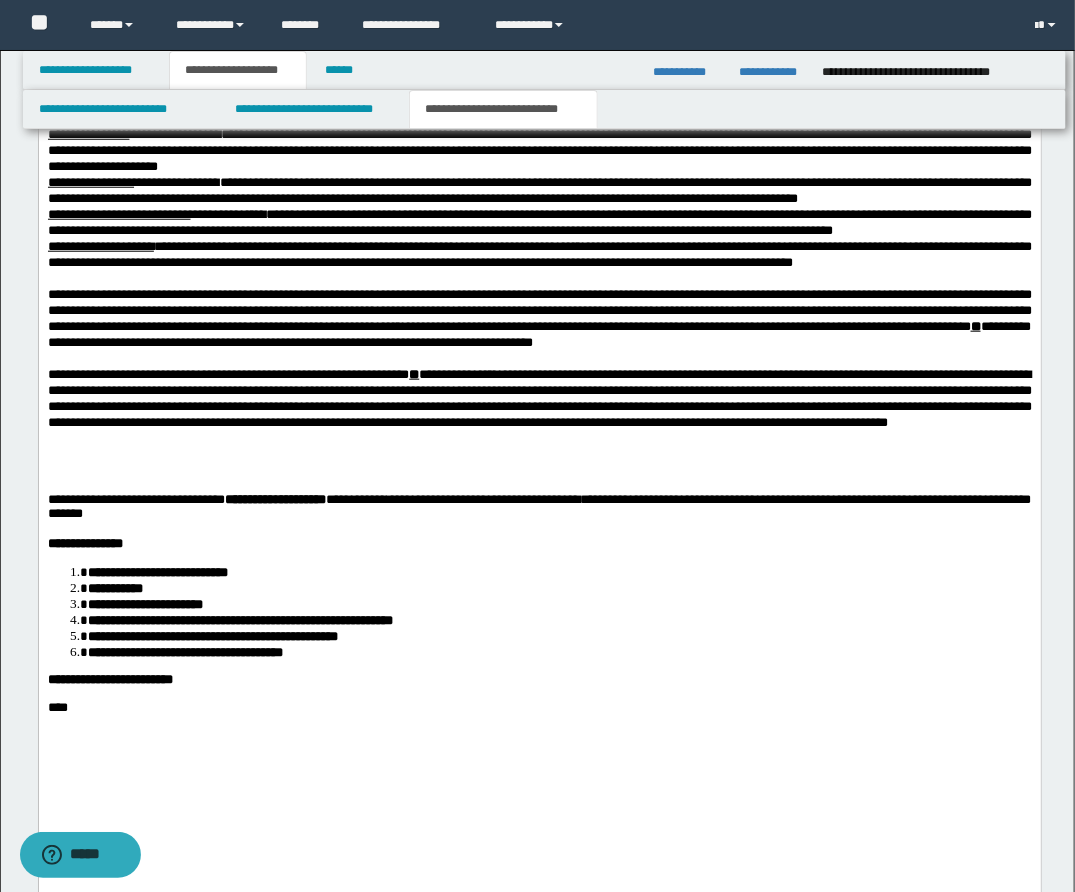 click at bounding box center (539, 456) 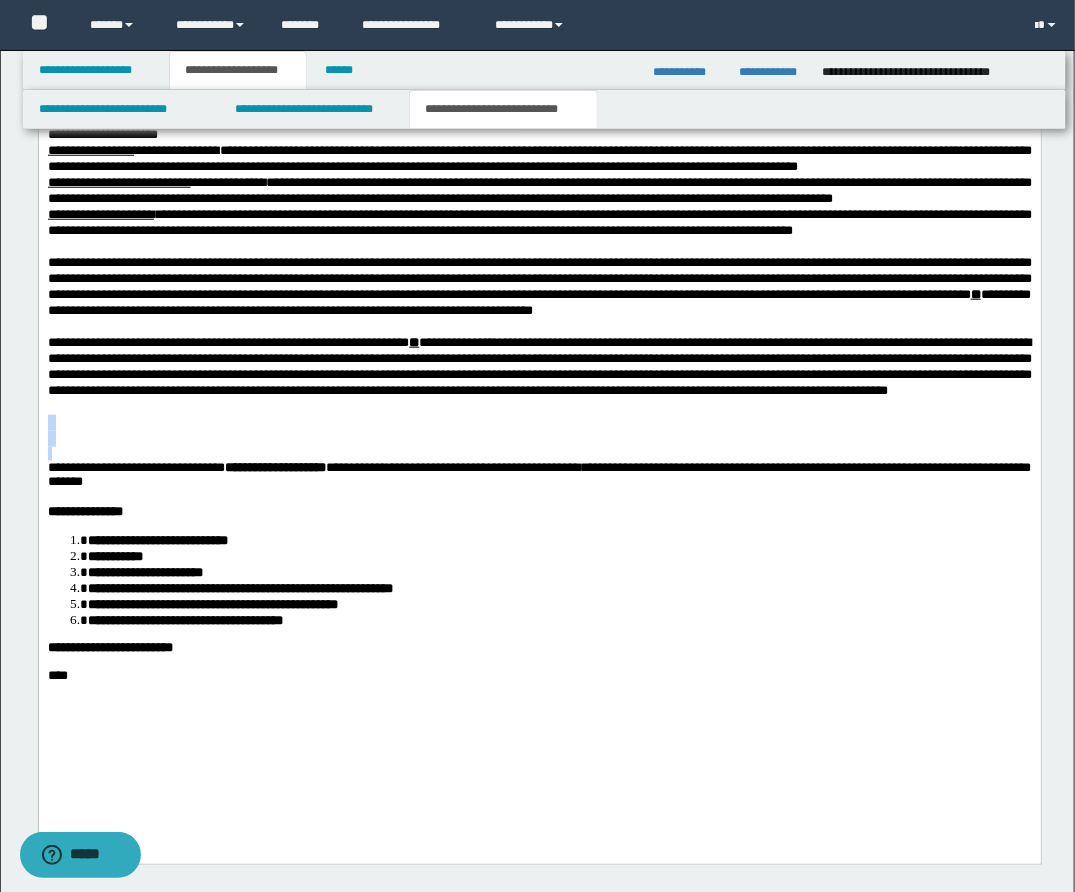 drag, startPoint x: 59, startPoint y: 486, endPoint x: 56, endPoint y: 522, distance: 36.124783 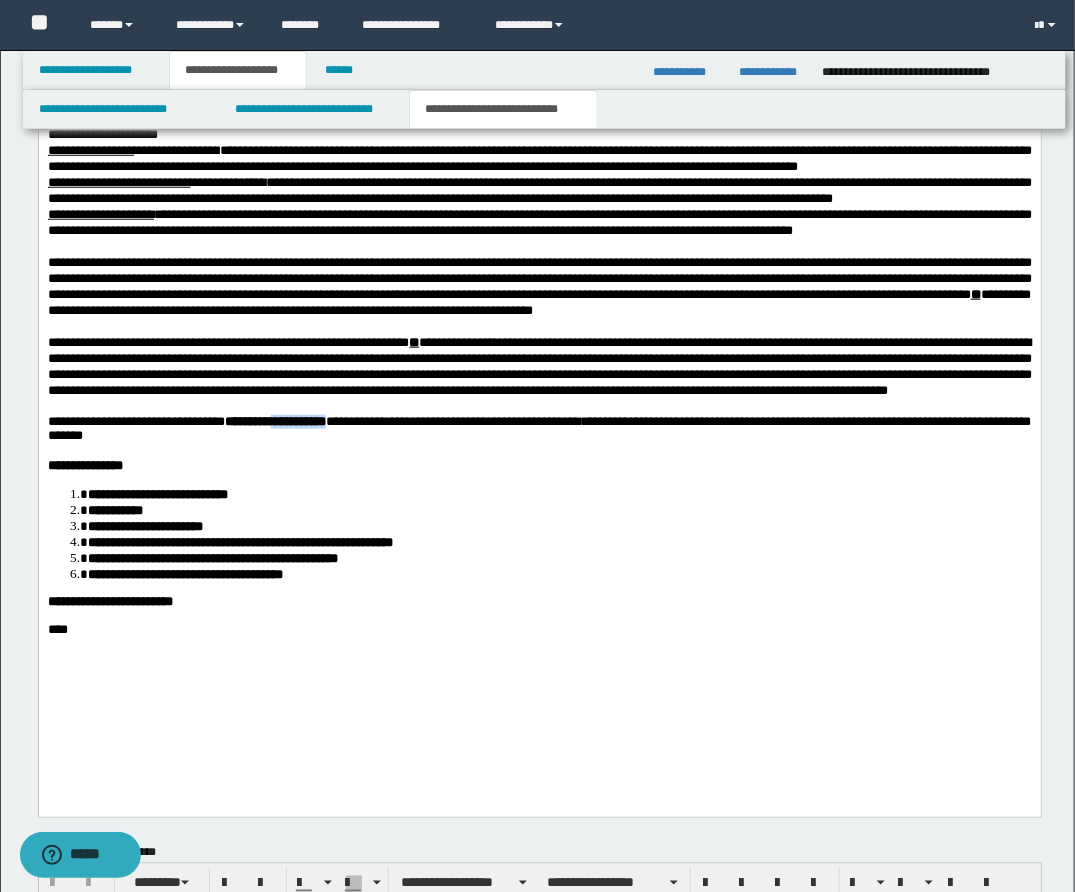 drag, startPoint x: 320, startPoint y: 492, endPoint x: 404, endPoint y: 500, distance: 84.38009 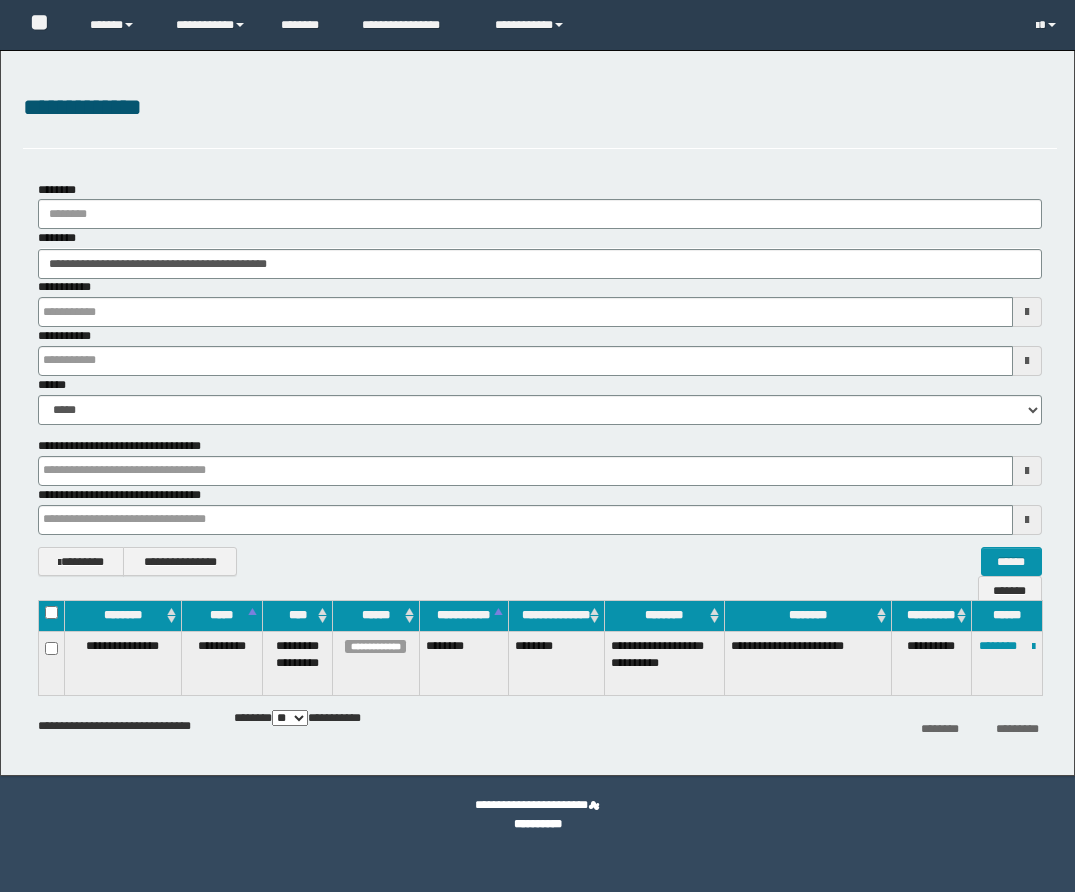 scroll, scrollTop: 0, scrollLeft: 0, axis: both 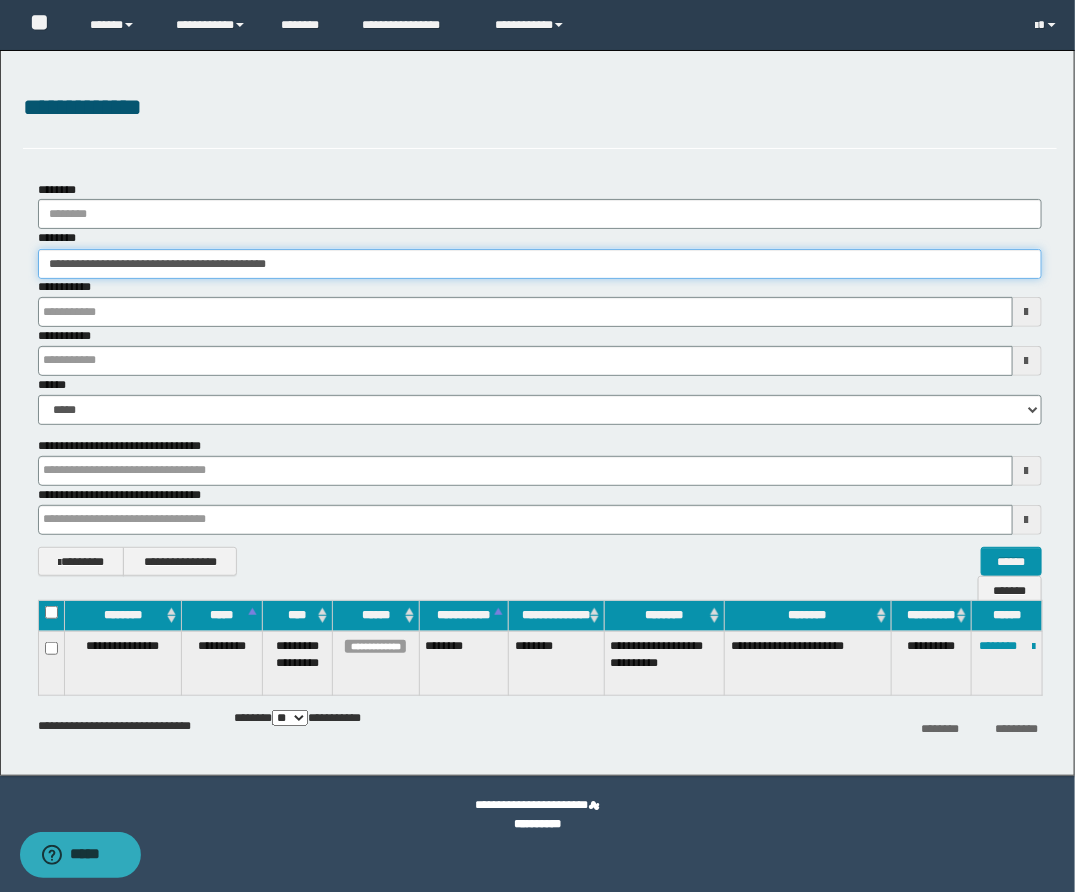 drag, startPoint x: 388, startPoint y: 259, endPoint x: 19, endPoint y: 261, distance: 369.00543 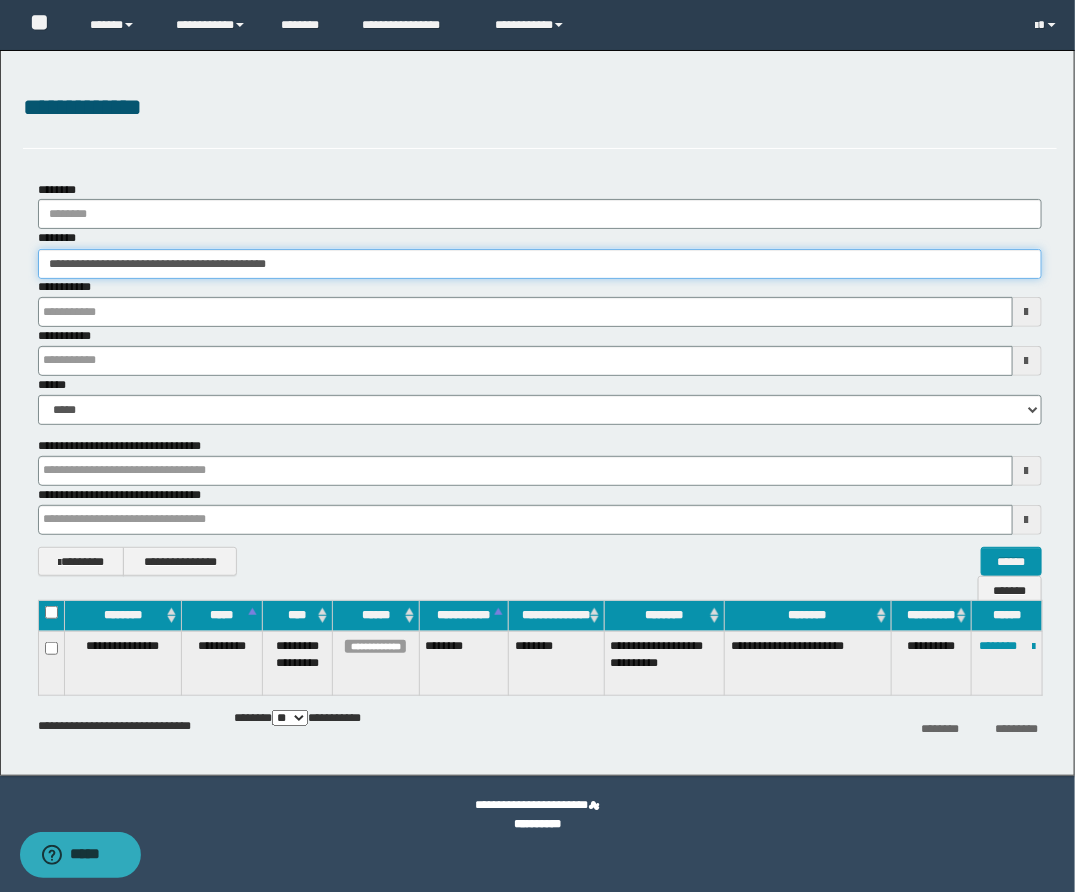 click on "**********" at bounding box center (540, 379) 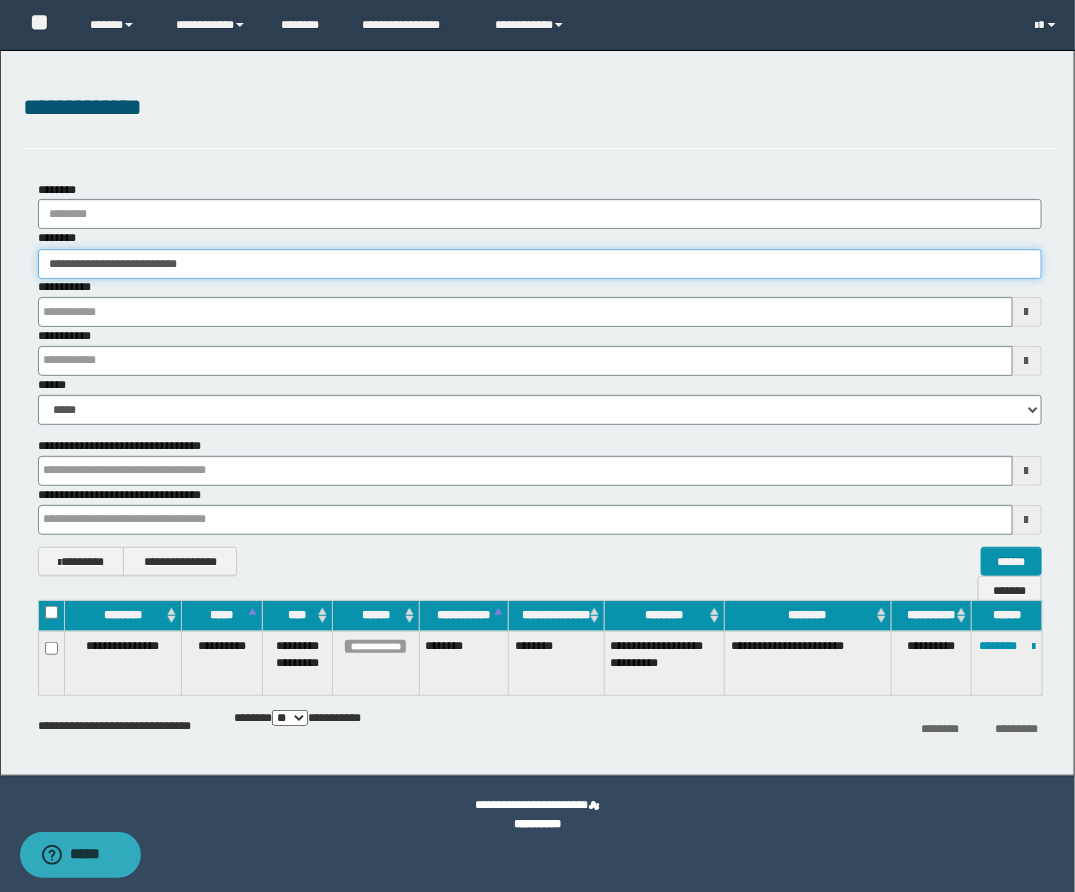 type on "**********" 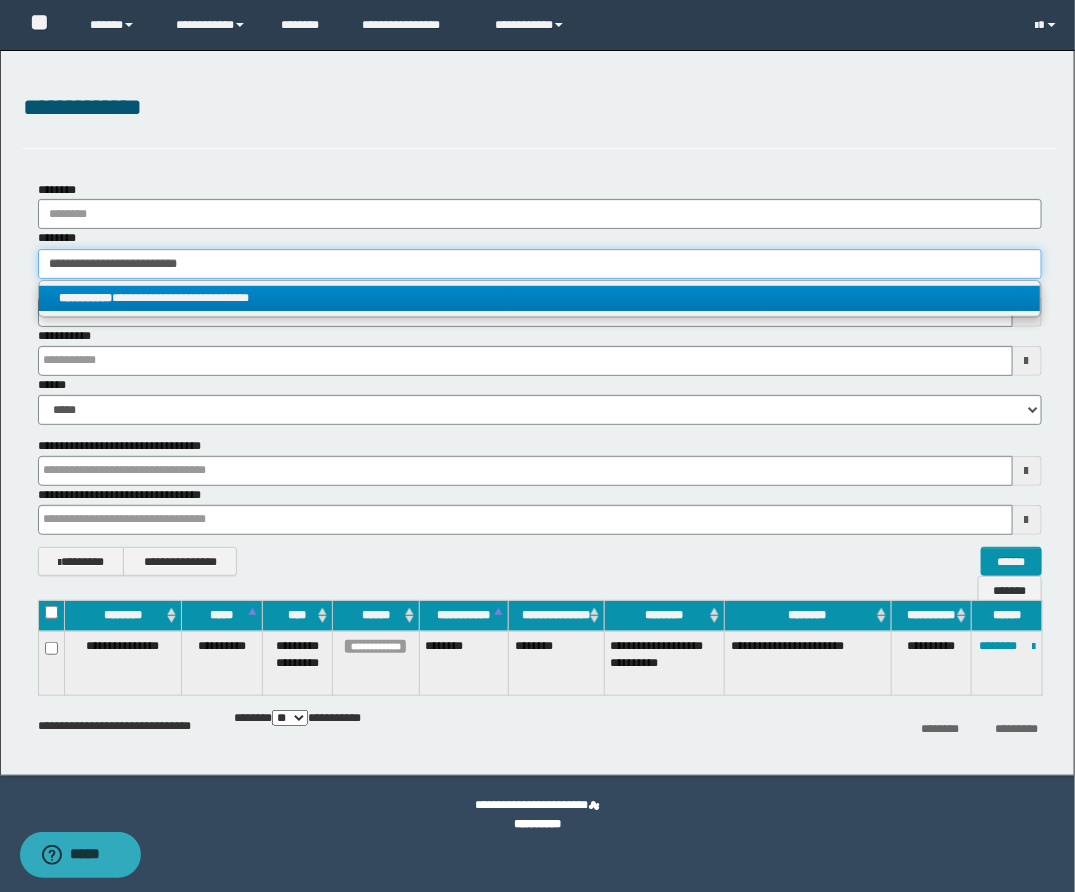 type on "**********" 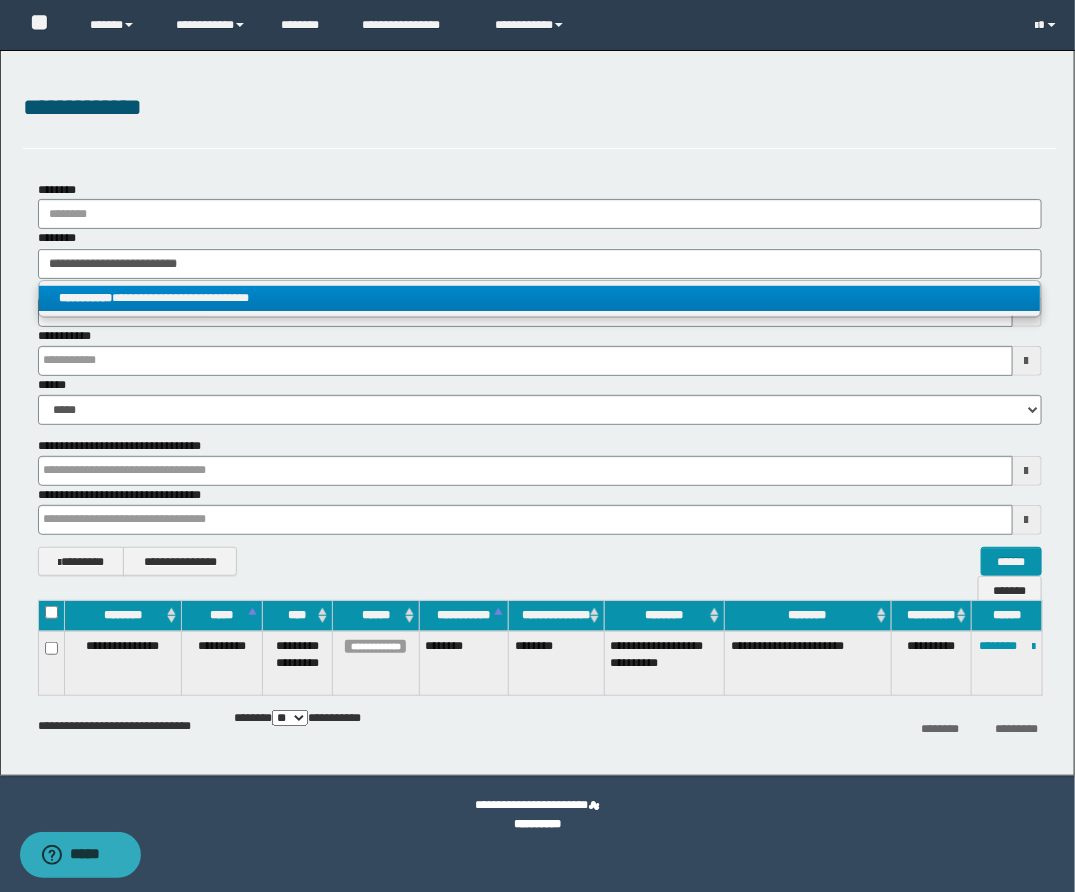 click on "**********" at bounding box center [539, 298] 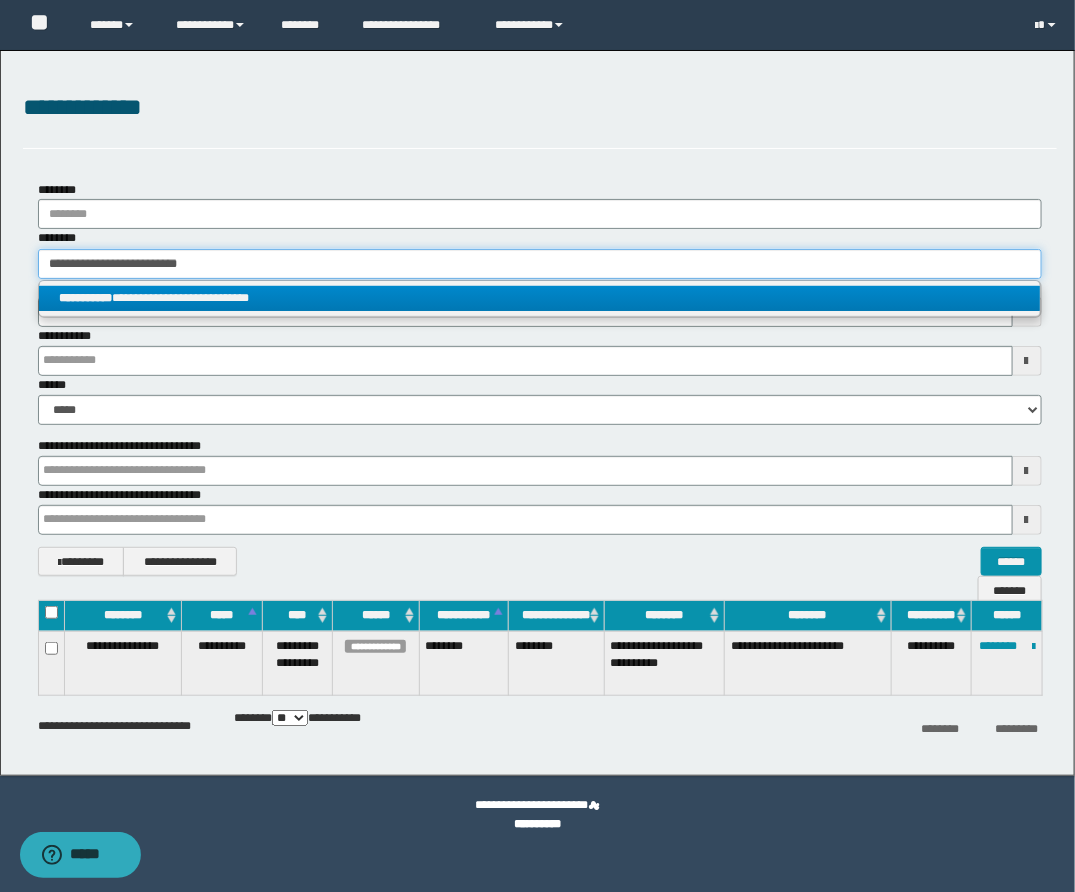 type 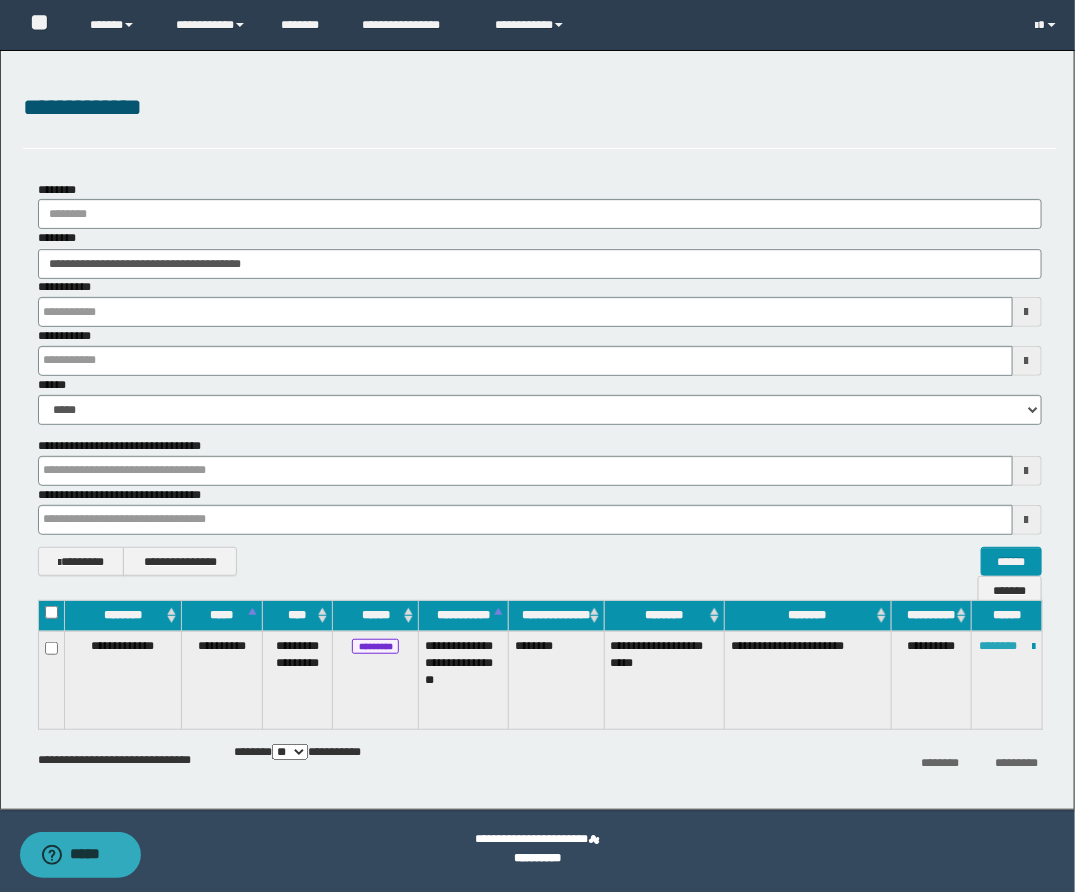 click on "********" at bounding box center (998, 646) 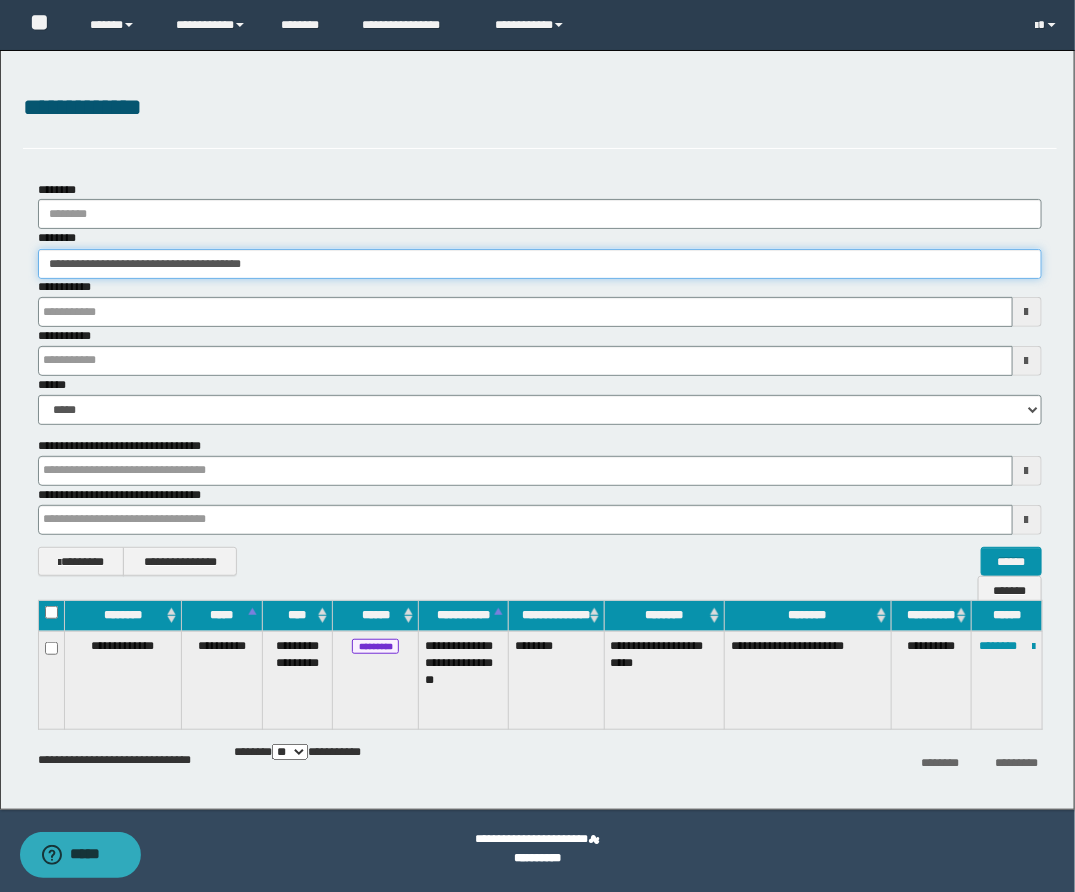 drag, startPoint x: 358, startPoint y: 263, endPoint x: 47, endPoint y: 241, distance: 311.77716 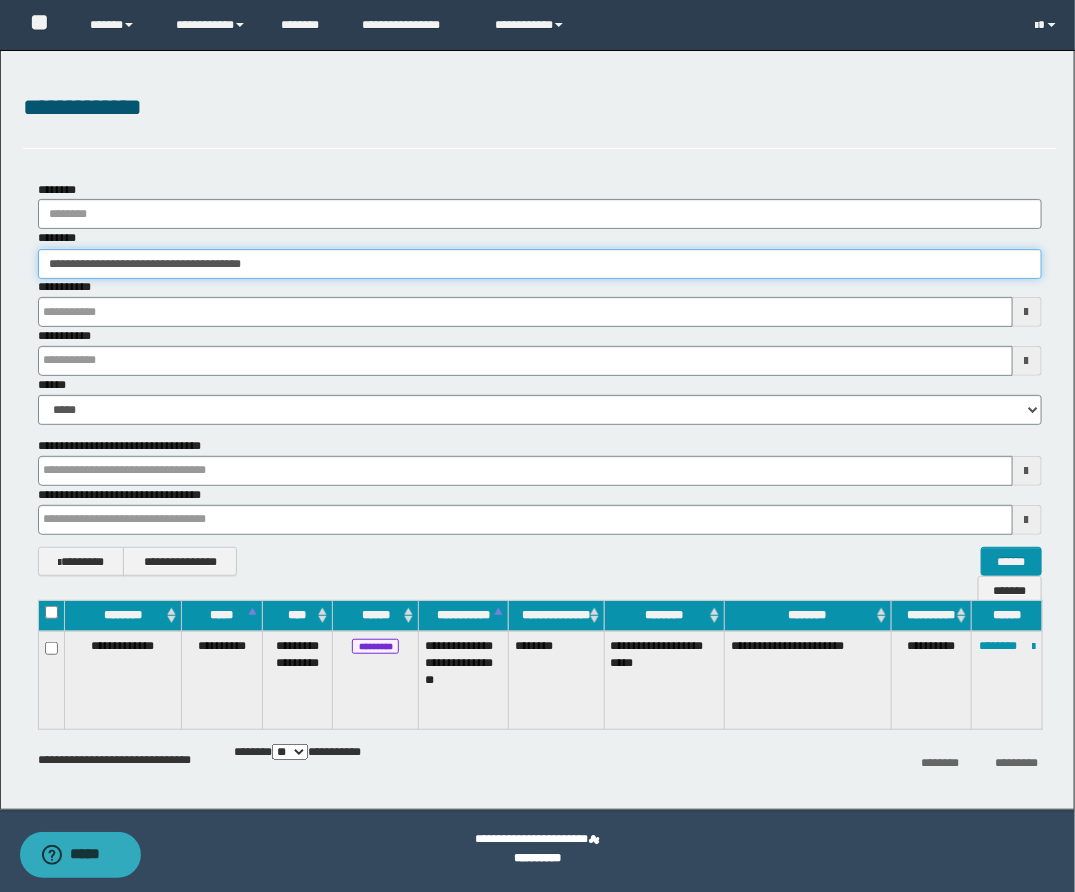 click on "**********" at bounding box center [540, 253] 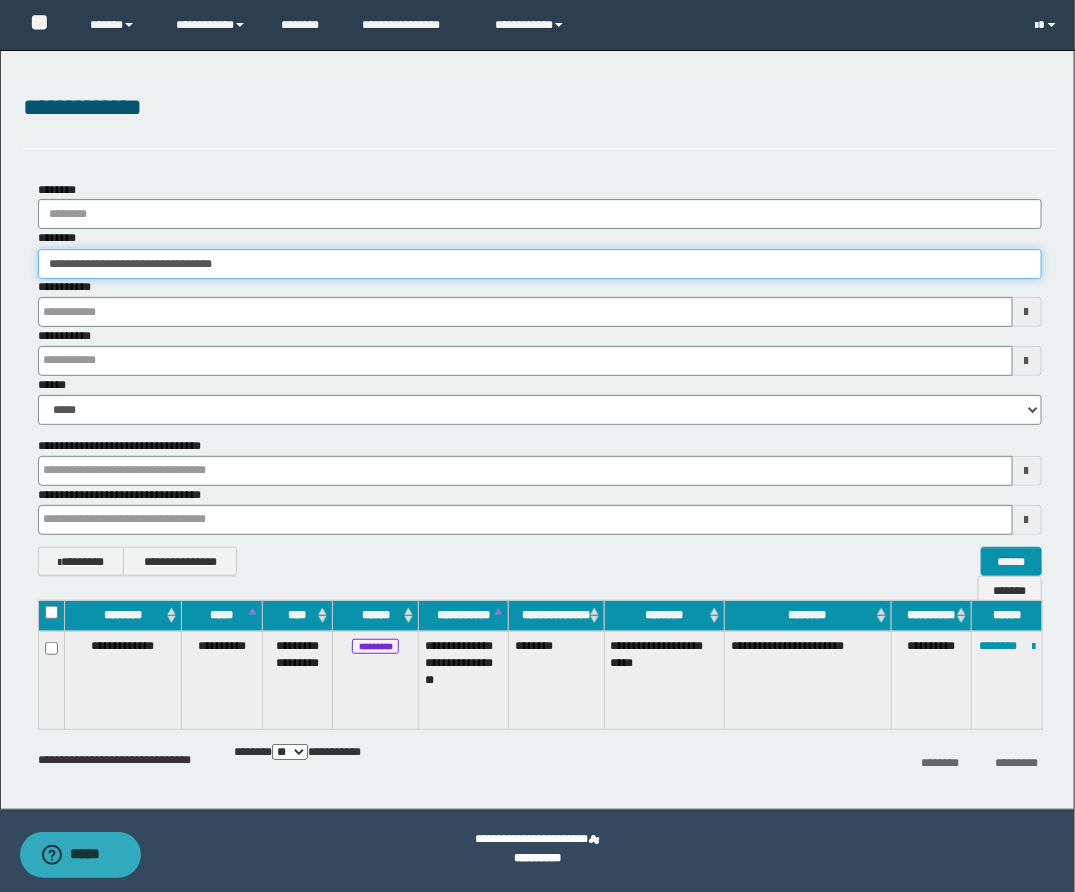 type on "**********" 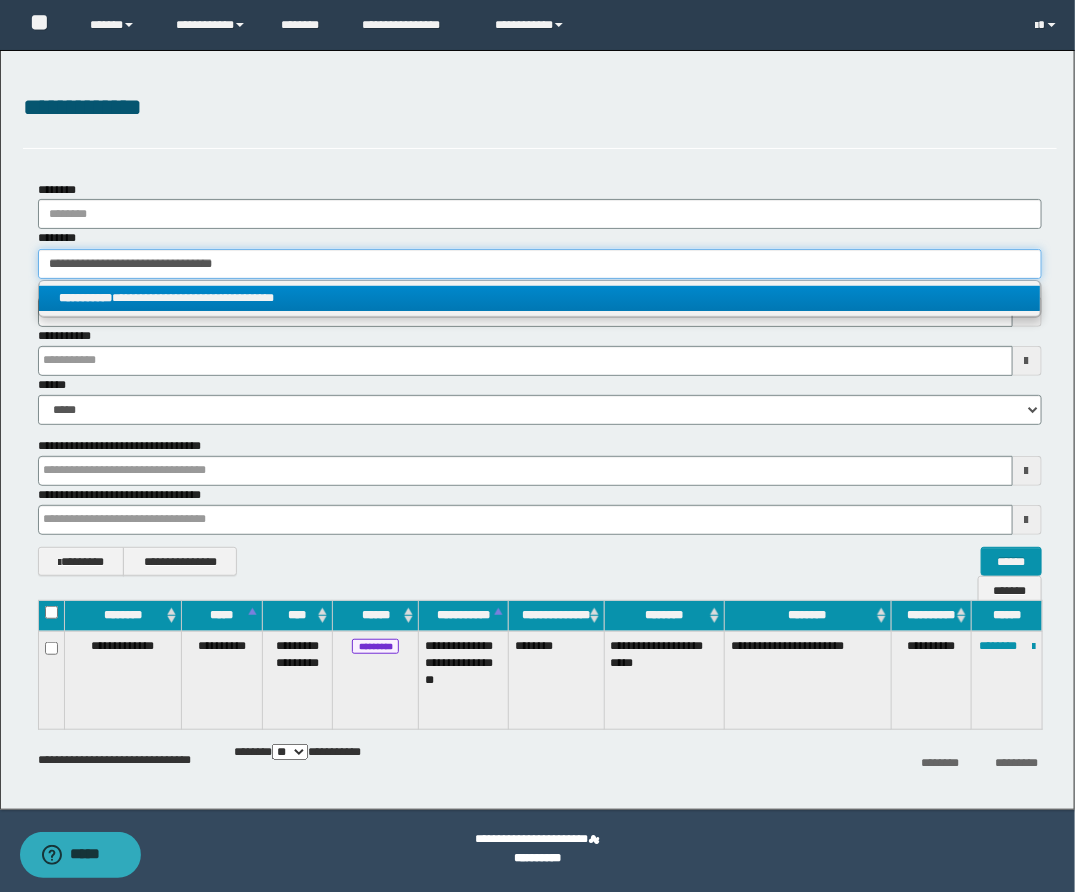 type on "**********" 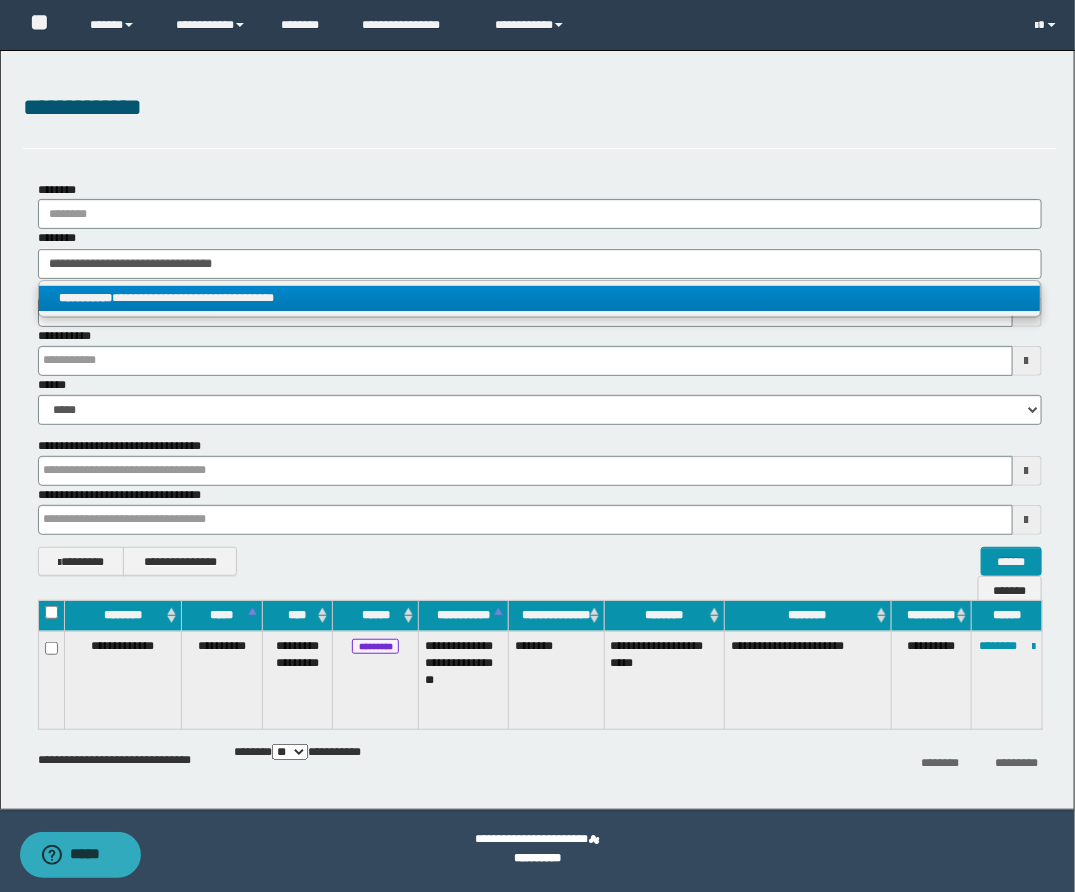 click on "**********" at bounding box center [539, 298] 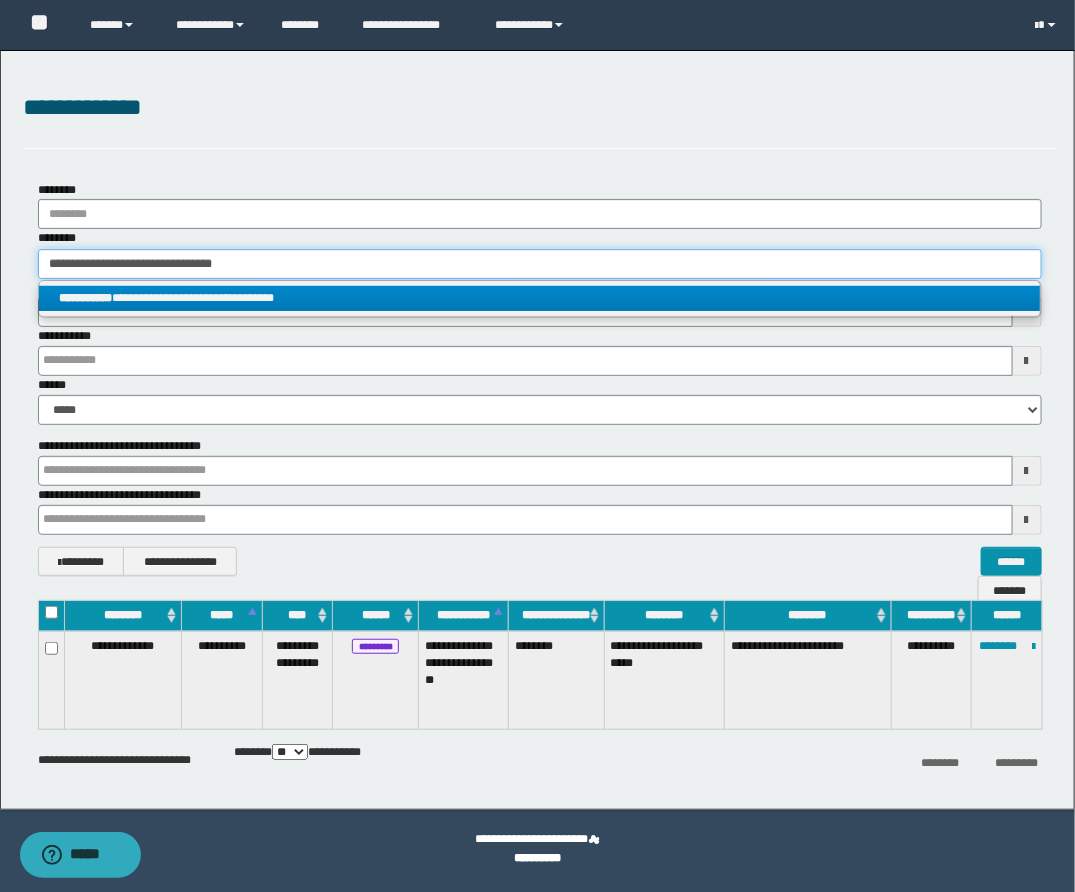 type 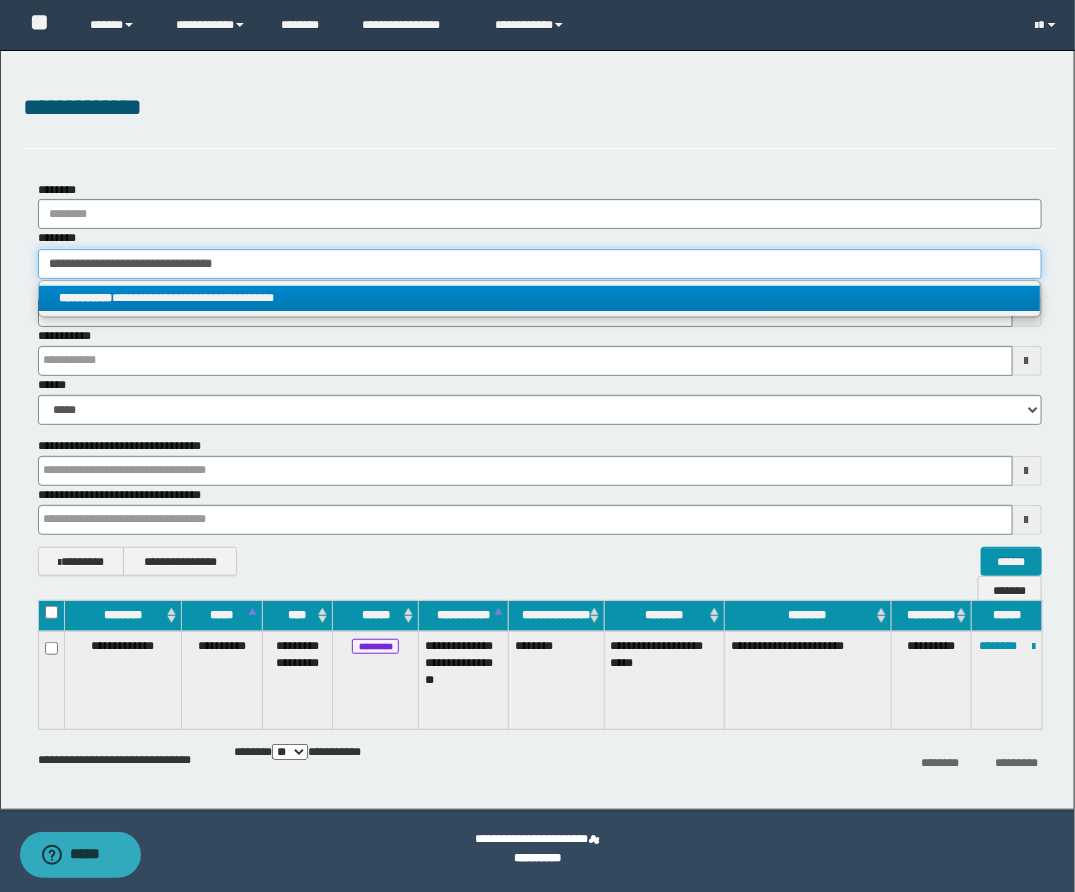type on "**********" 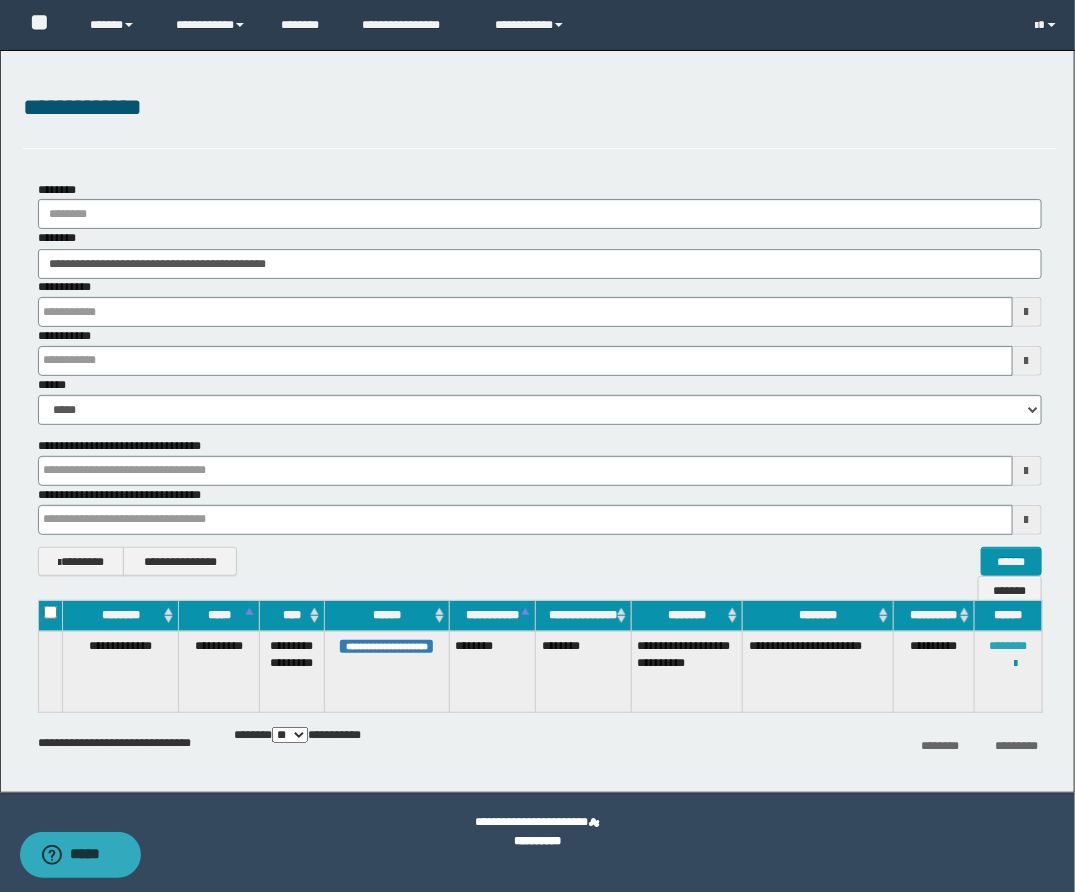 click on "********" at bounding box center [1008, 646] 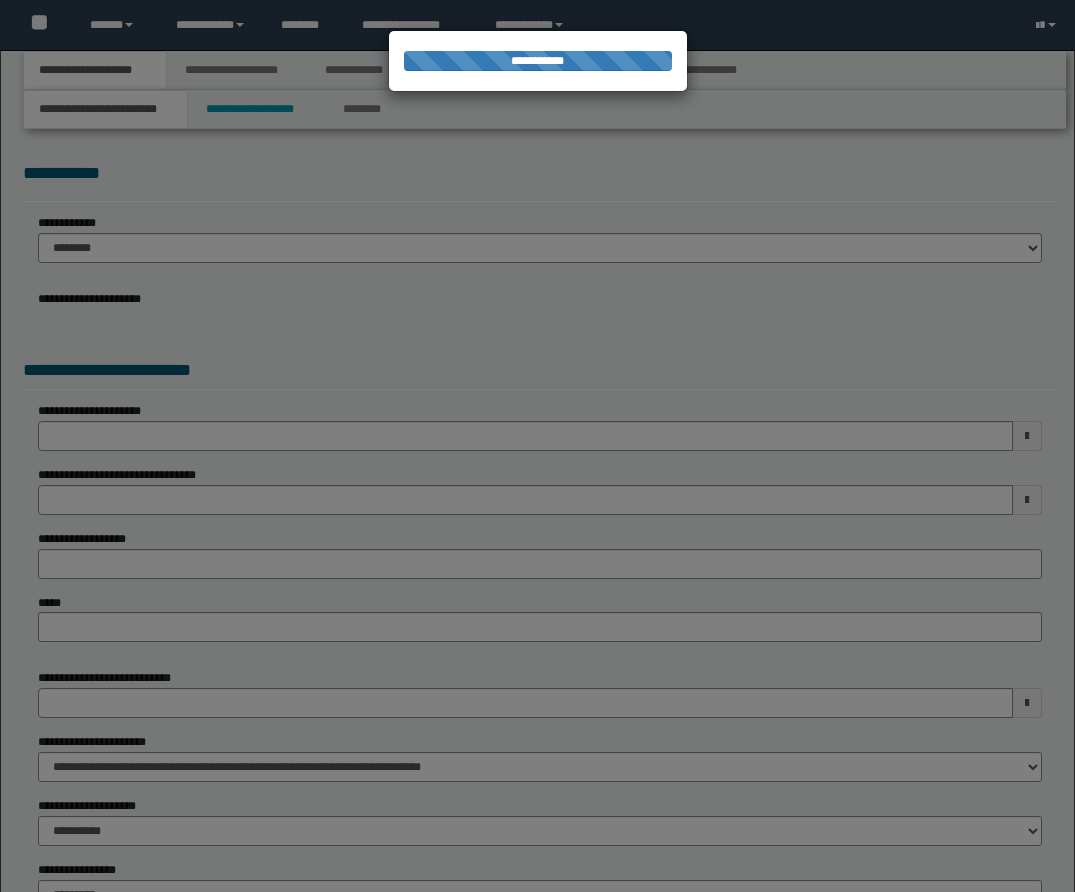 scroll, scrollTop: 0, scrollLeft: 0, axis: both 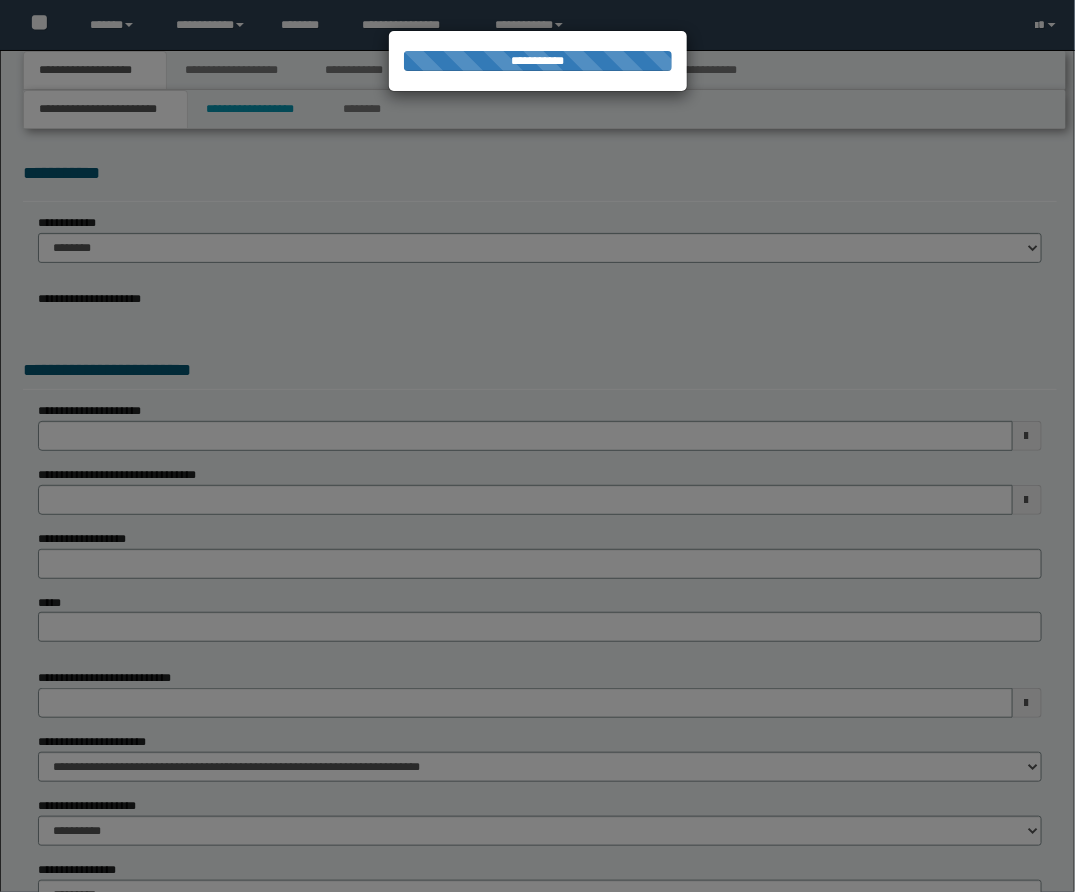 select on "*" 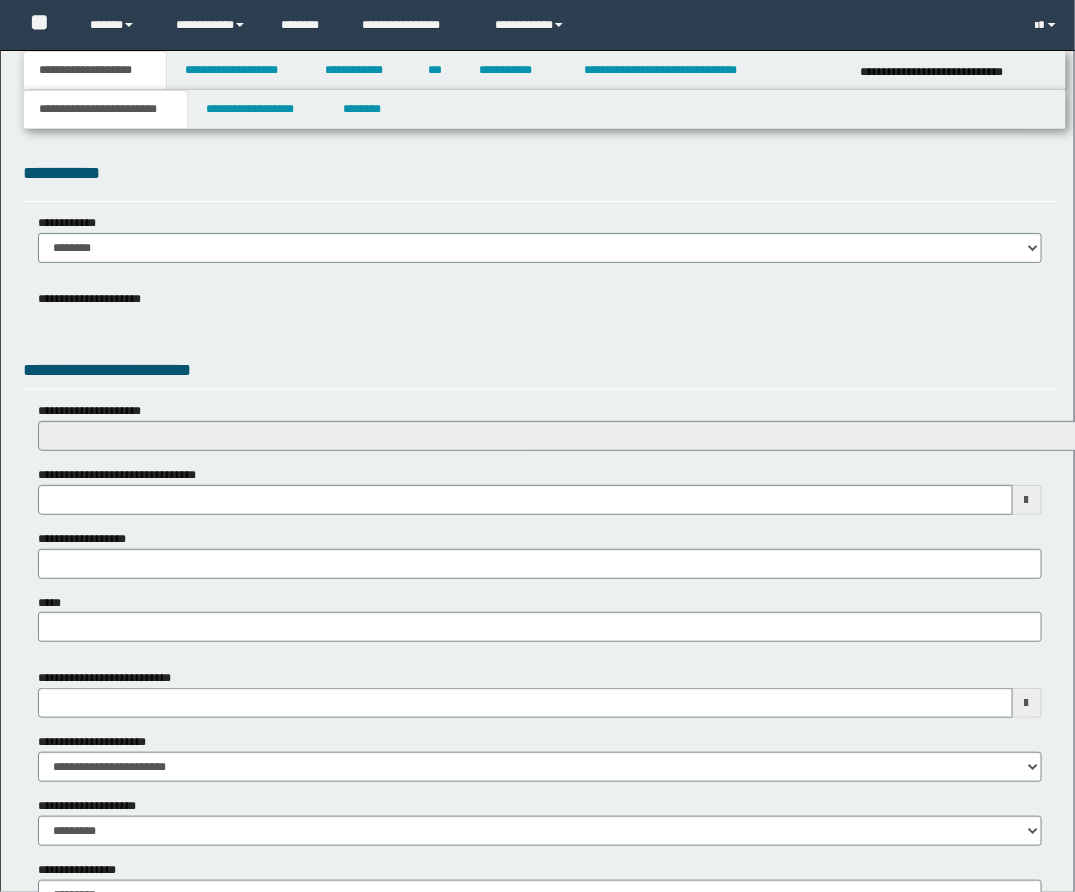 scroll, scrollTop: 0, scrollLeft: 0, axis: both 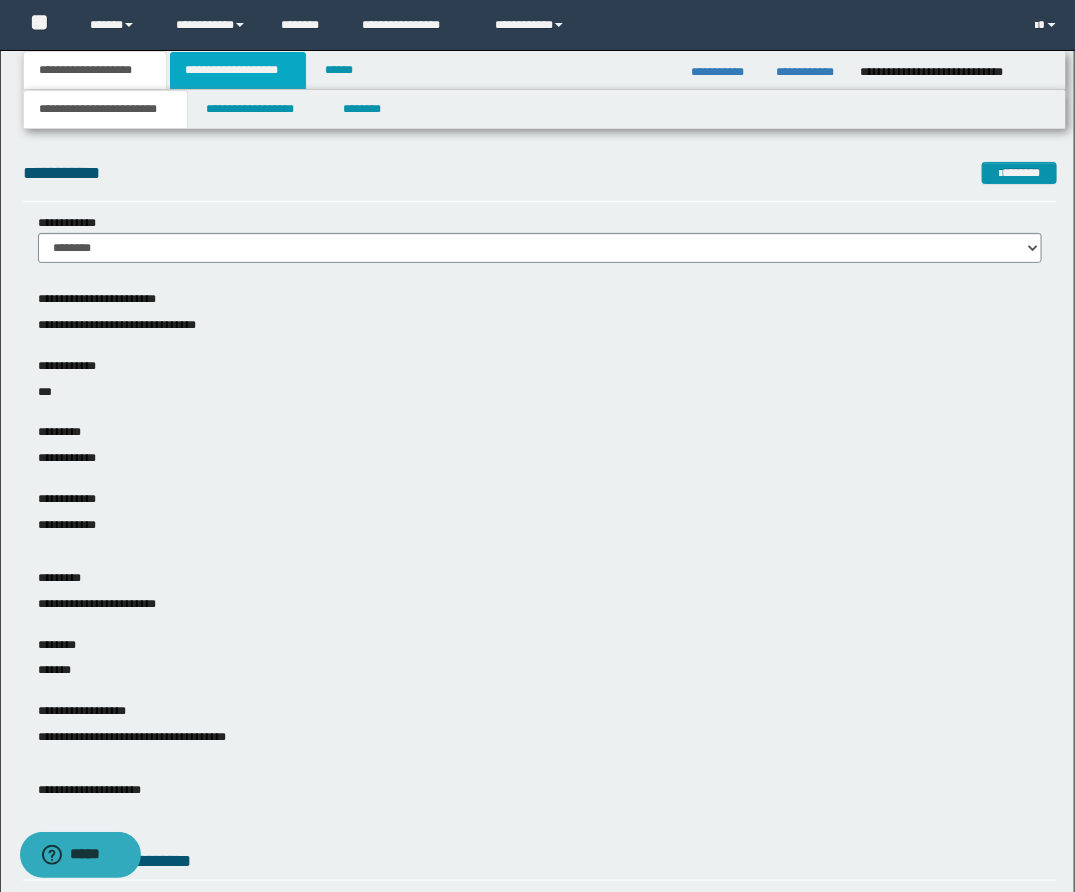 click on "**********" at bounding box center [238, 70] 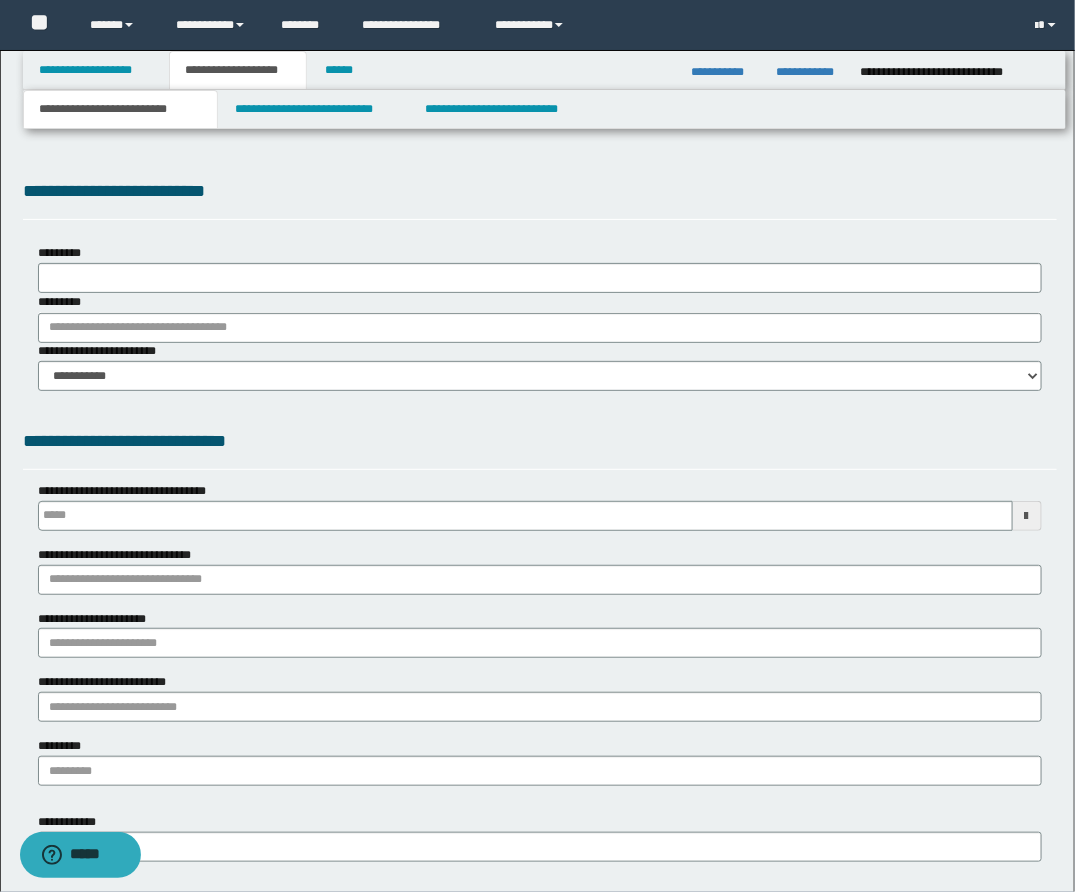 type 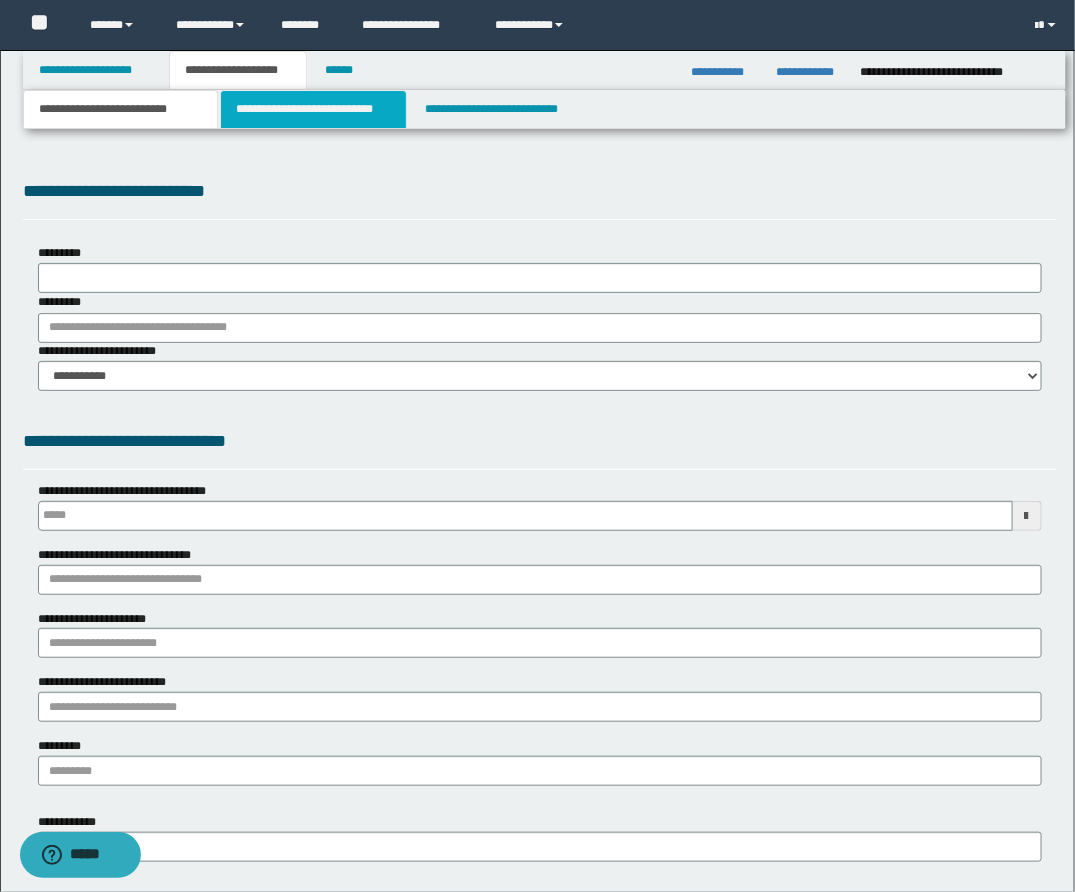 scroll, scrollTop: 0, scrollLeft: 0, axis: both 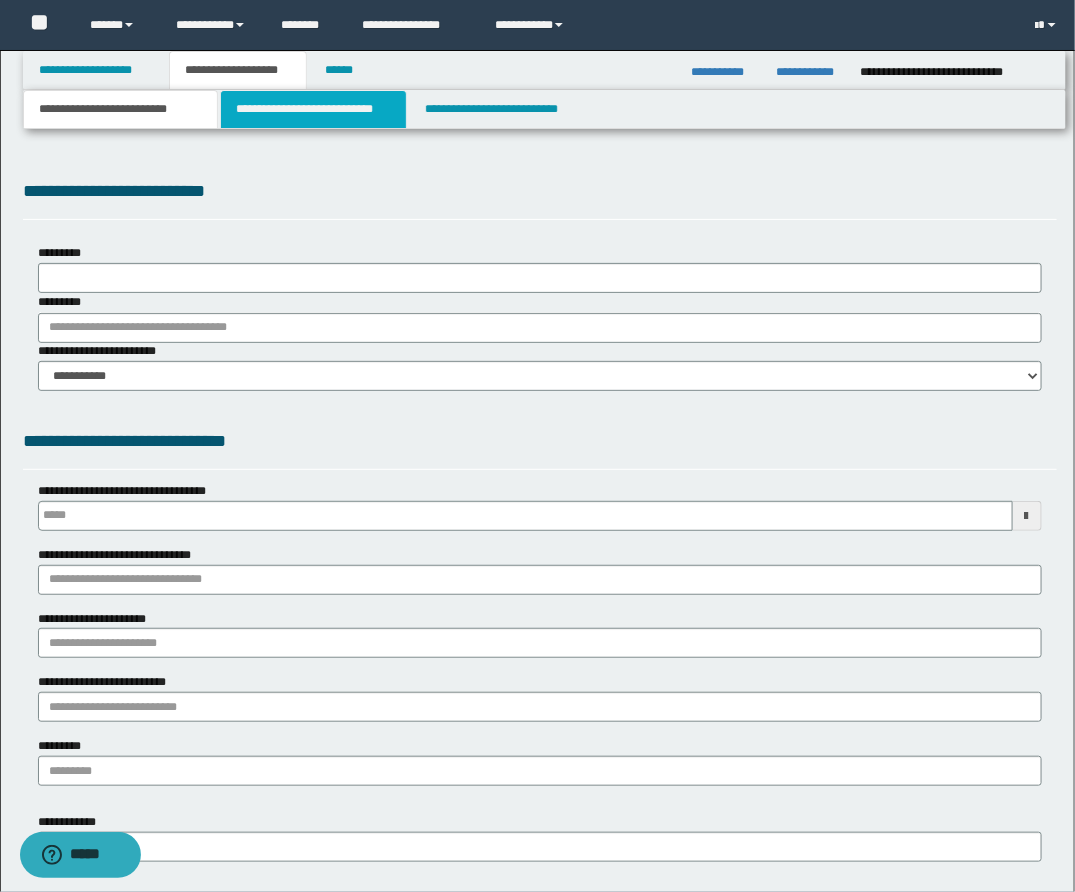 select on "*" 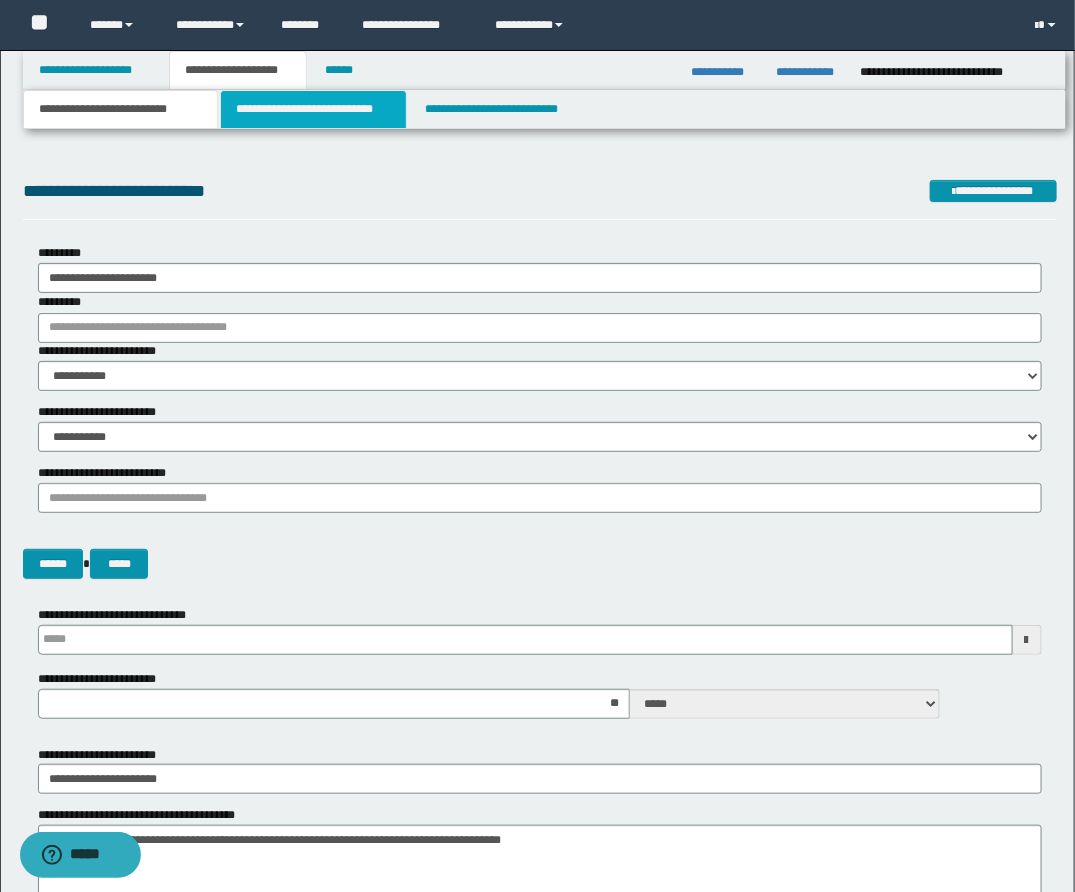 click on "**********" at bounding box center [313, 109] 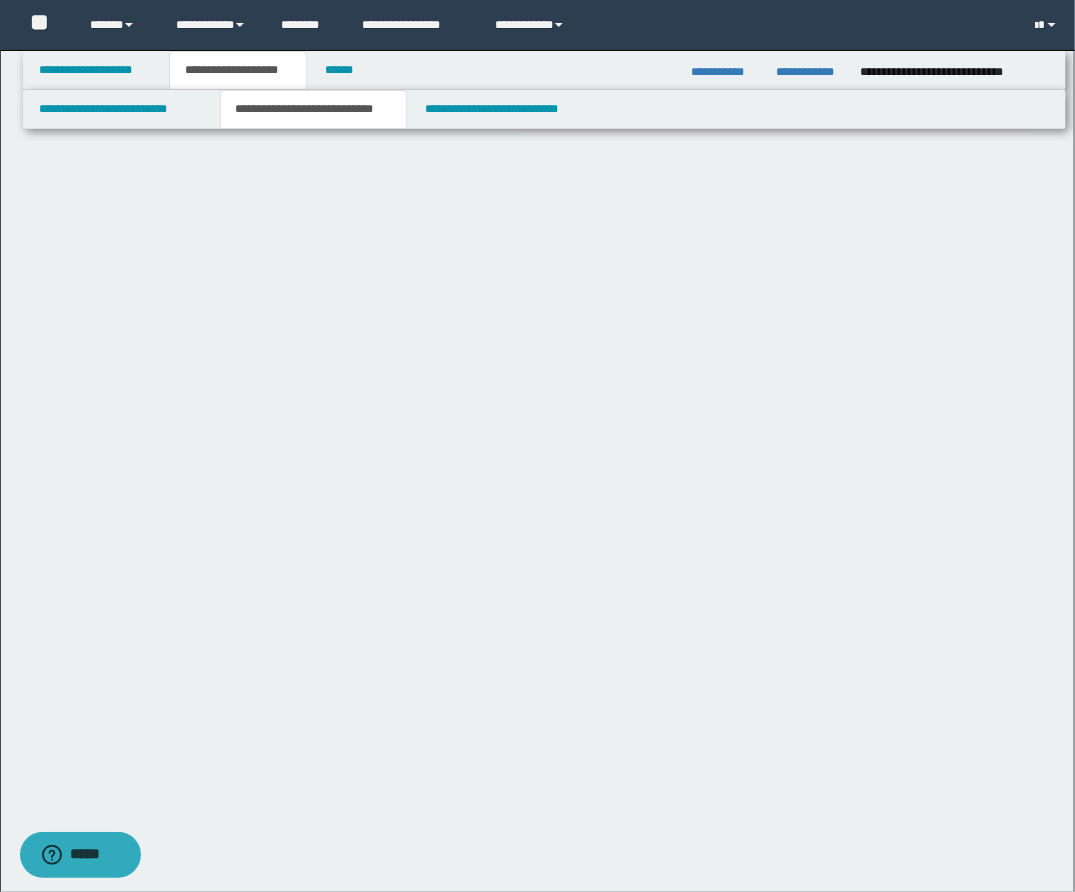 select on "*" 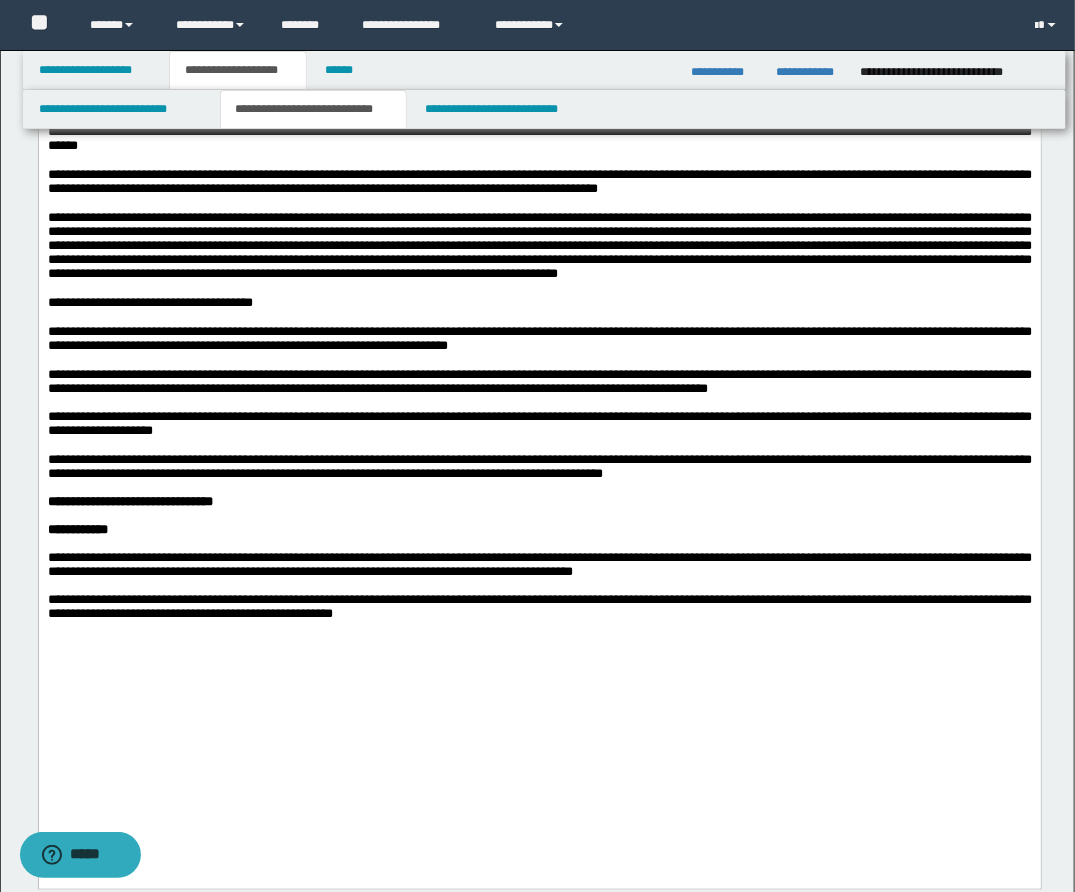 scroll, scrollTop: 585, scrollLeft: 0, axis: vertical 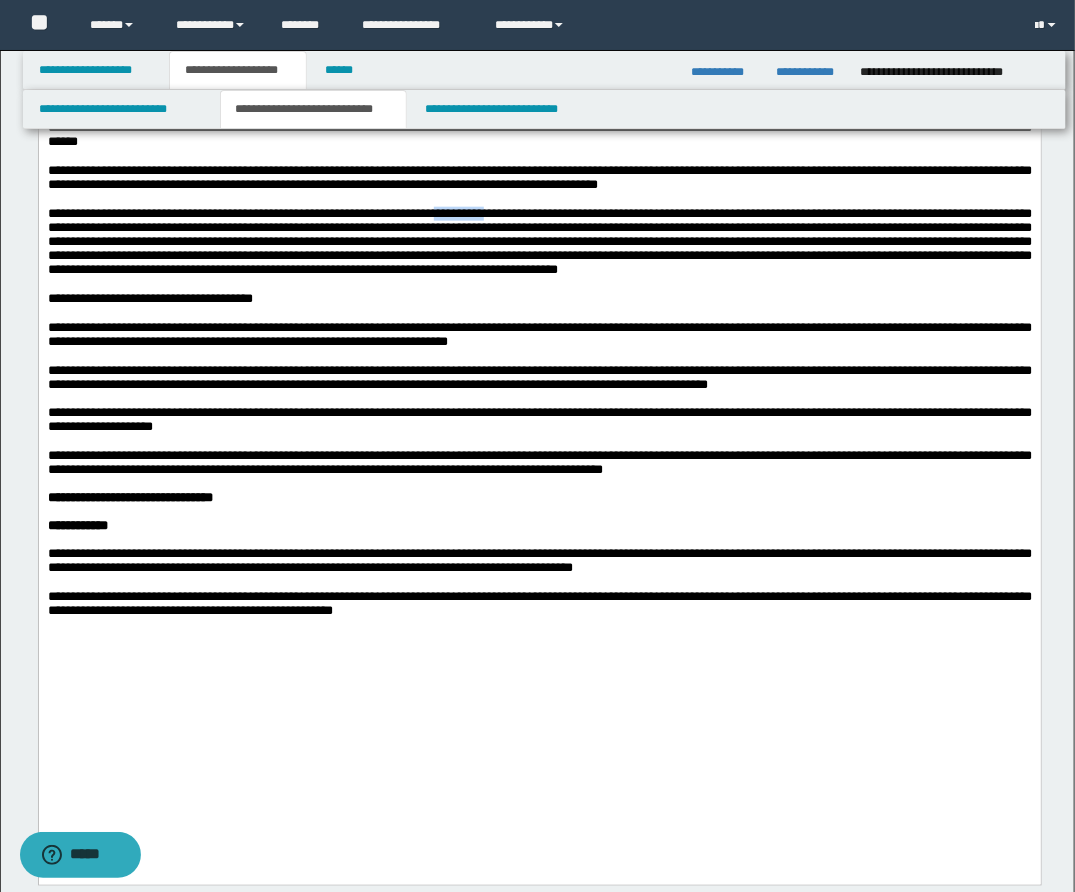 drag, startPoint x: 490, startPoint y: 303, endPoint x: 544, endPoint y: 301, distance: 54.037025 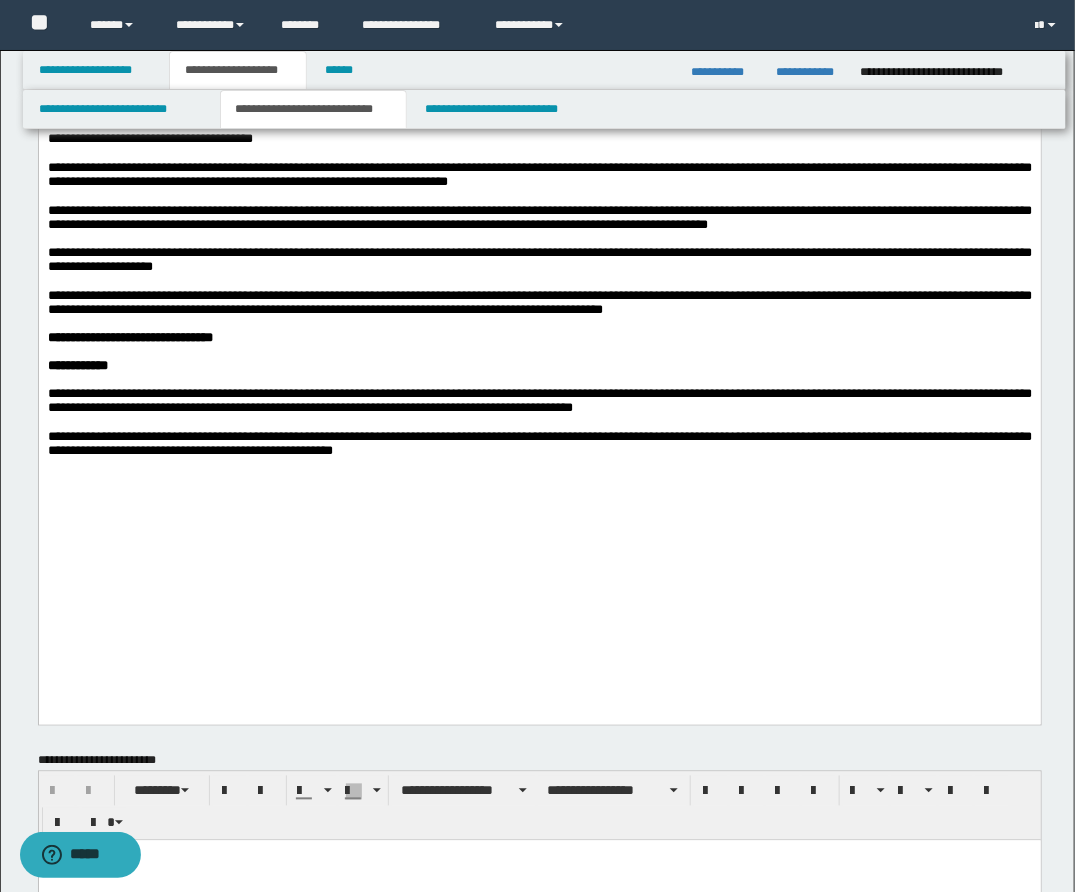 scroll, scrollTop: 709, scrollLeft: 0, axis: vertical 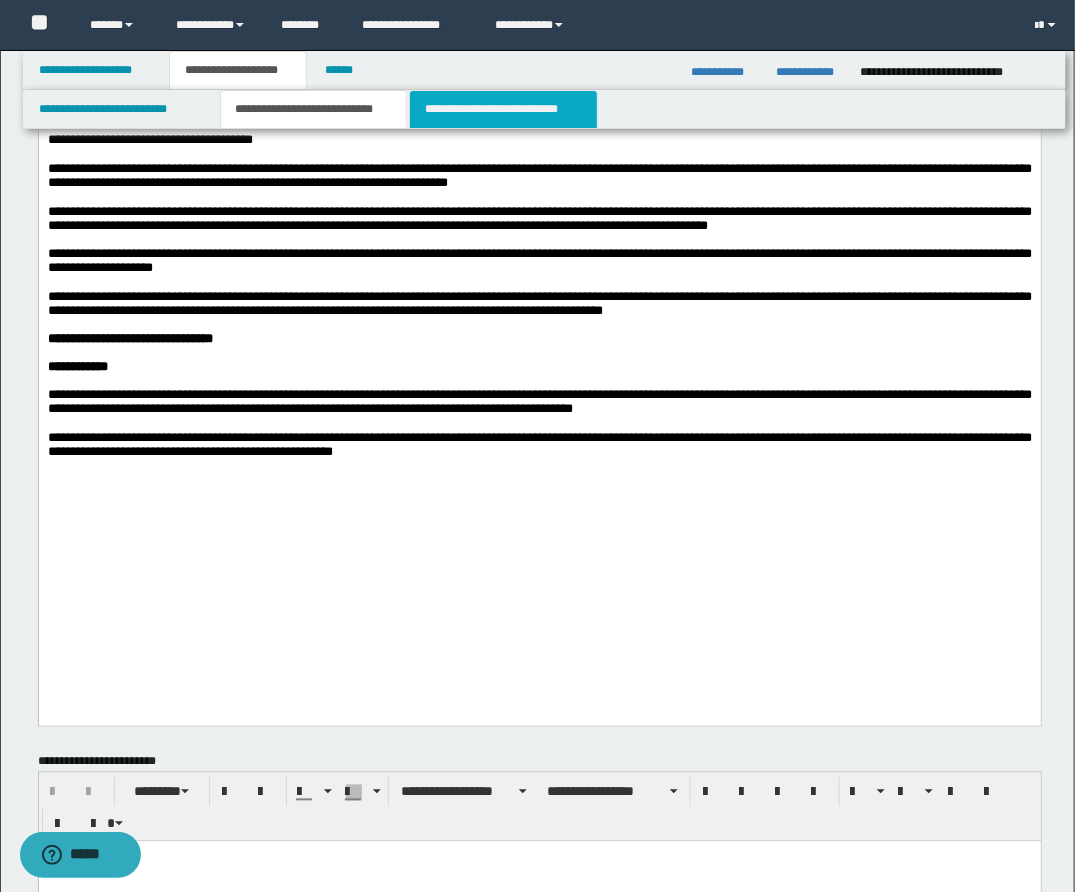 click on "**********" at bounding box center (503, 109) 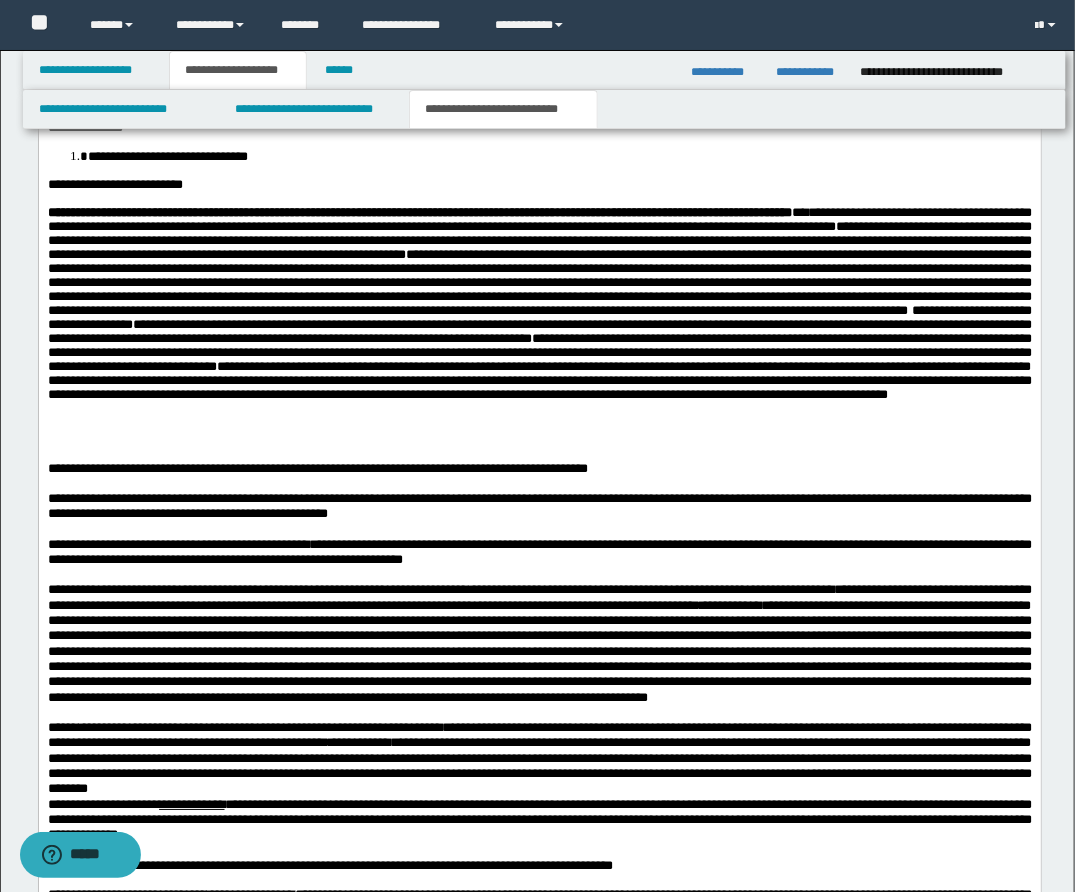 scroll, scrollTop: 1730, scrollLeft: 0, axis: vertical 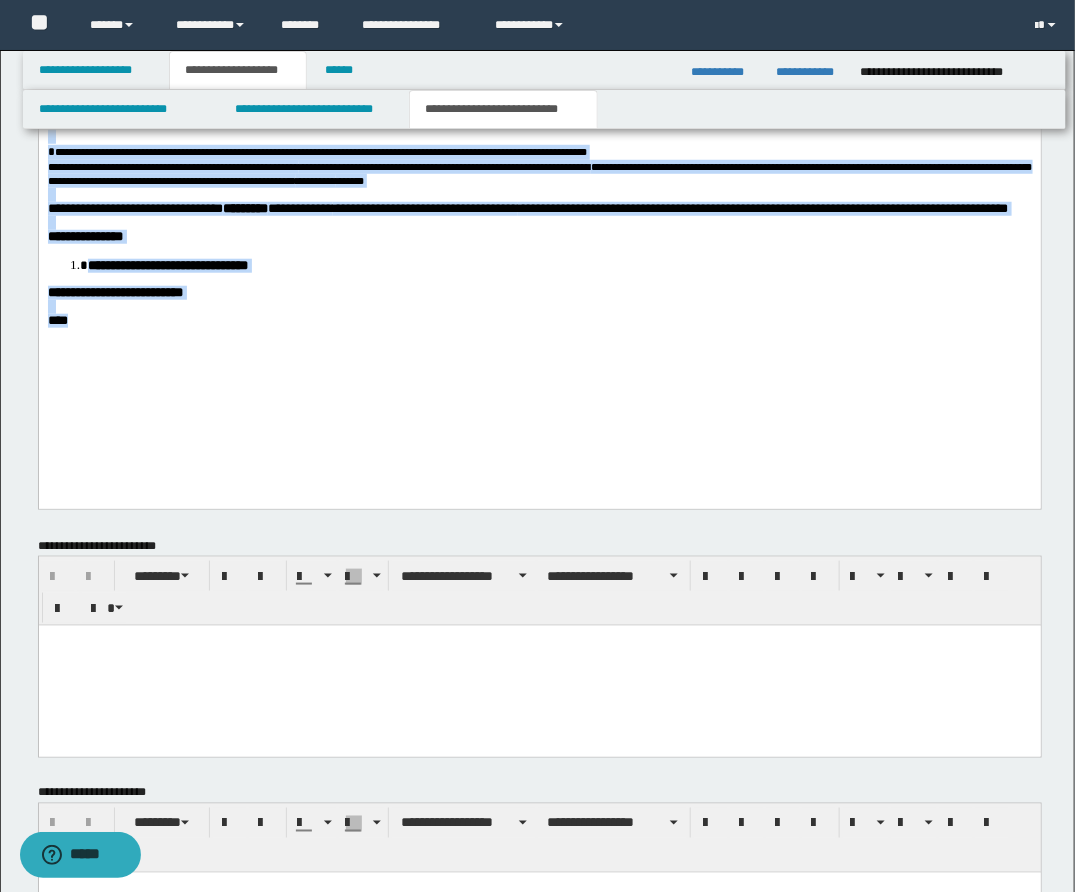 drag, startPoint x: 46, startPoint y: -546, endPoint x: 510, endPoint y: 525, distance: 1167.1919 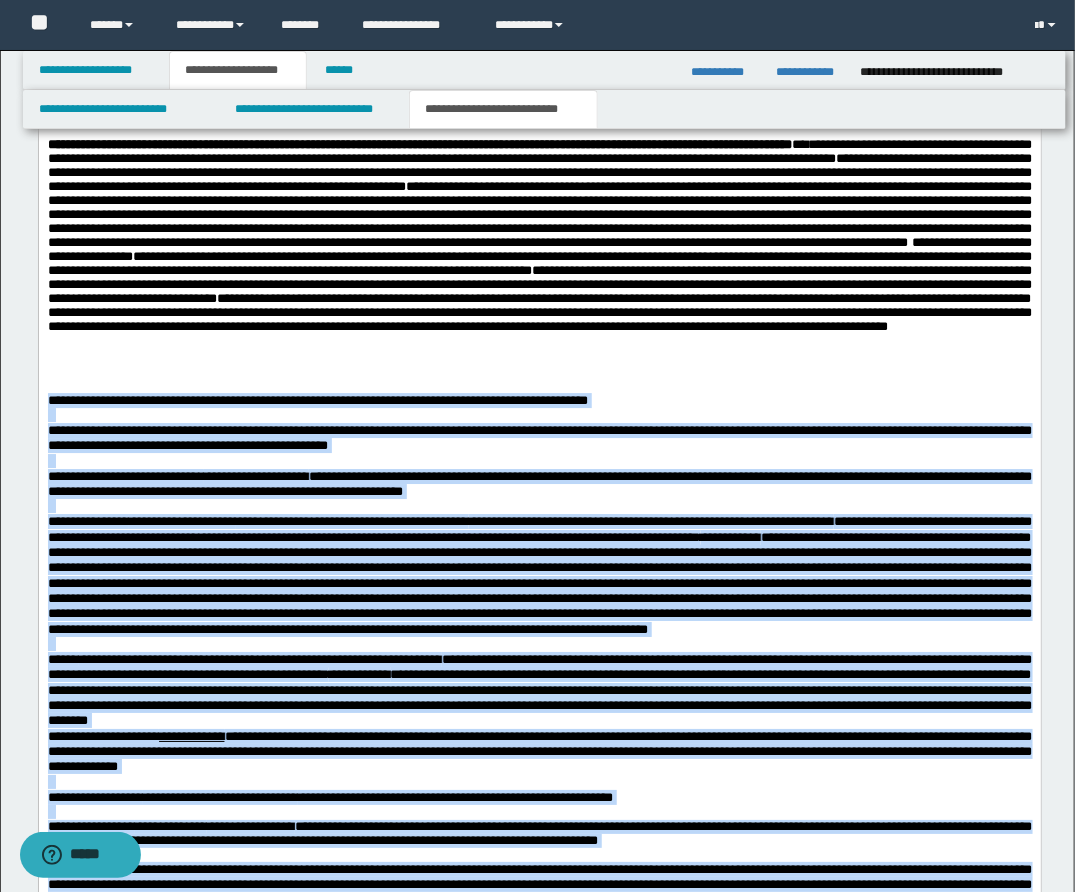 scroll, scrollTop: 1791, scrollLeft: 0, axis: vertical 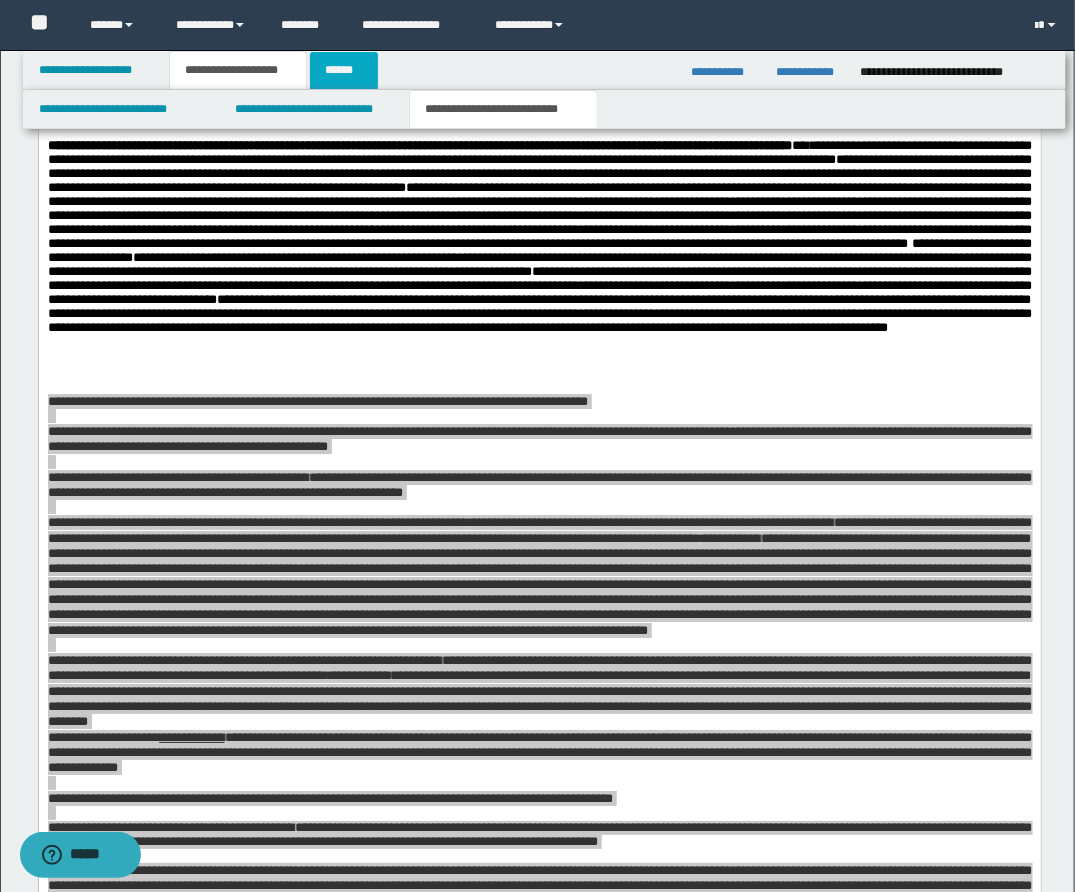 click on "******" at bounding box center (344, 70) 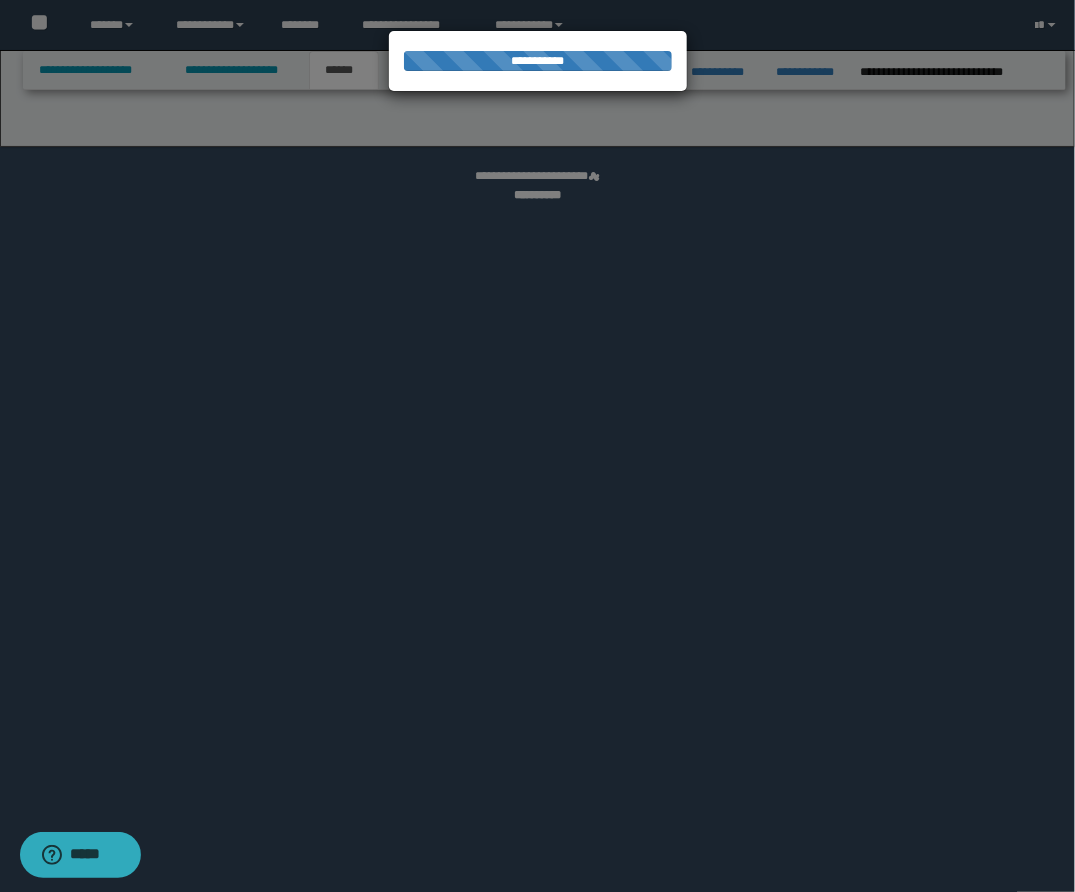 select on "*" 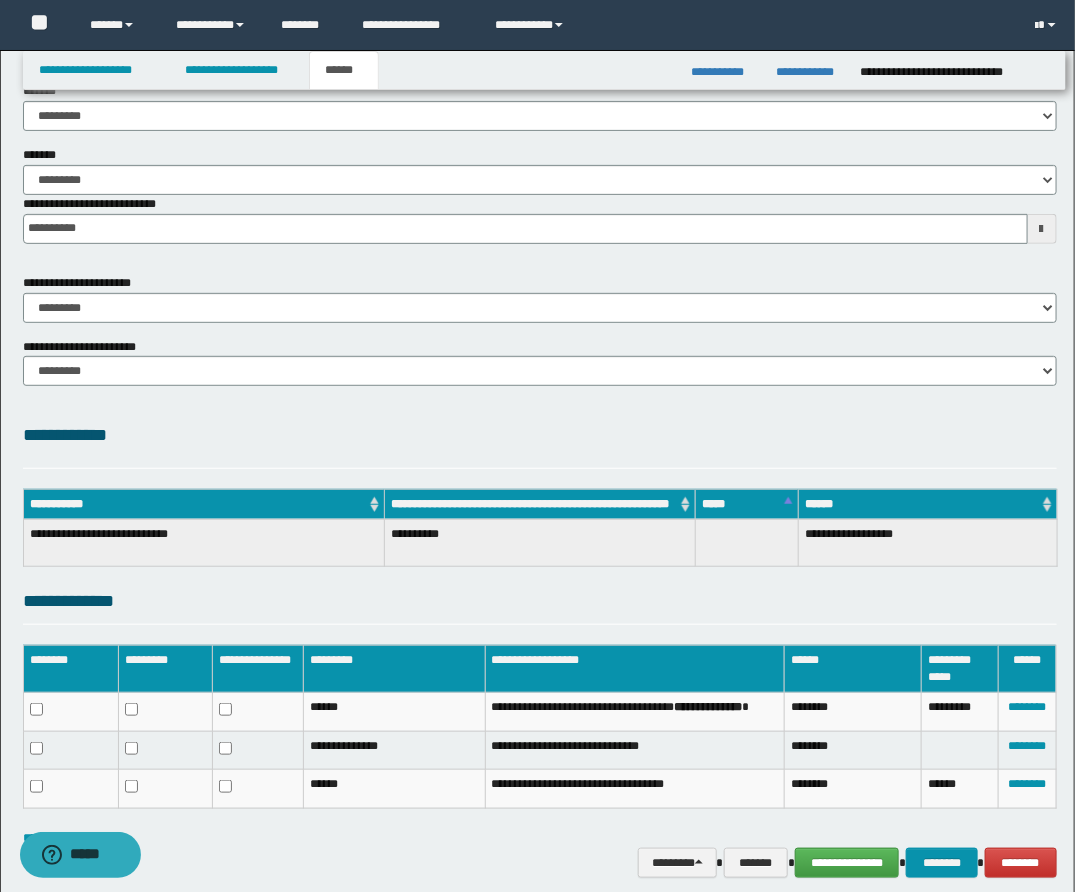 scroll, scrollTop: 194, scrollLeft: 0, axis: vertical 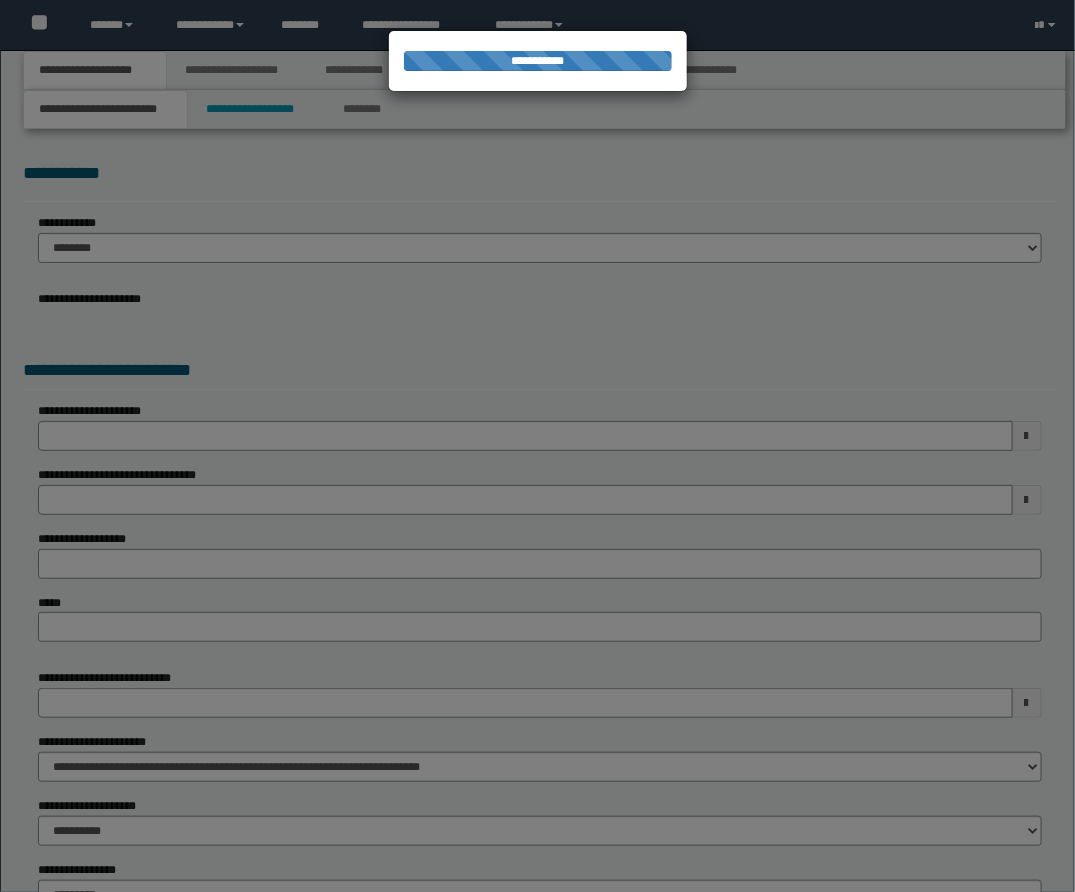 select on "*" 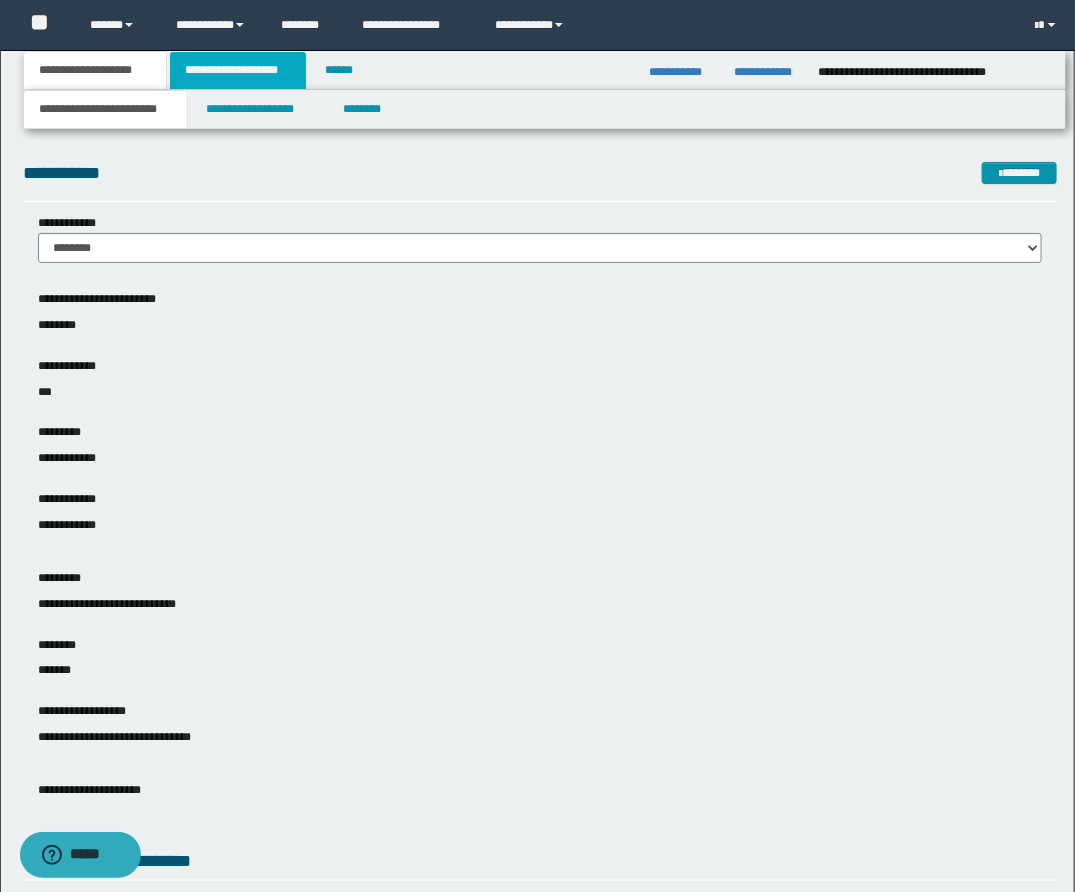 click on "**********" at bounding box center [238, 70] 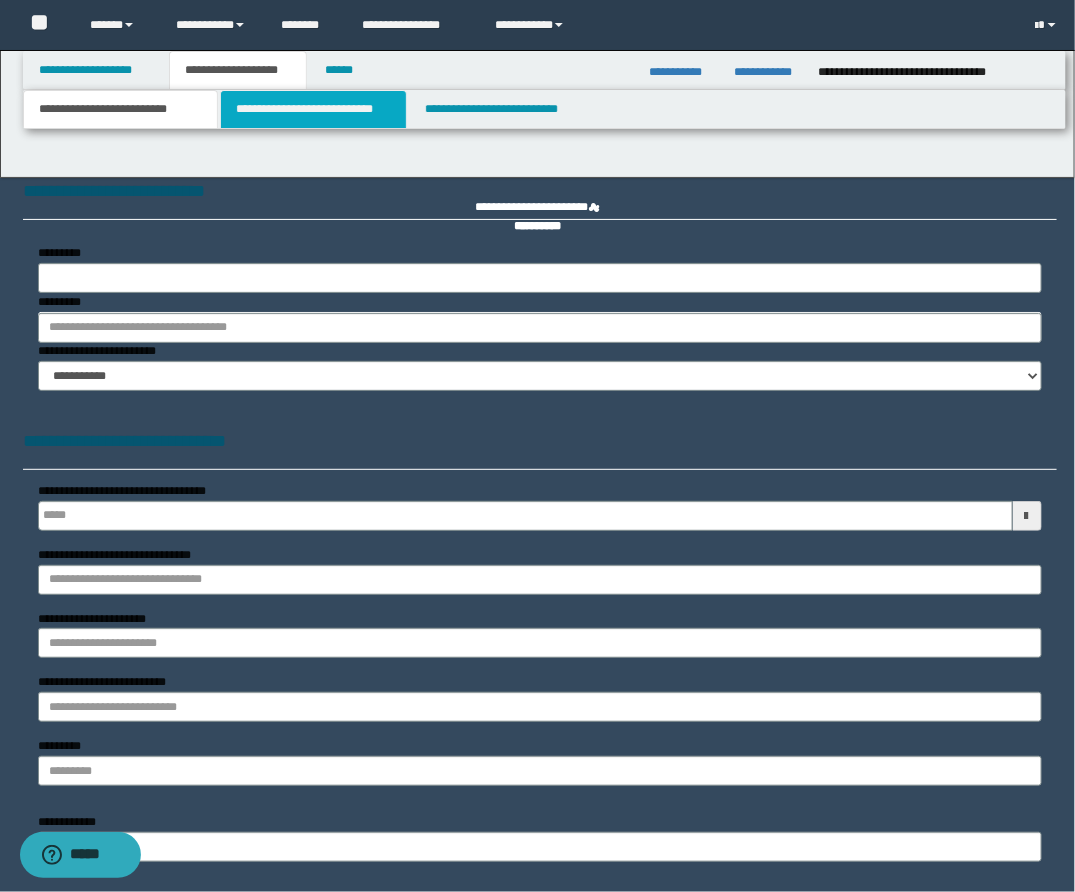scroll, scrollTop: 0, scrollLeft: 0, axis: both 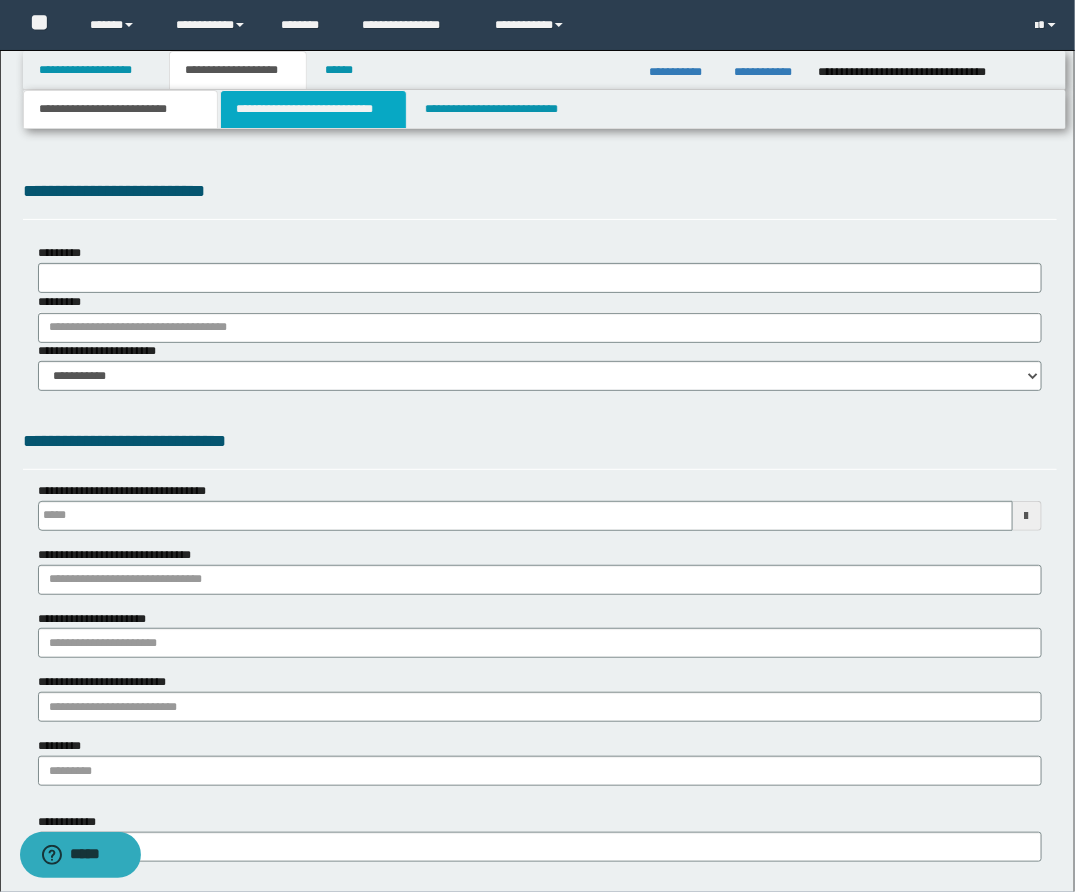 type on "**********" 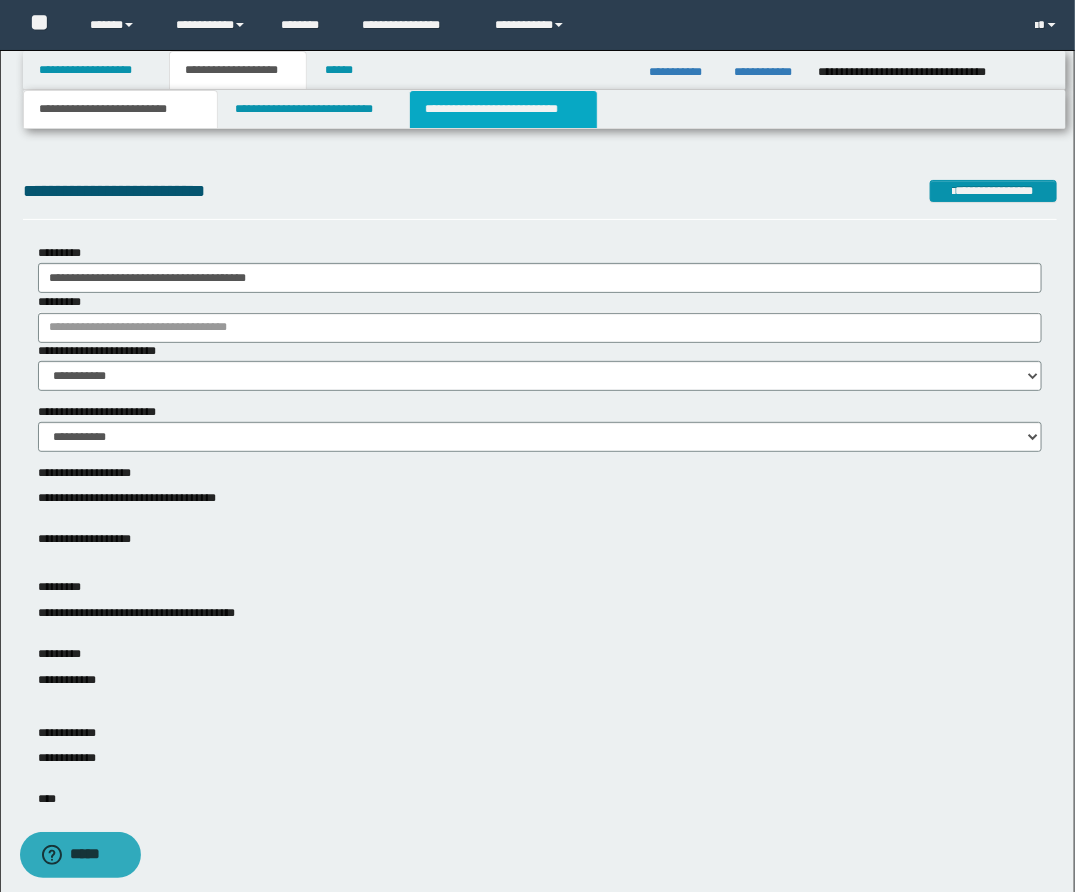 click on "**********" at bounding box center (503, 109) 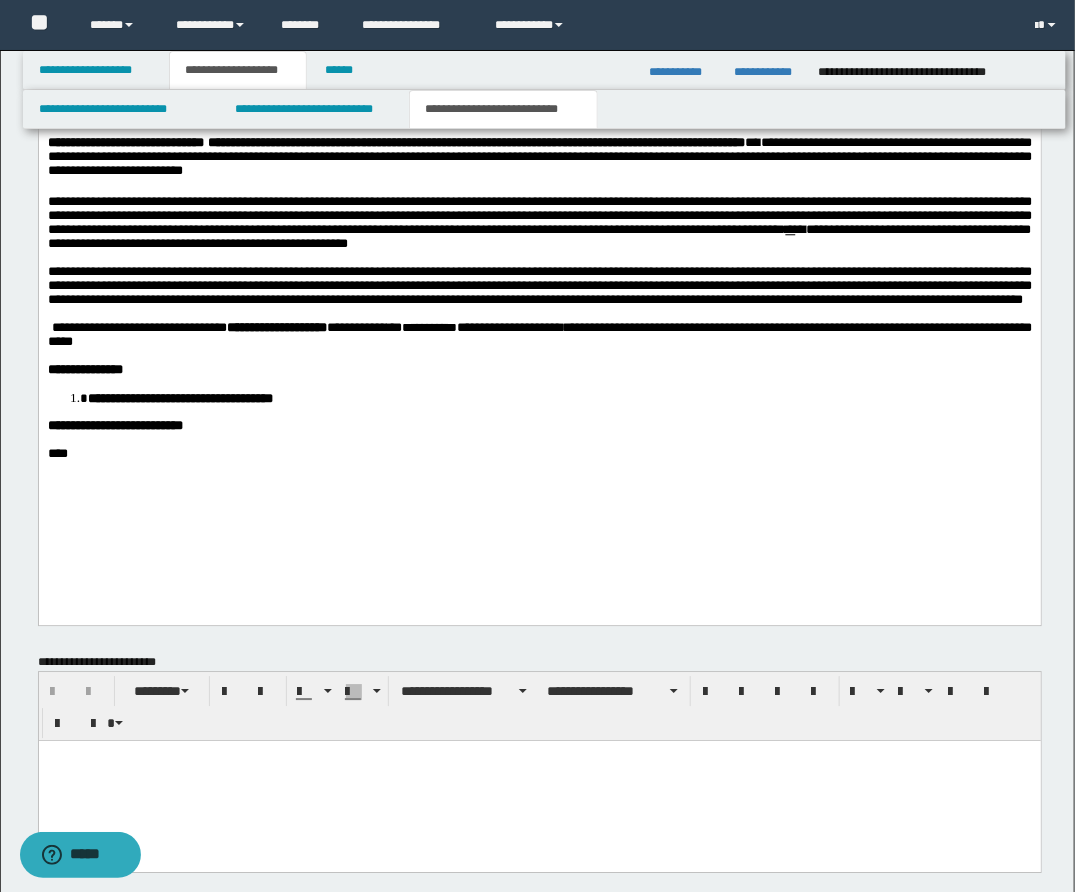 scroll, scrollTop: 1488, scrollLeft: 0, axis: vertical 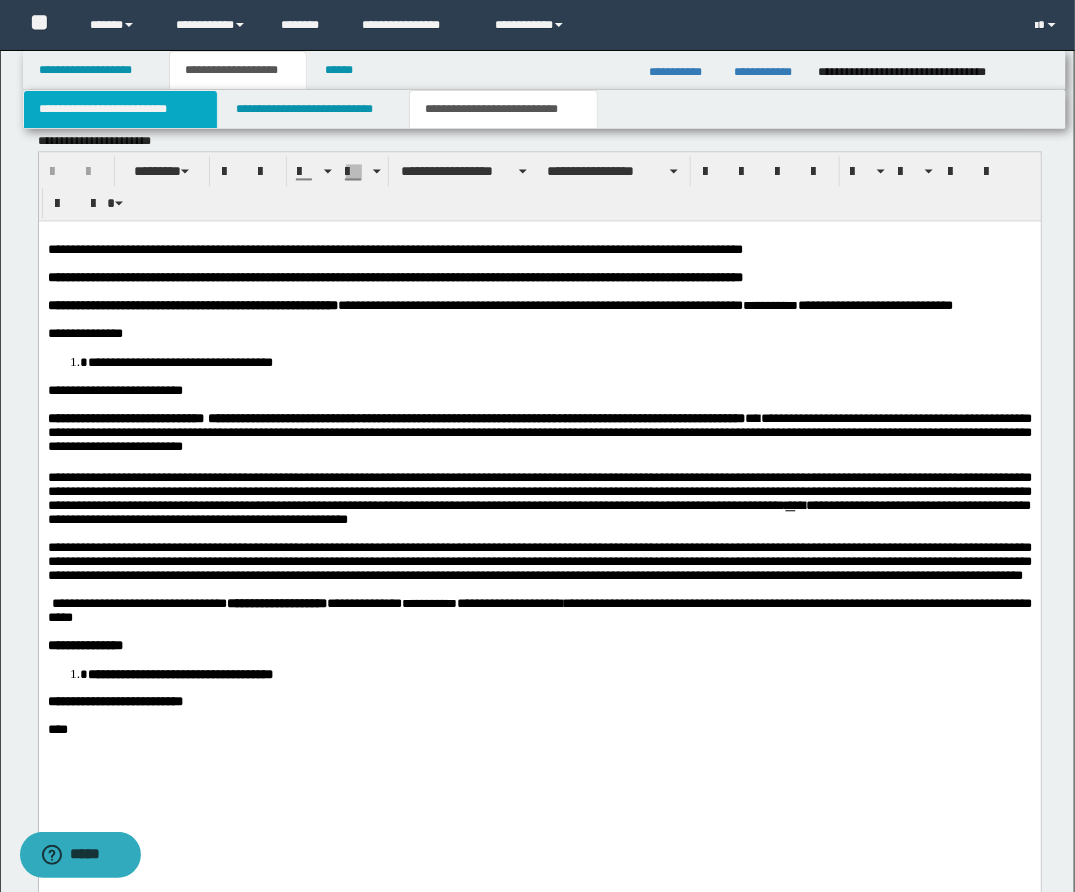 click on "**********" at bounding box center (120, 109) 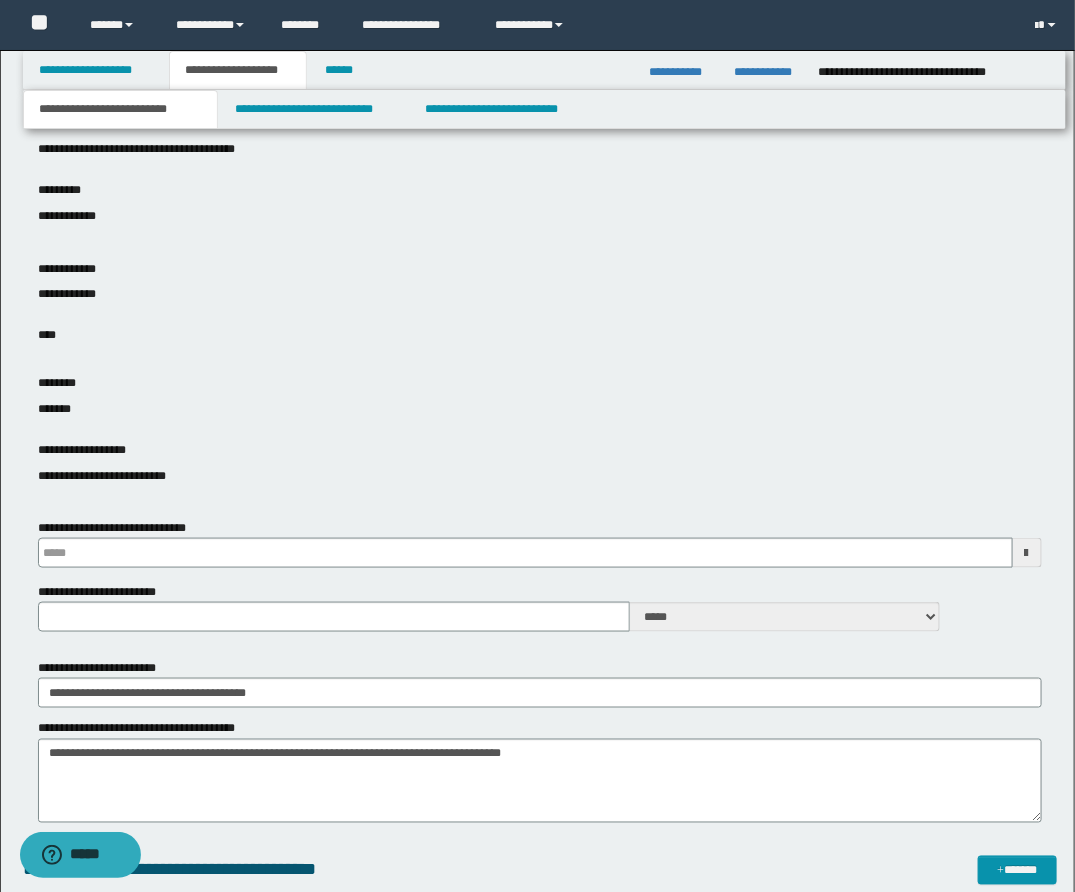 scroll, scrollTop: 0, scrollLeft: 0, axis: both 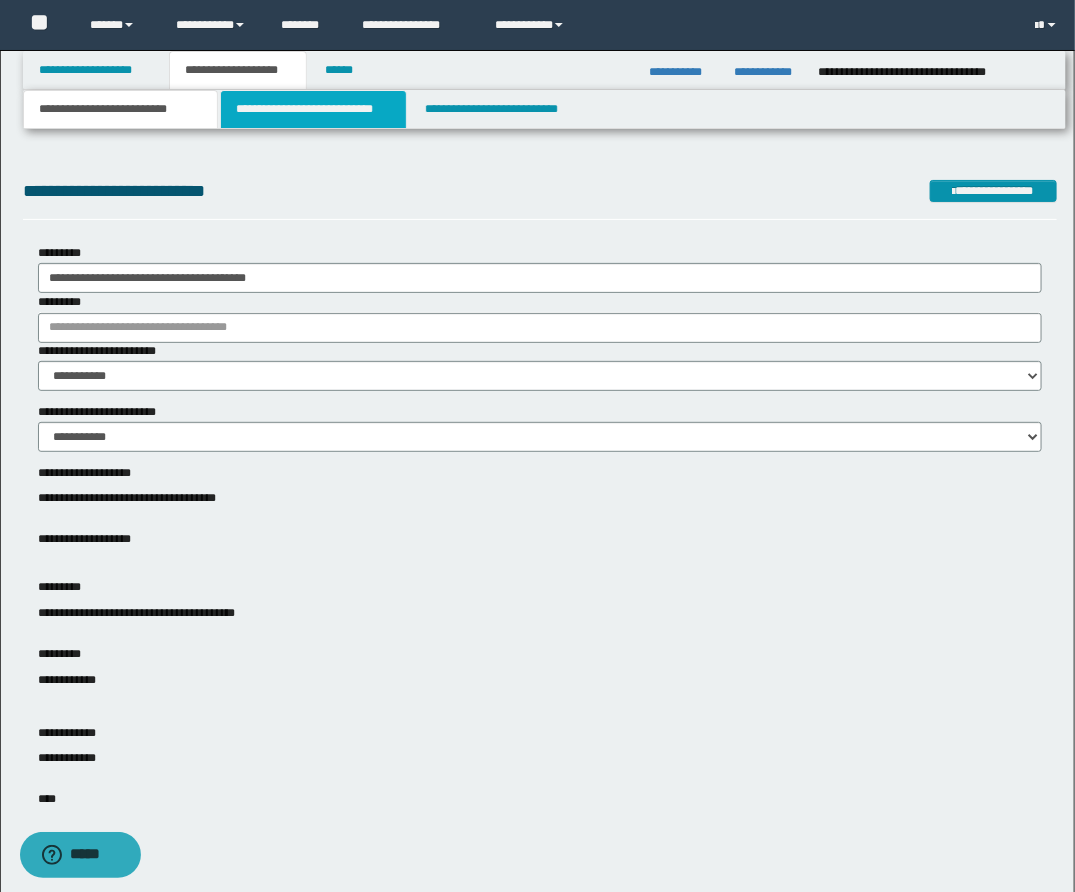 click on "**********" at bounding box center (313, 109) 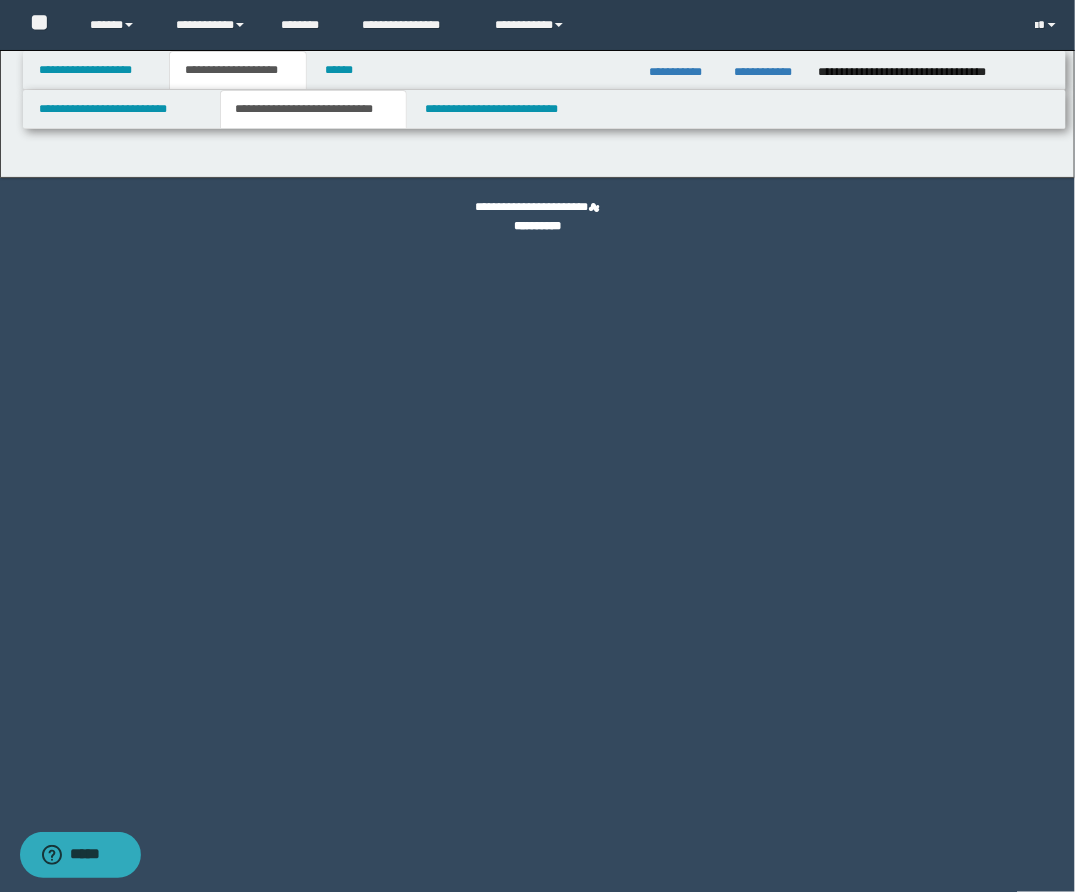 select on "*" 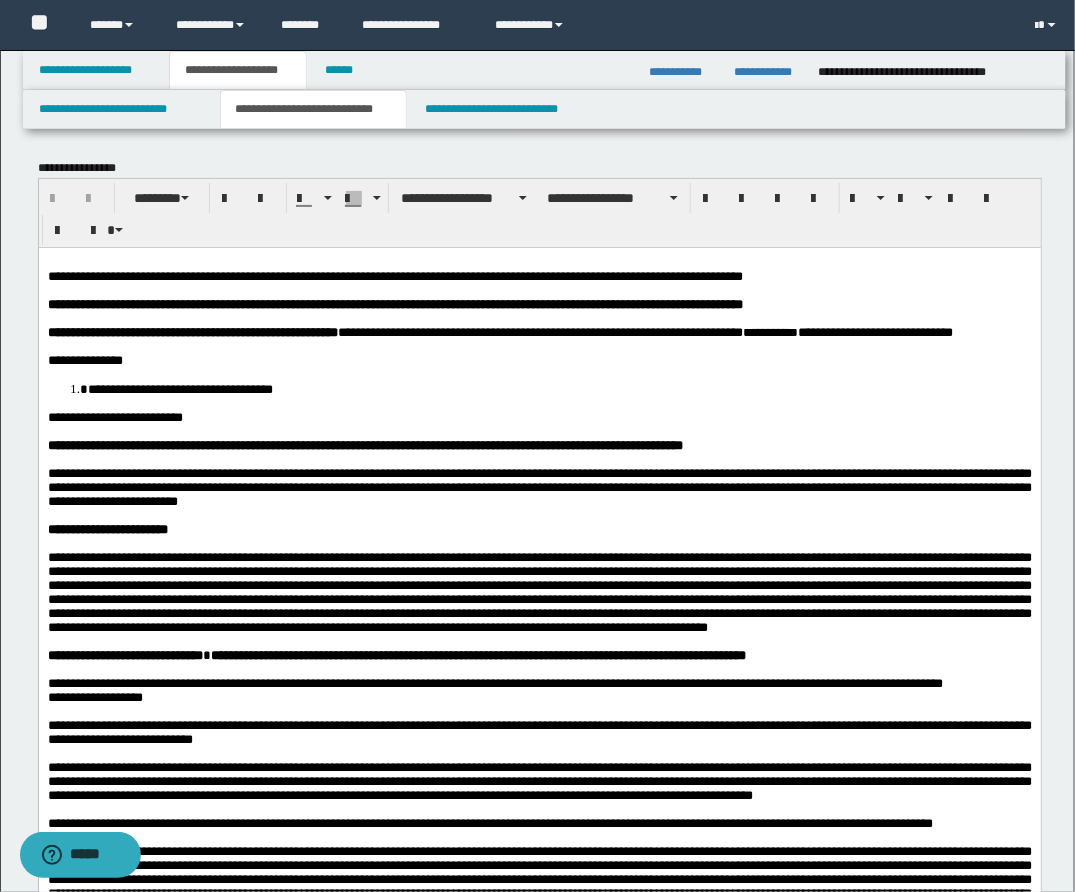 scroll, scrollTop: 0, scrollLeft: 0, axis: both 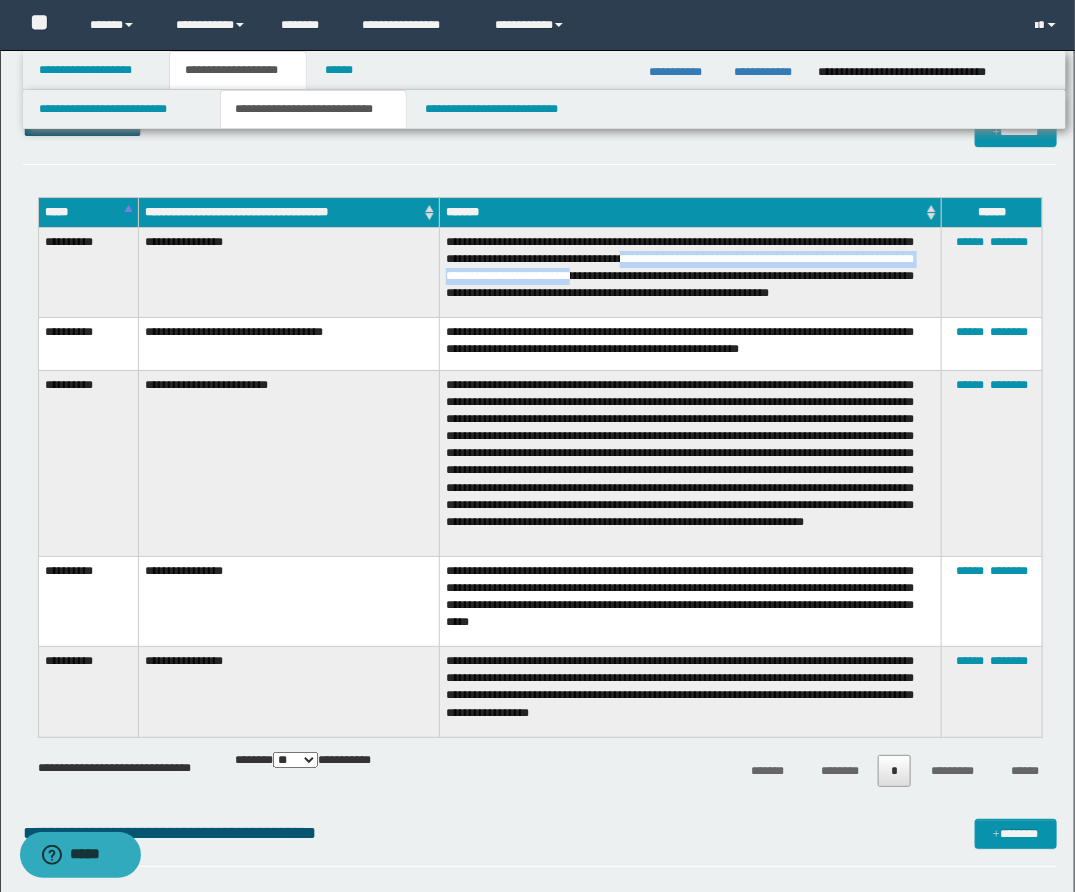 drag, startPoint x: 760, startPoint y: 258, endPoint x: 770, endPoint y: 275, distance: 19.723083 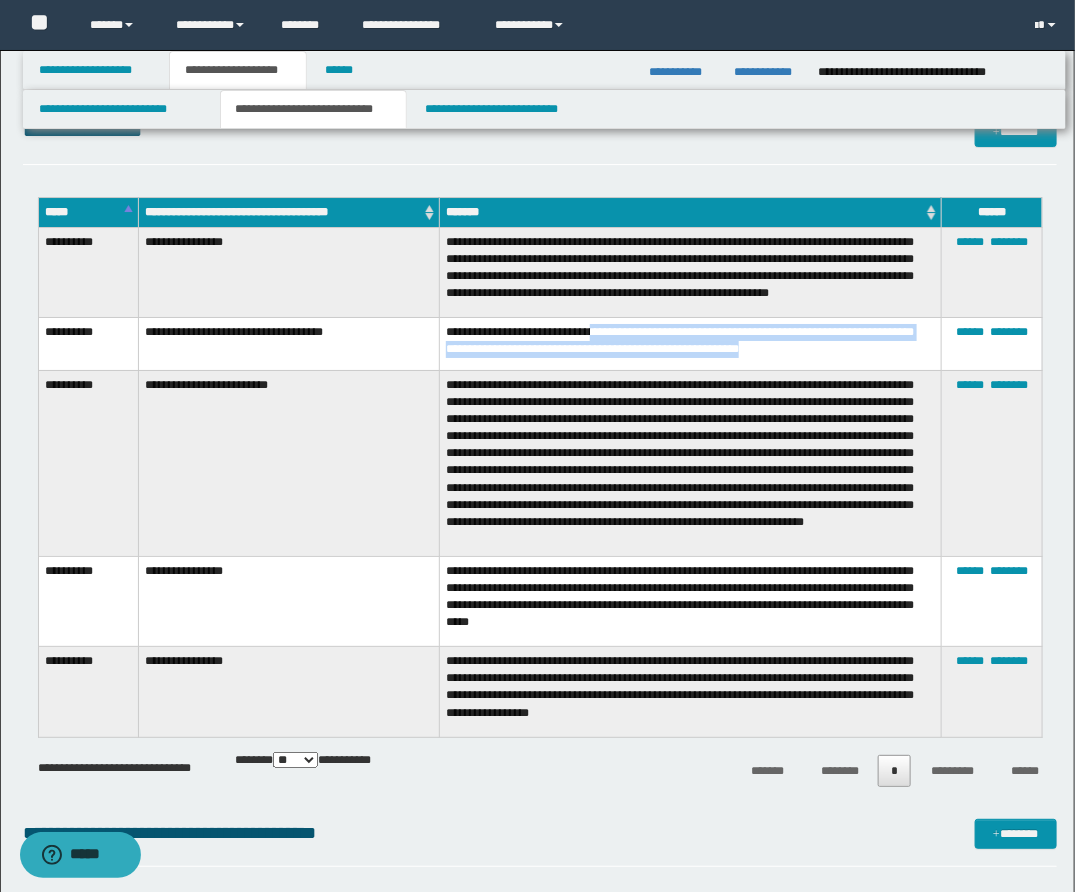 drag, startPoint x: 614, startPoint y: 343, endPoint x: 882, endPoint y: 354, distance: 268.22565 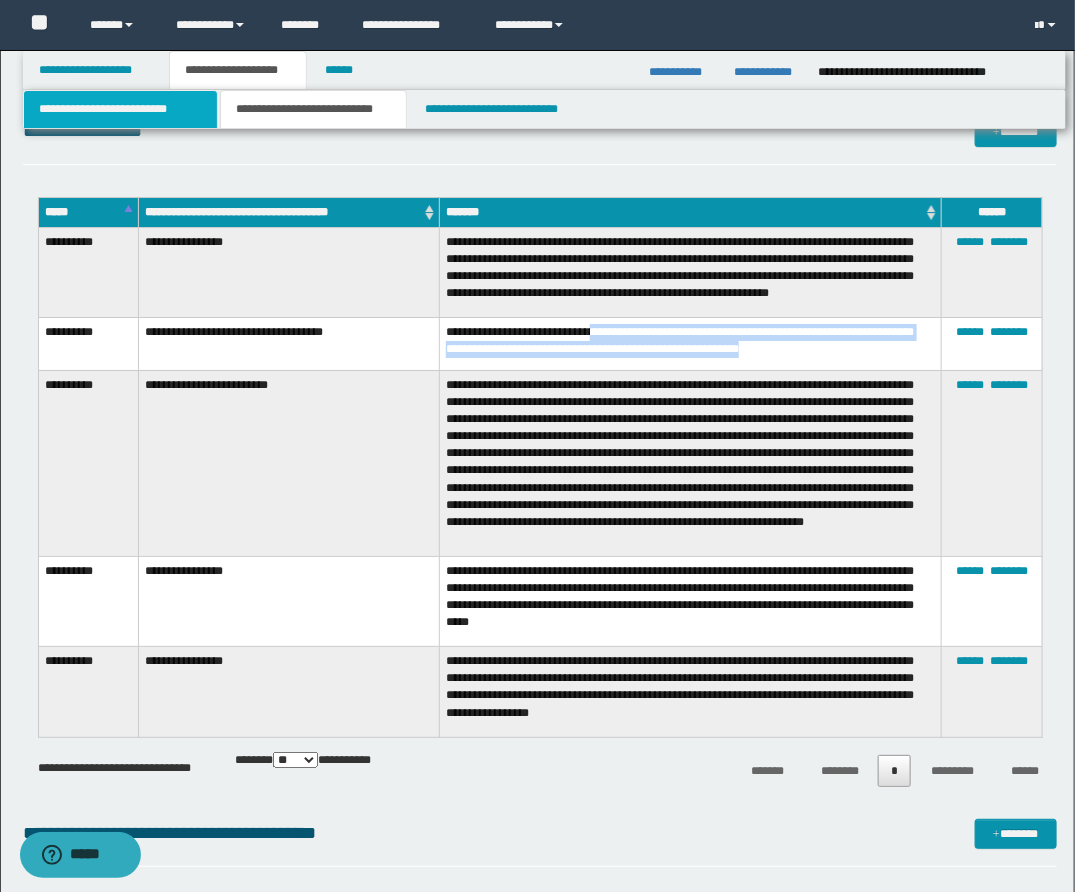 click on "**********" at bounding box center (120, 109) 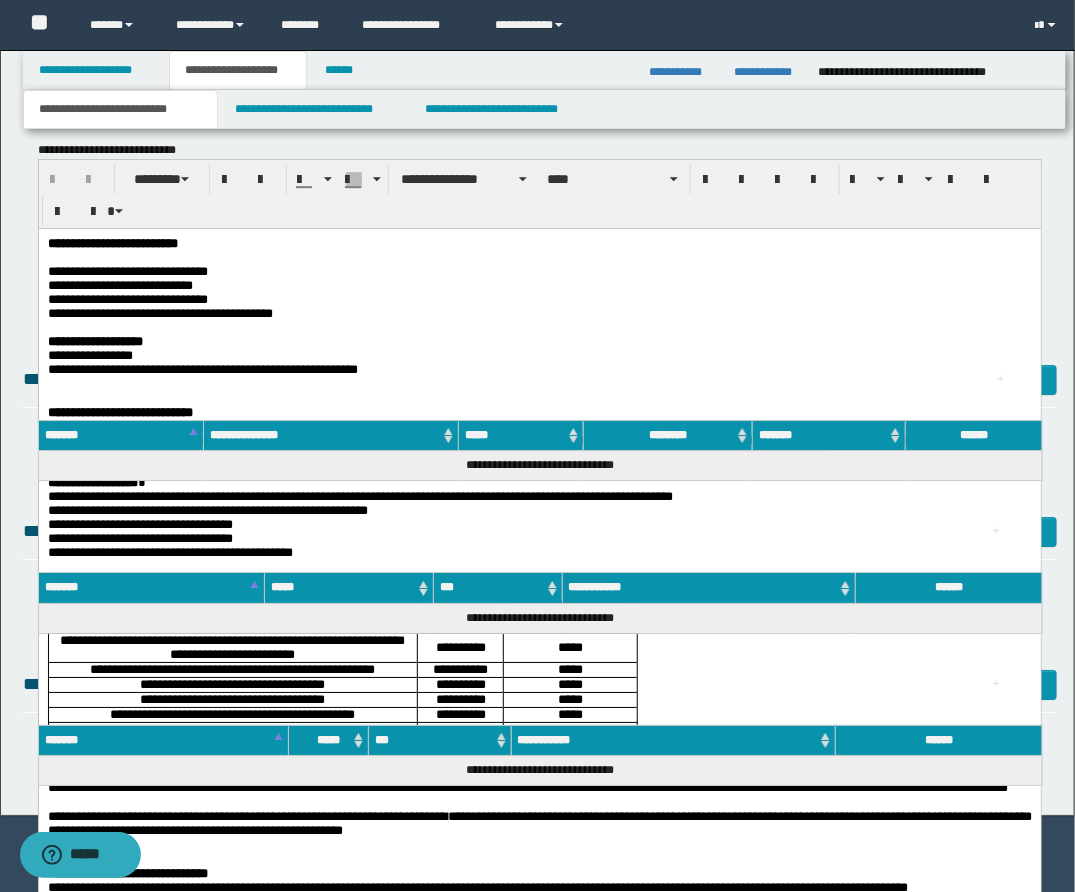 click on "[STREET_NAME] [STREET_NUMBER], [CITY], [STATE] [POSTAL_CODE] [COUNTRY]" at bounding box center (539, 872) 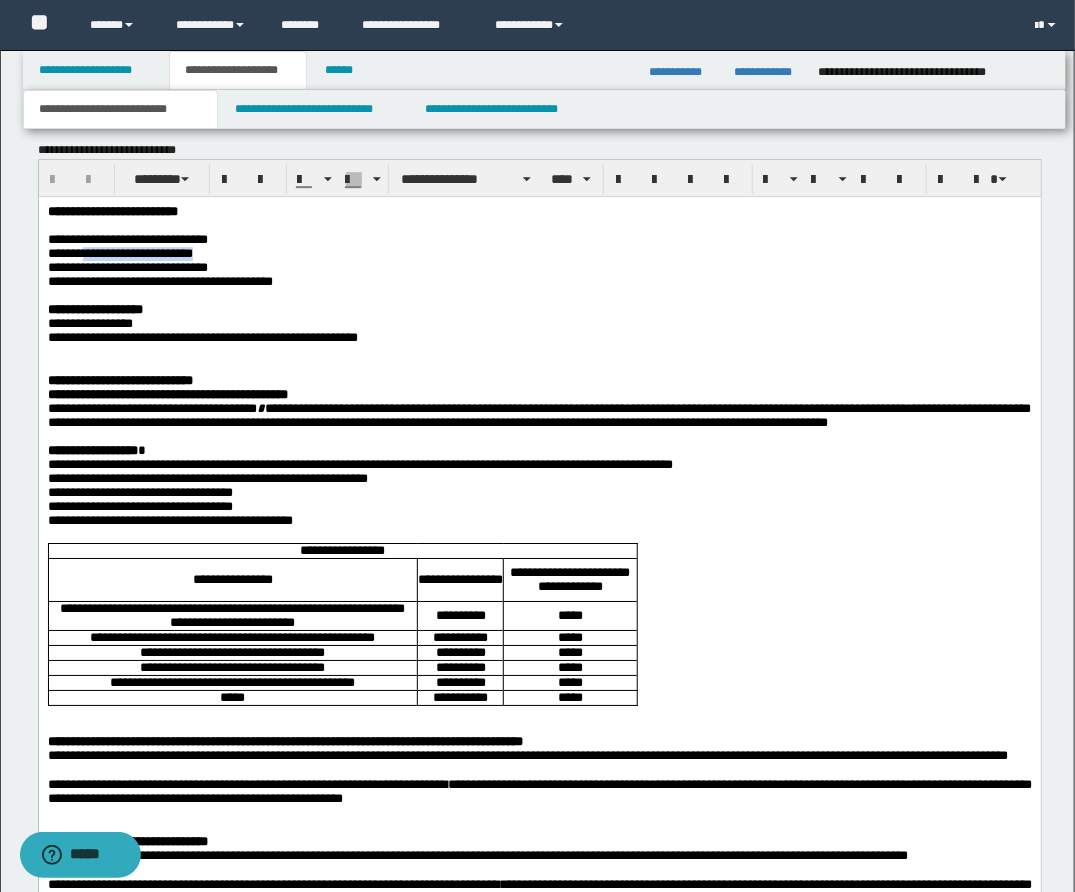 drag, startPoint x: 85, startPoint y: 254, endPoint x: 205, endPoint y: 257, distance: 120.03749 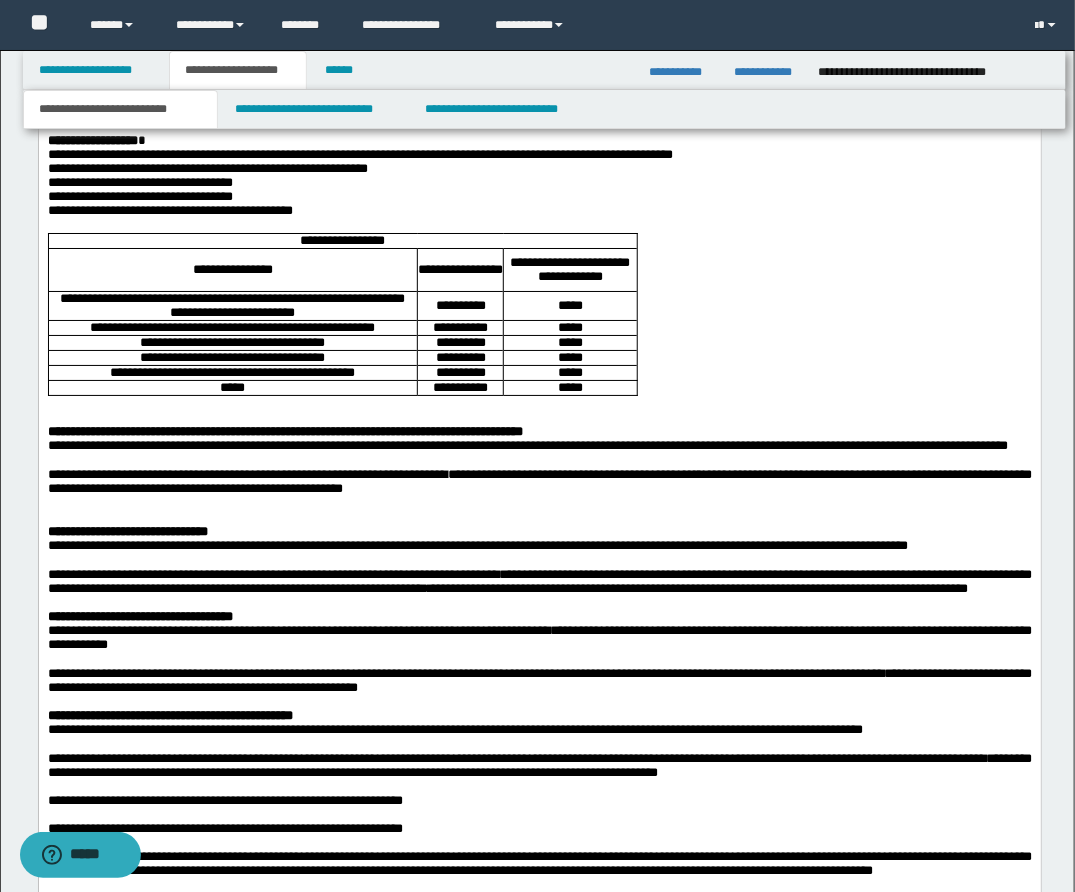 scroll, scrollTop: 2155, scrollLeft: 0, axis: vertical 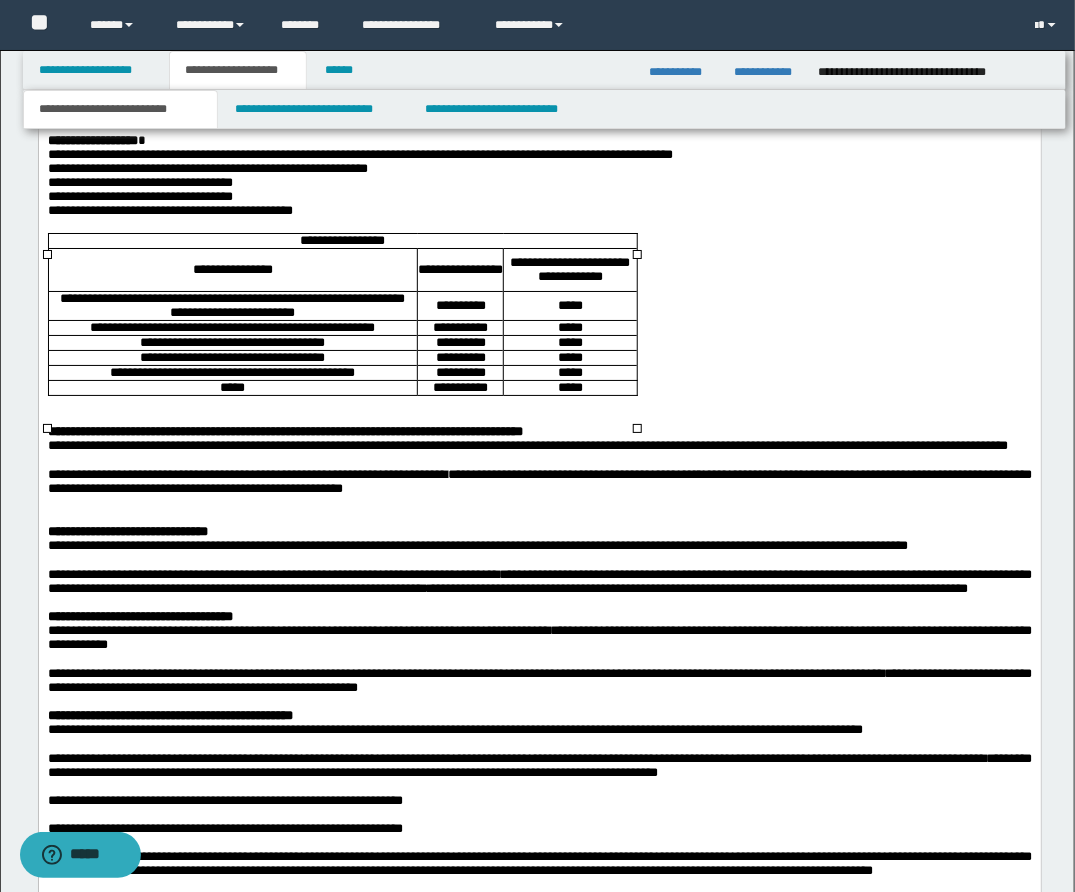 click on "**********" at bounding box center (231, 306) 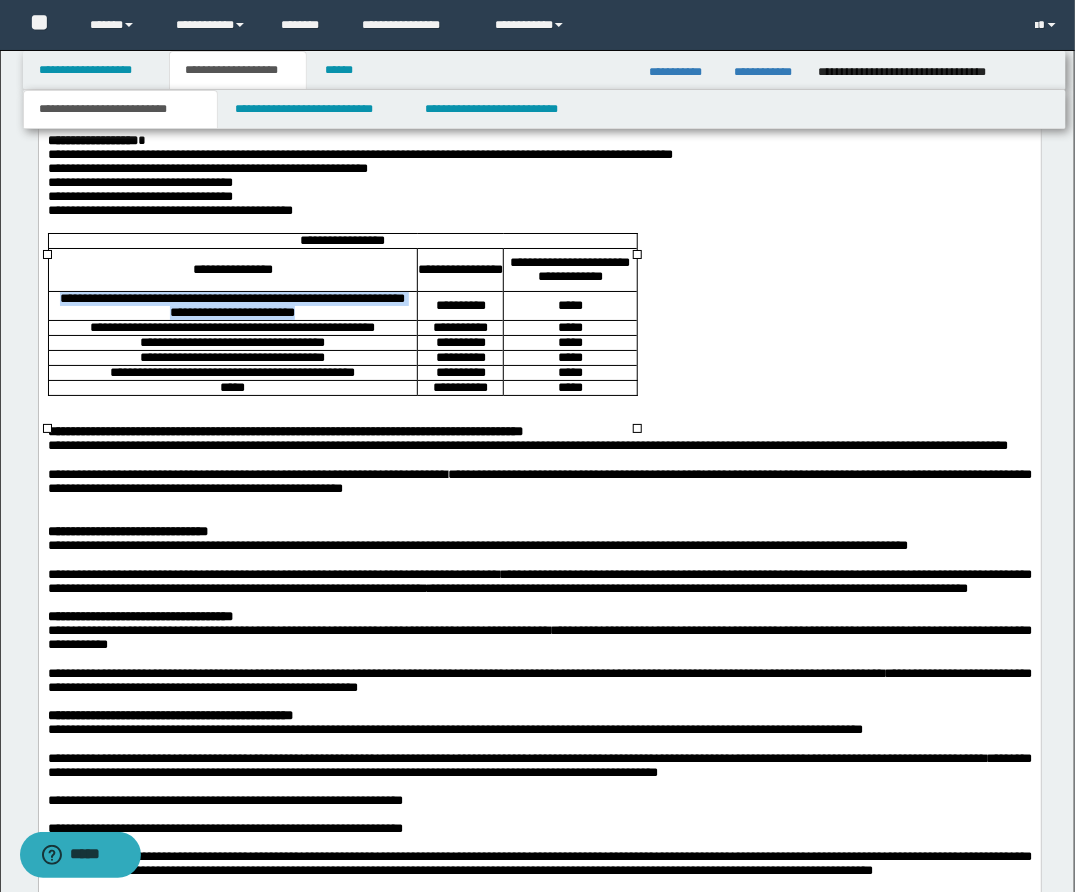 drag, startPoint x: 62, startPoint y: 327, endPoint x: 319, endPoint y: 337, distance: 257.1945 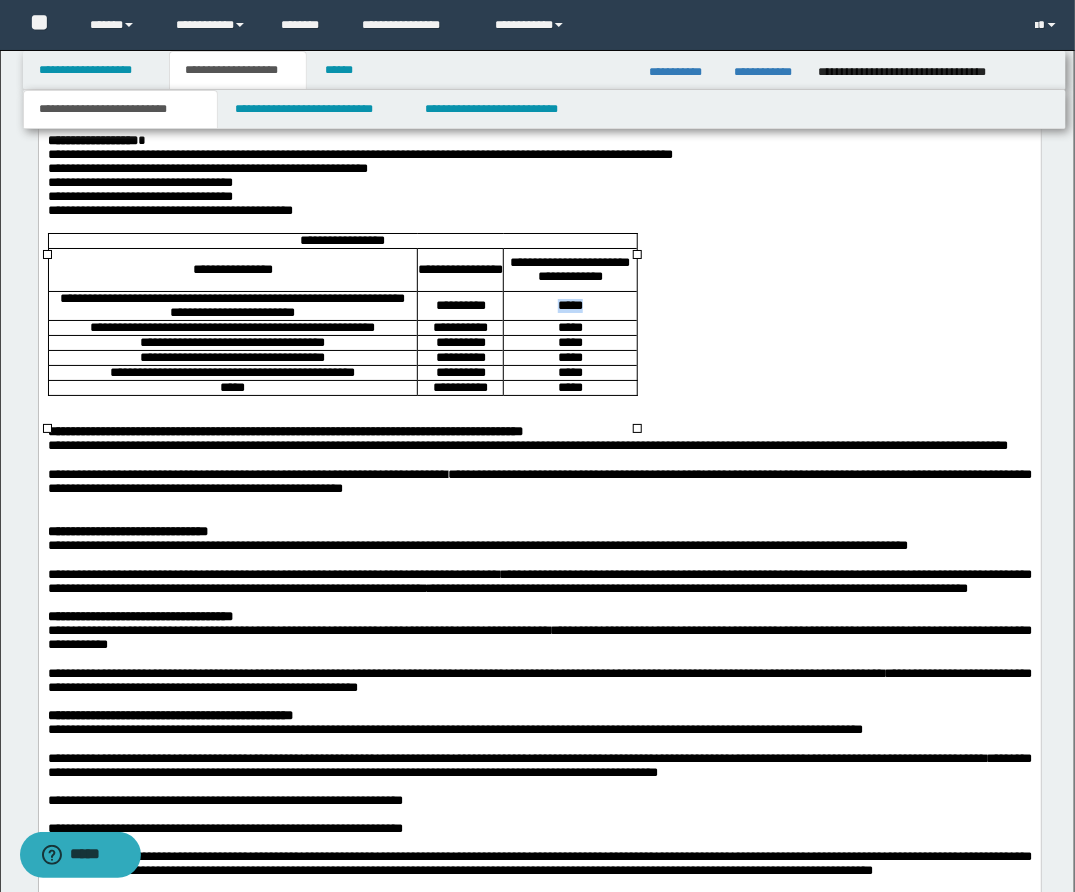 drag, startPoint x: 551, startPoint y: 332, endPoint x: 591, endPoint y: 331, distance: 40.012497 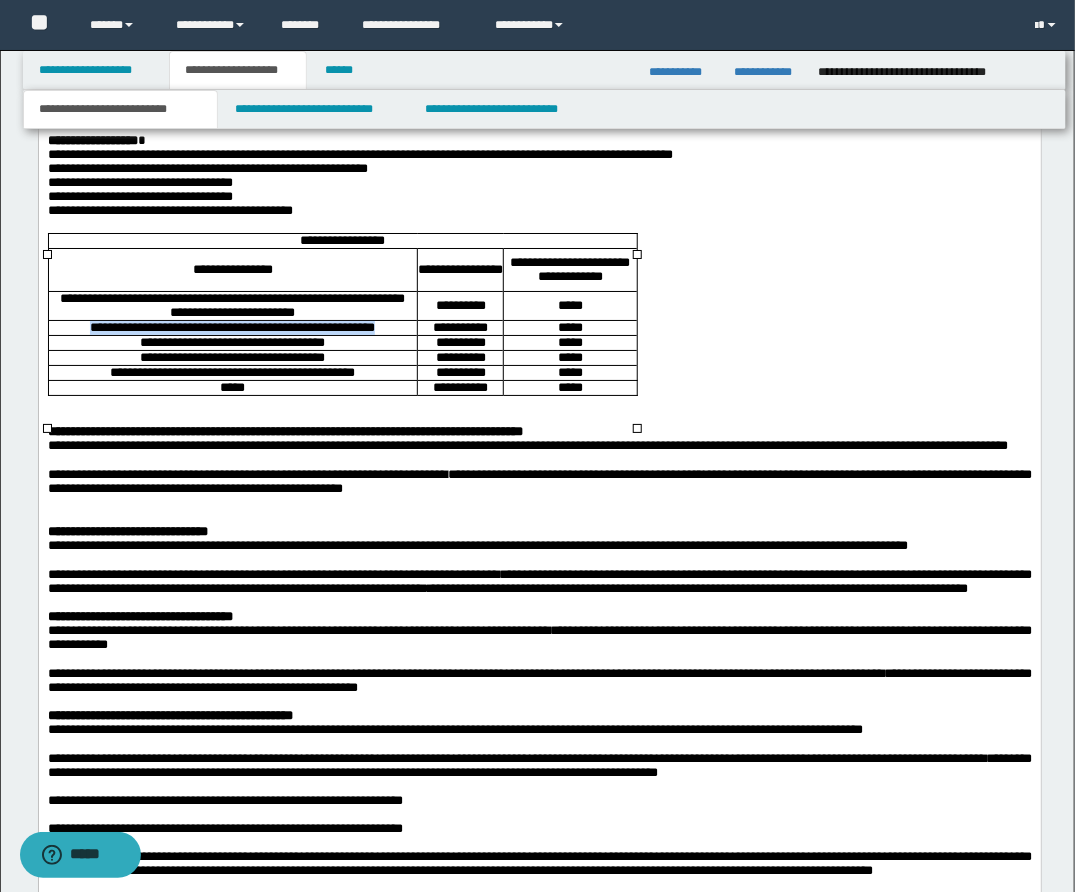 drag, startPoint x: 87, startPoint y: 356, endPoint x: 375, endPoint y: 355, distance: 288.00174 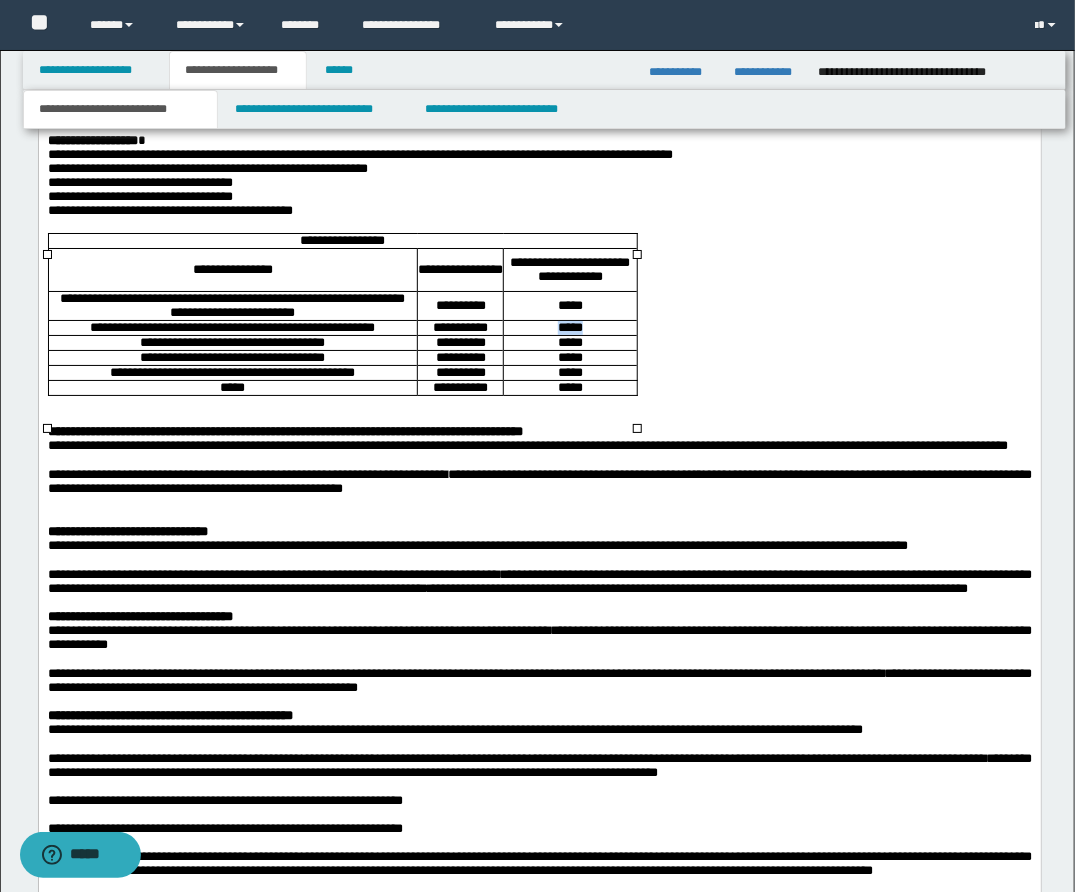drag, startPoint x: 551, startPoint y: 357, endPoint x: 604, endPoint y: 357, distance: 53 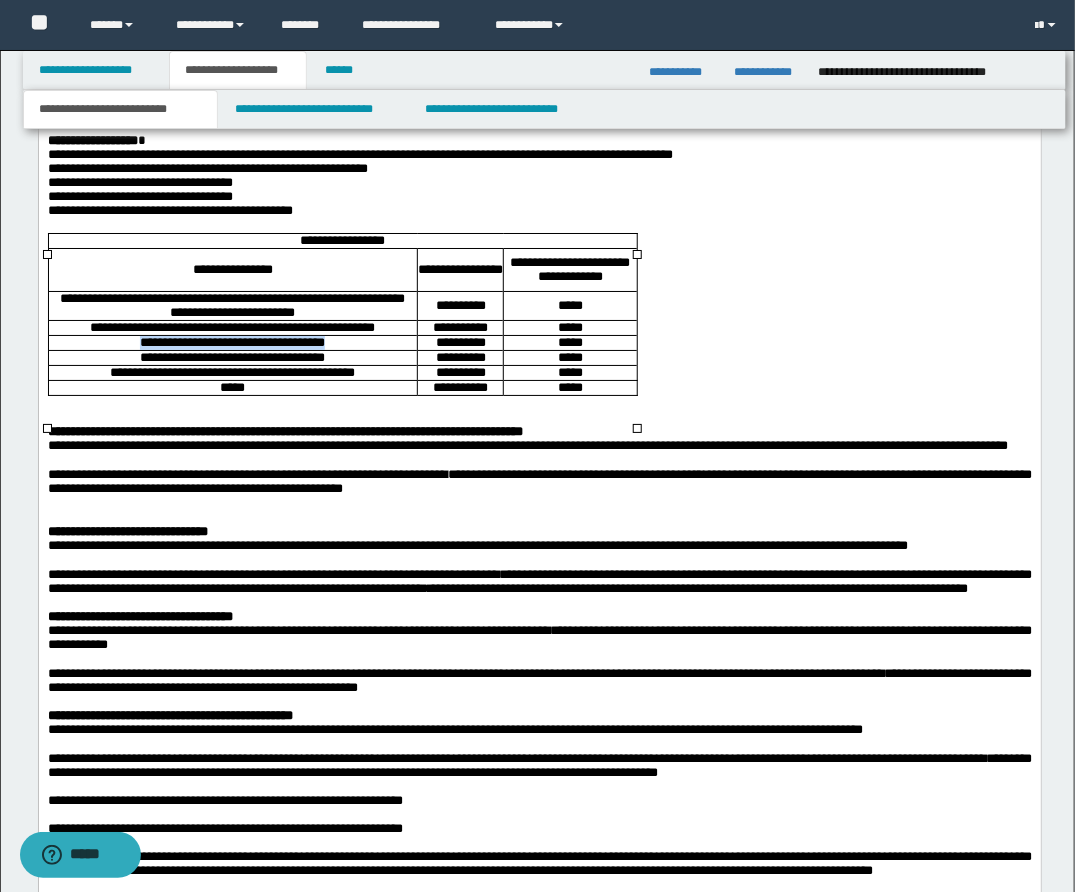 drag, startPoint x: 131, startPoint y: 373, endPoint x: 388, endPoint y: 368, distance: 257.04865 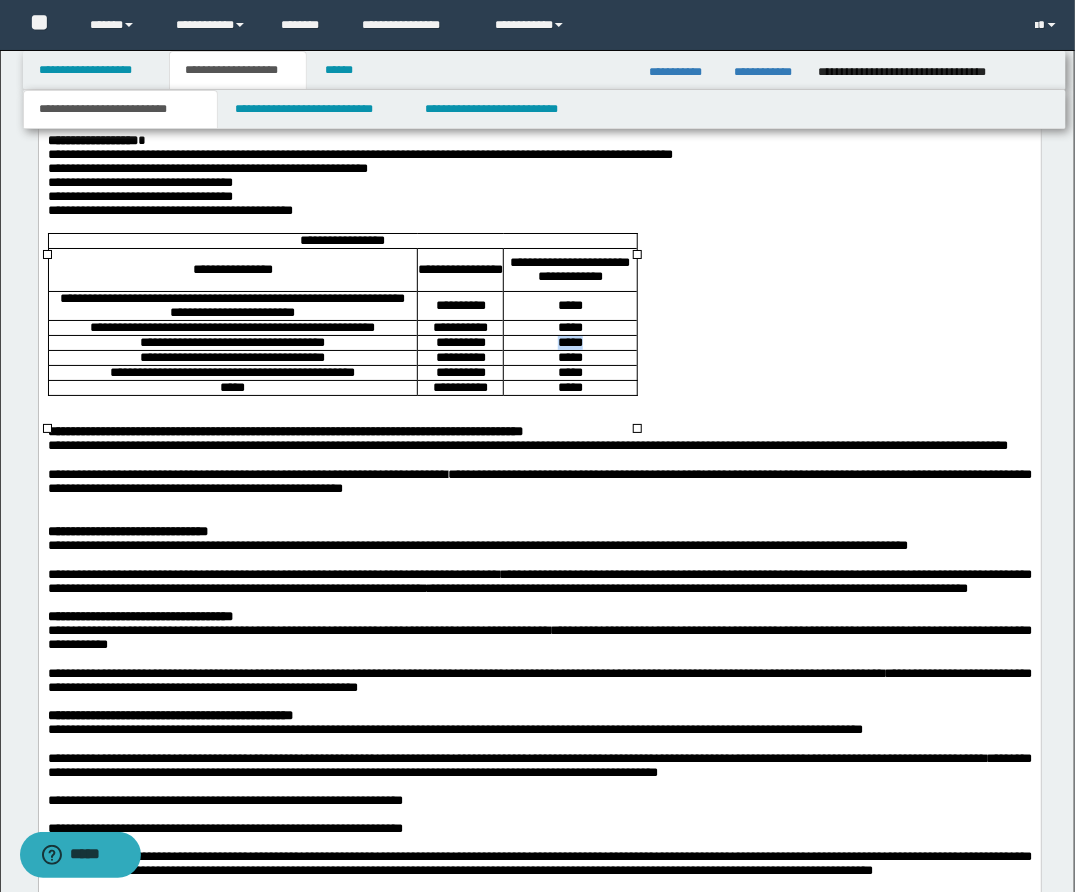 drag, startPoint x: 550, startPoint y: 374, endPoint x: 588, endPoint y: 373, distance: 38.013157 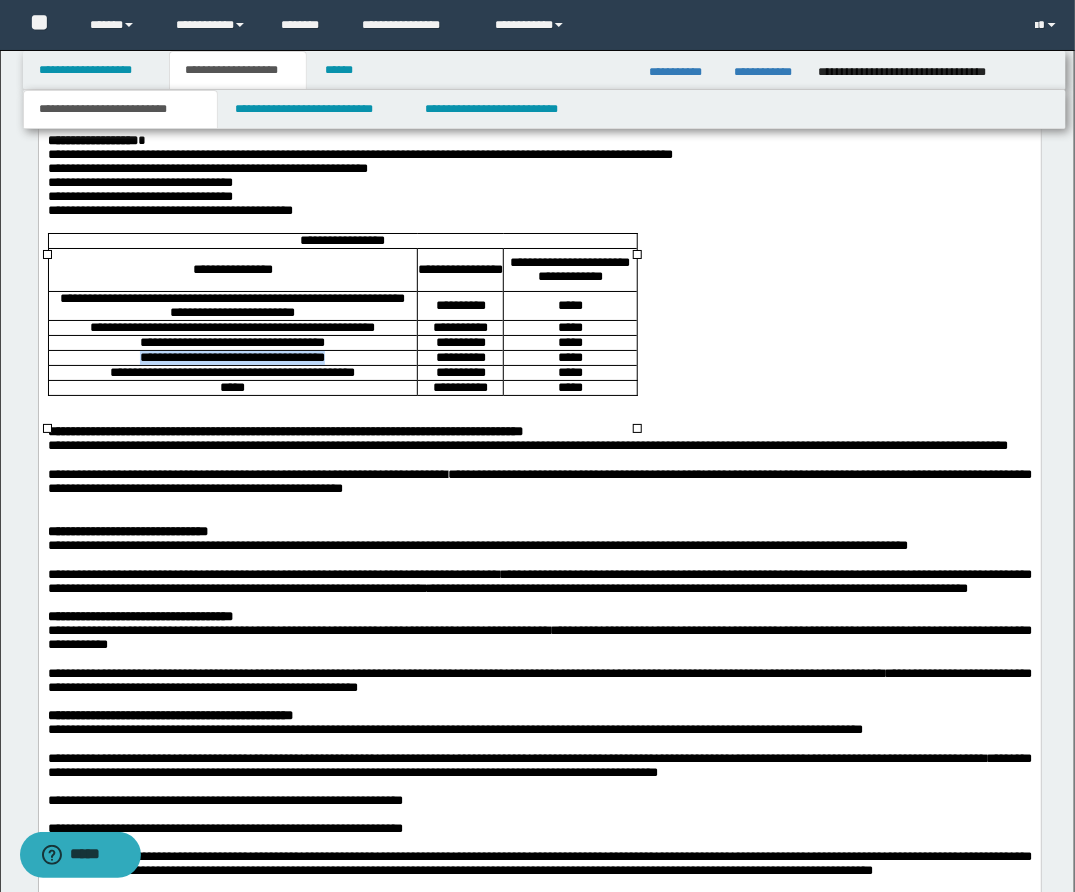 drag, startPoint x: 136, startPoint y: 387, endPoint x: 348, endPoint y: 388, distance: 212.00237 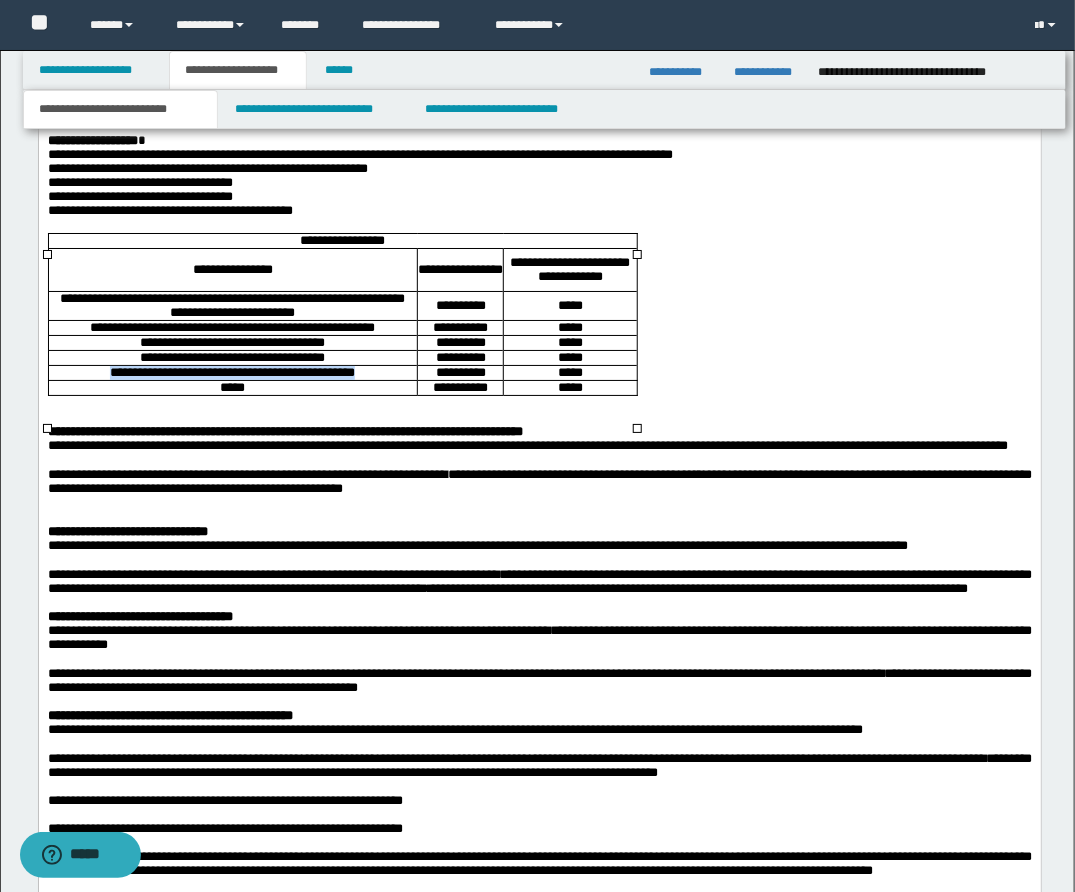 drag, startPoint x: 126, startPoint y: 404, endPoint x: 380, endPoint y: 404, distance: 254 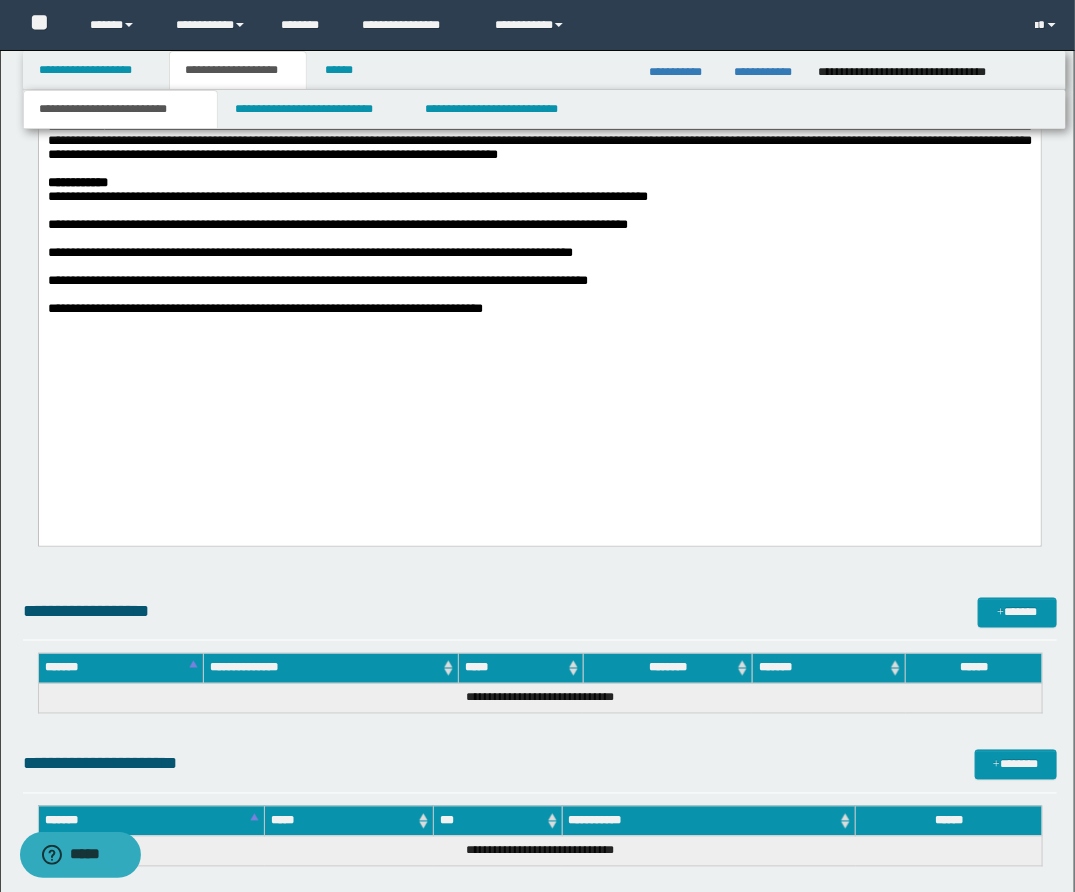 scroll, scrollTop: 2960, scrollLeft: 0, axis: vertical 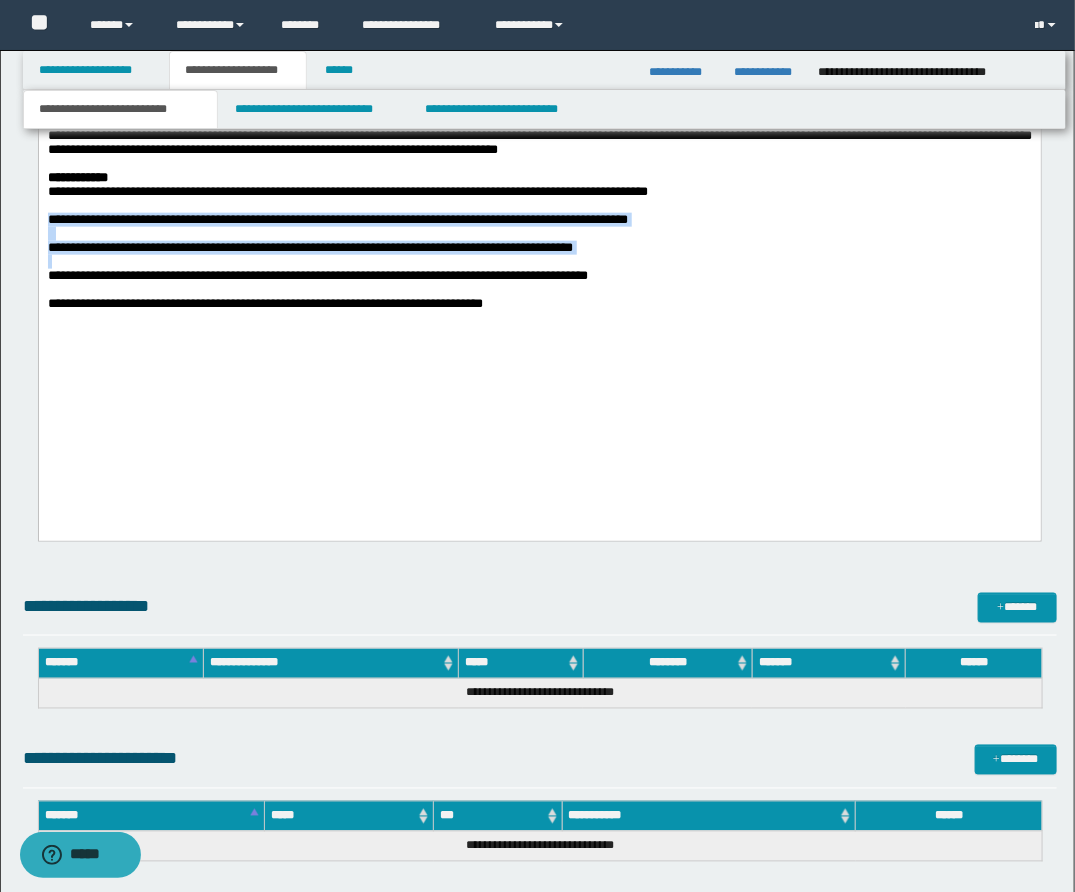drag, startPoint x: 46, startPoint y: 338, endPoint x: 700, endPoint y: 388, distance: 655.9085 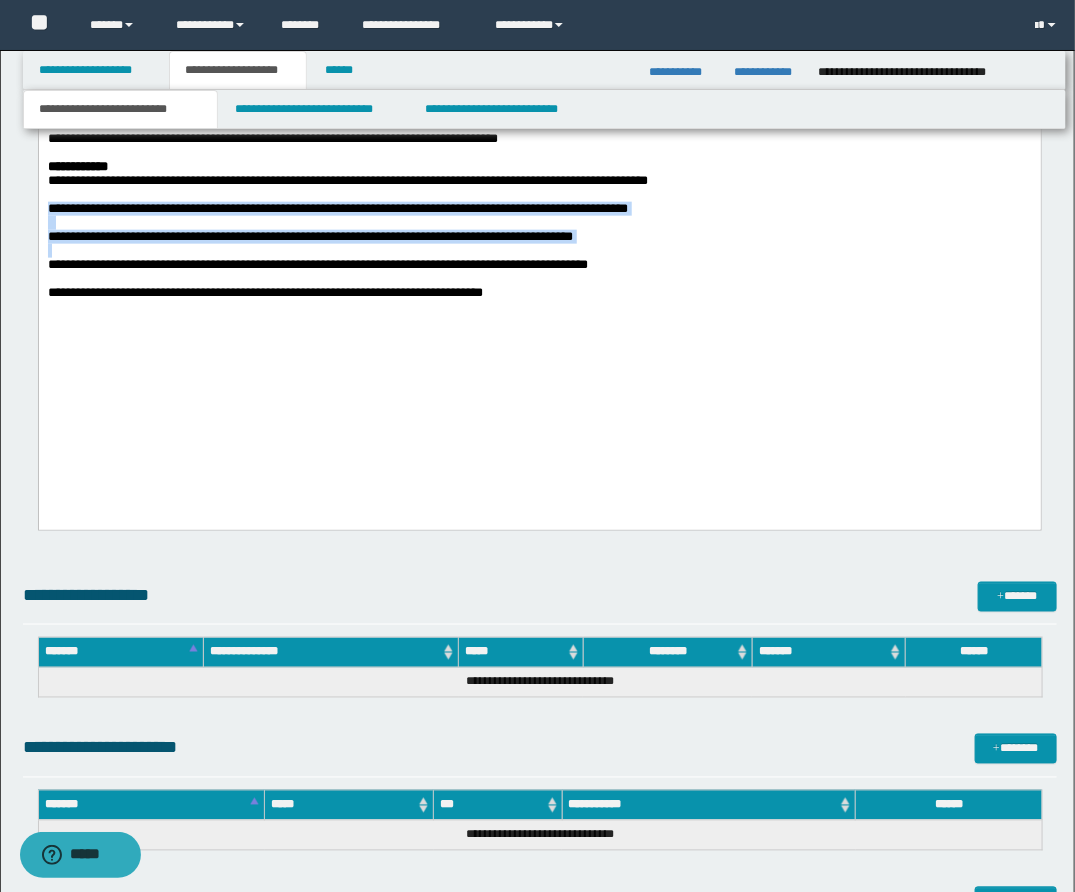 scroll, scrollTop: 2973, scrollLeft: 0, axis: vertical 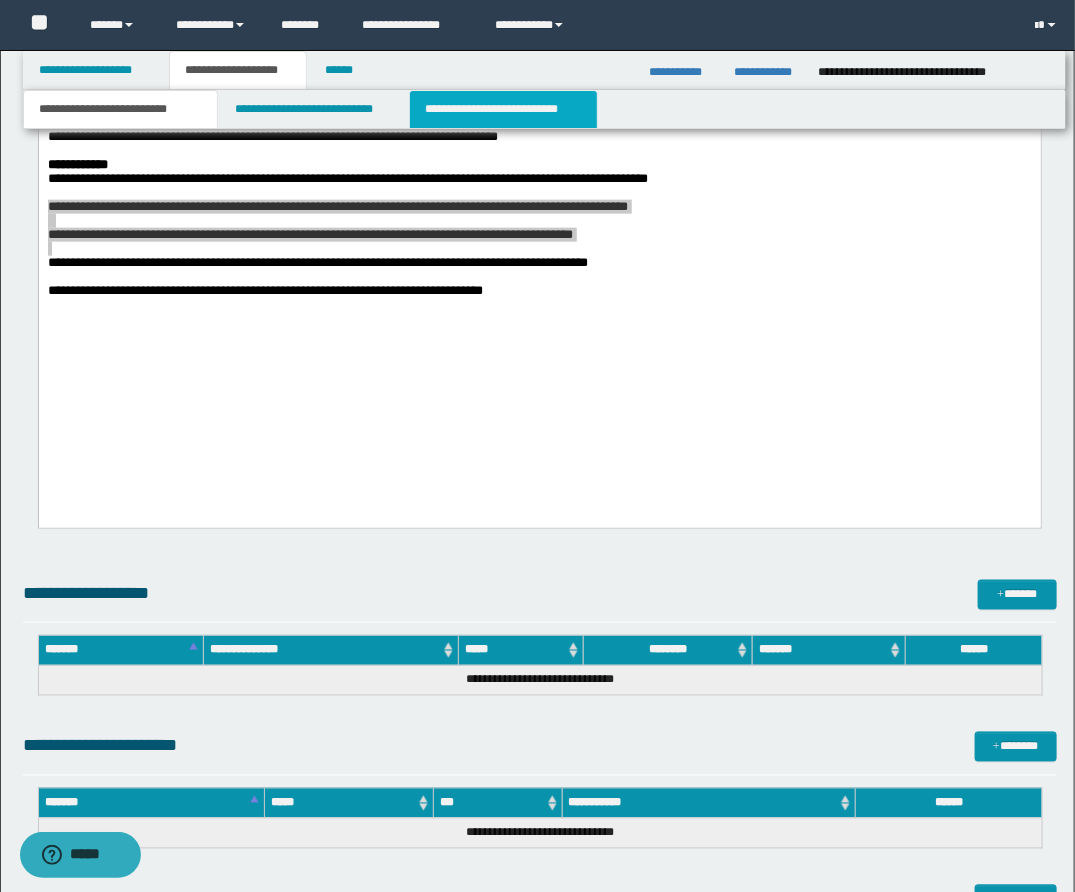 click on "**********" at bounding box center (503, 109) 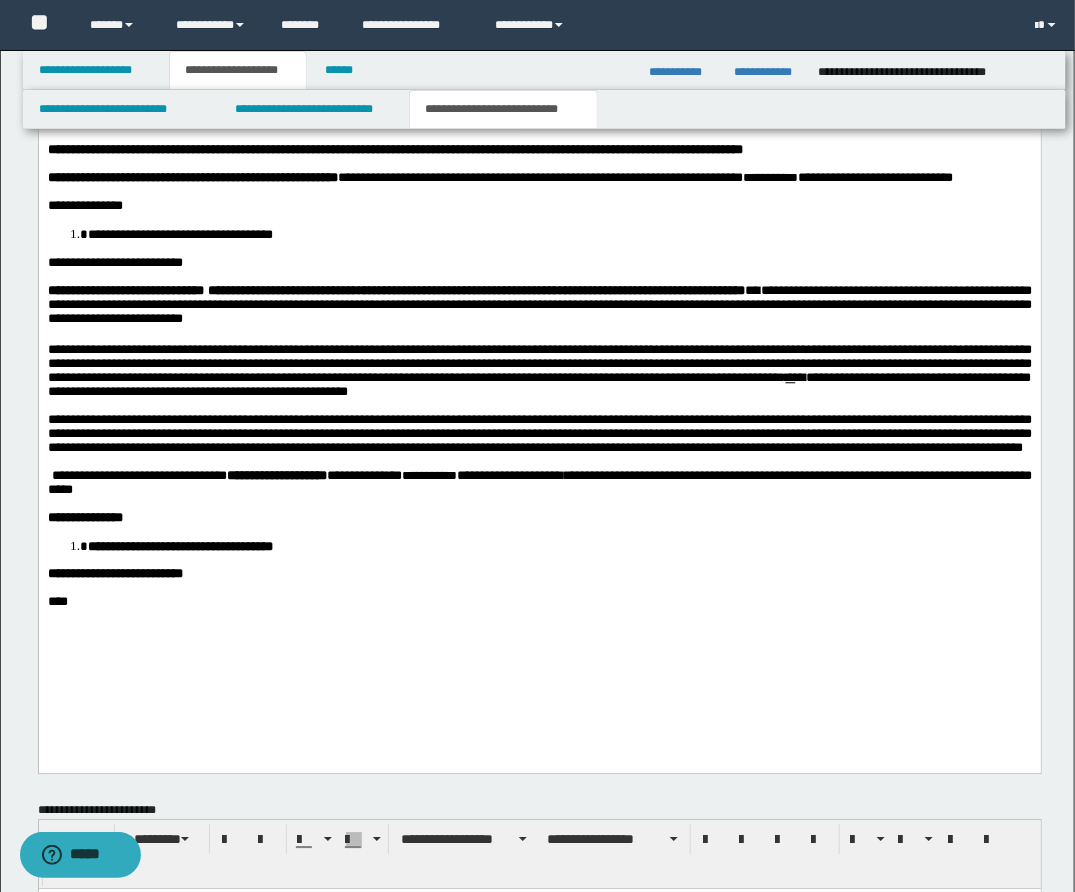 scroll, scrollTop: 1330, scrollLeft: 0, axis: vertical 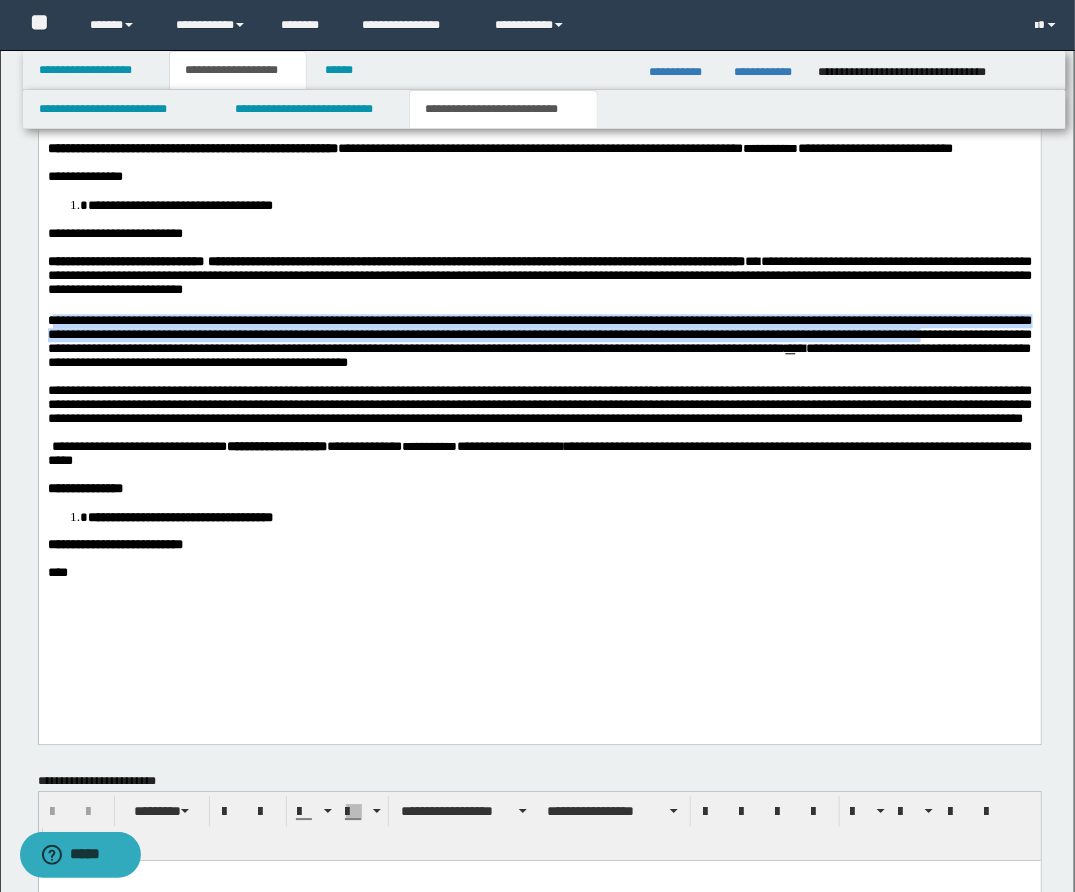 click on "[STREET_NAME] [STREET_NUMBER], [CITY], [STATE] [POSTAL_CODE] [COUNTRY]" at bounding box center [539, 341] 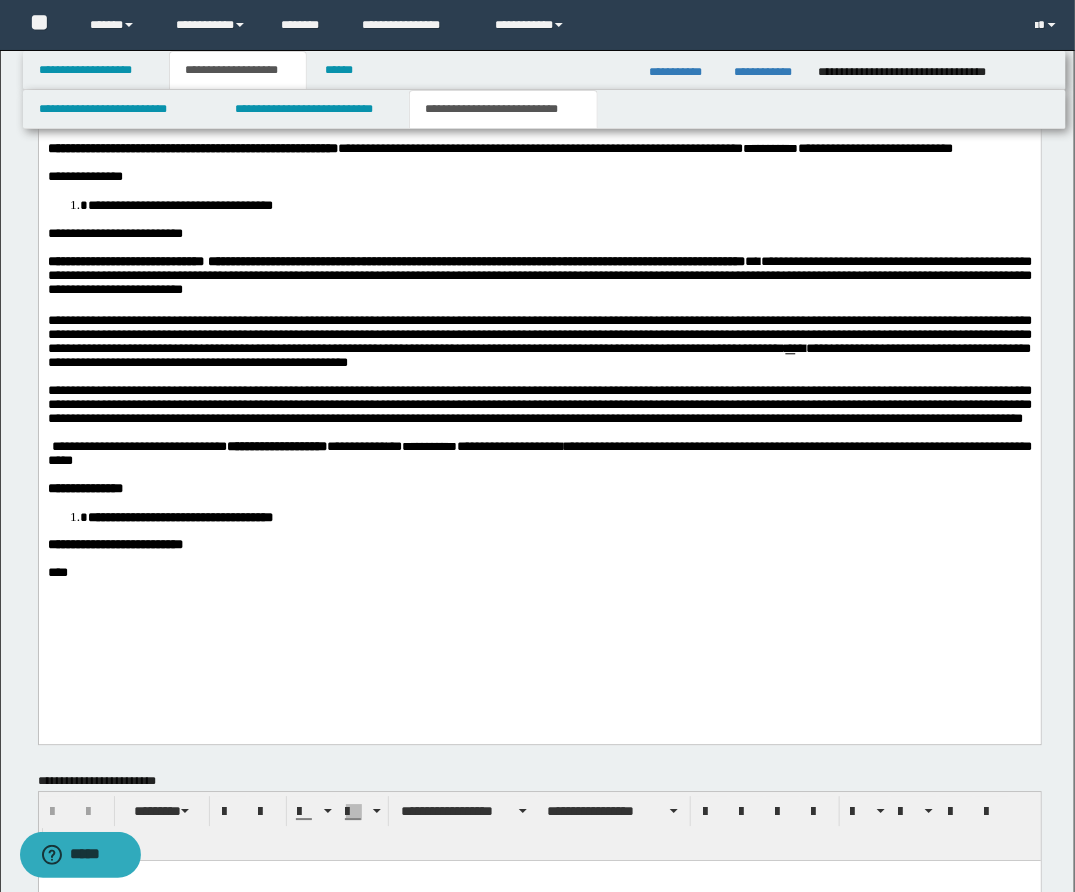 click on "[STREET_NAME] [STREET_NUMBER], [CITY], [STATE] [POSTAL_CODE] [COUNTRY]" at bounding box center [539, 341] 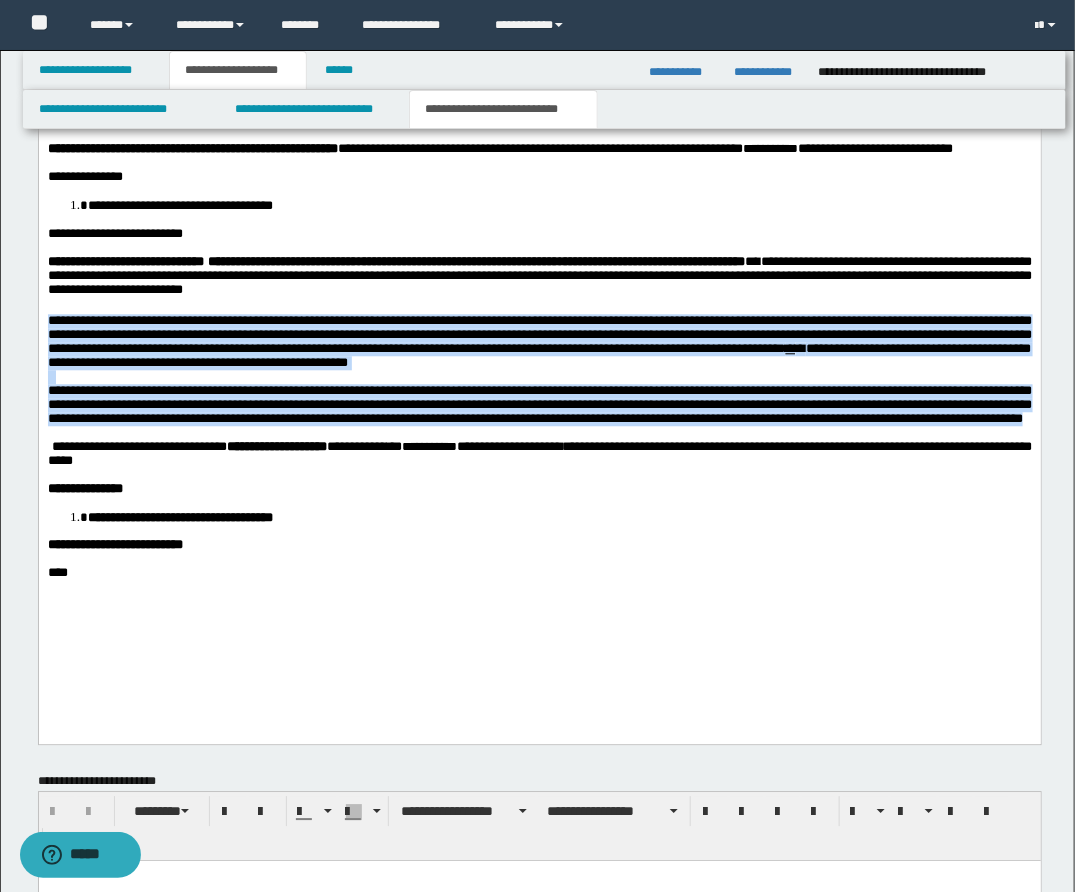drag, startPoint x: 48, startPoint y: 348, endPoint x: 684, endPoint y: 467, distance: 647.0371 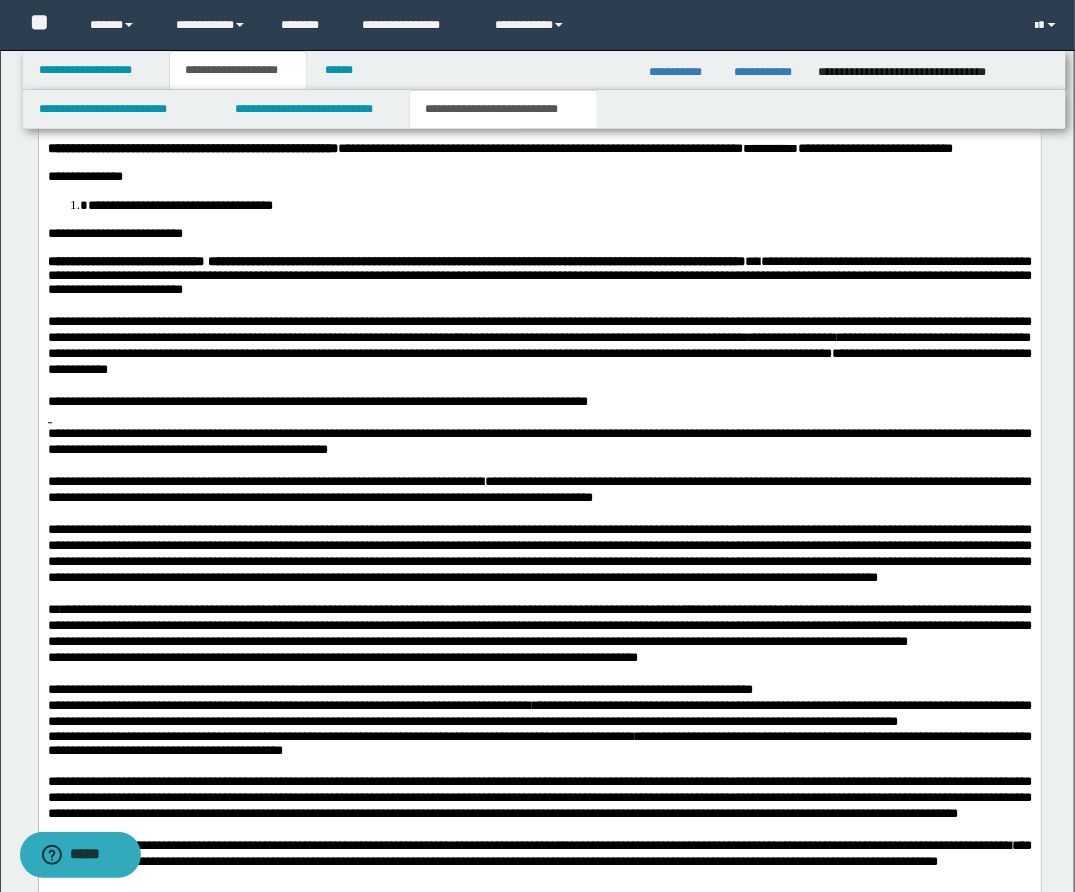 click at bounding box center (49, 417) 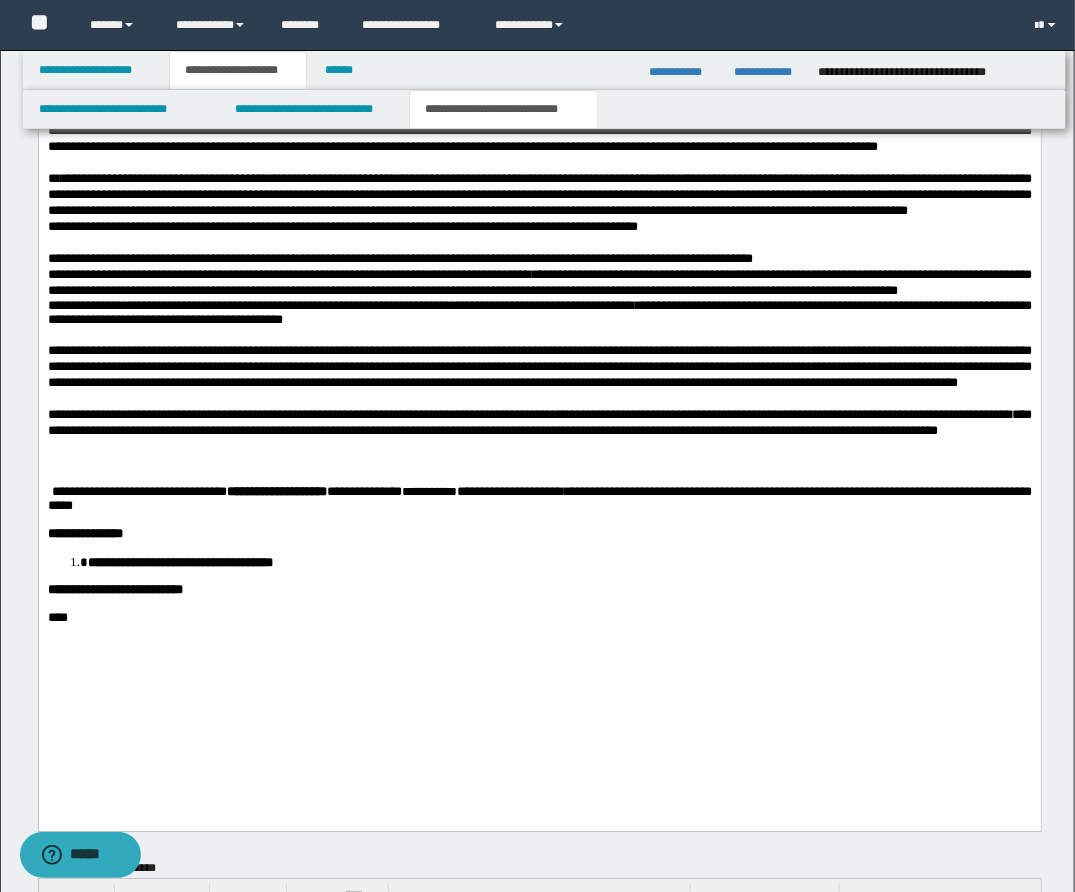 scroll, scrollTop: 1765, scrollLeft: 0, axis: vertical 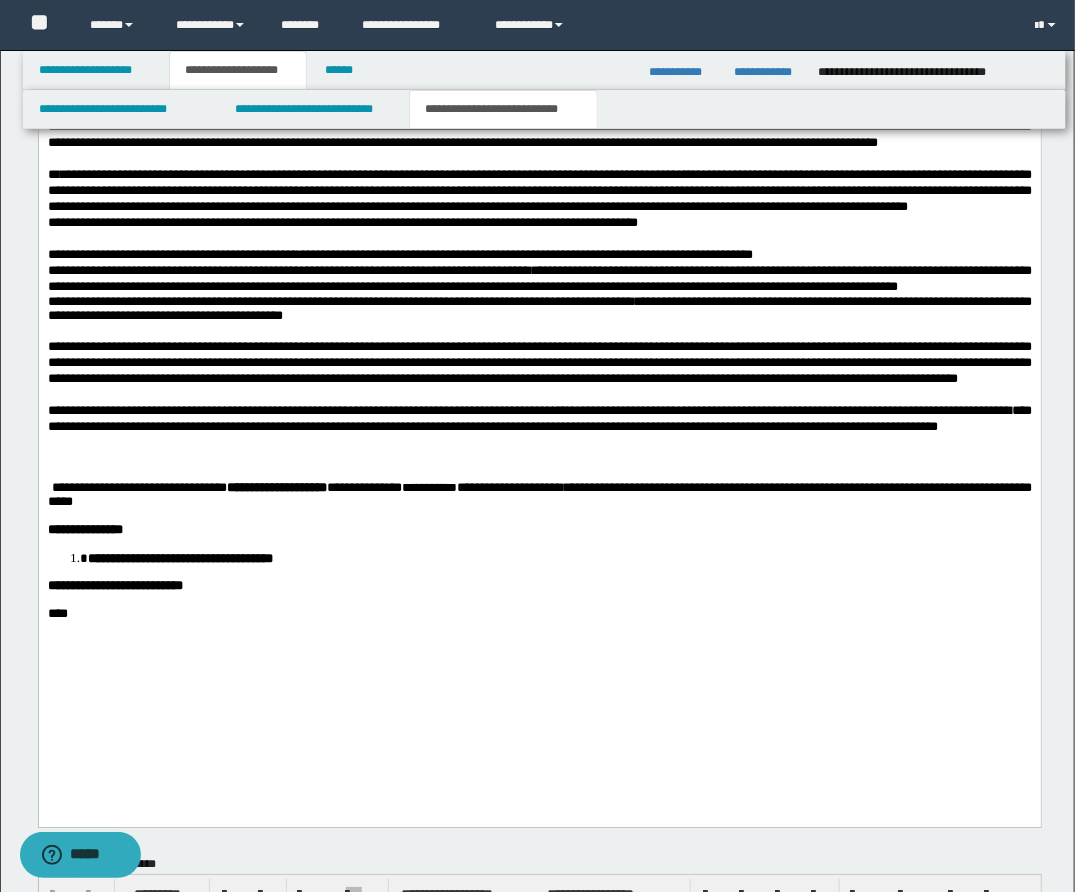 drag, startPoint x: 131, startPoint y: 541, endPoint x: 120, endPoint y: 542, distance: 11.045361 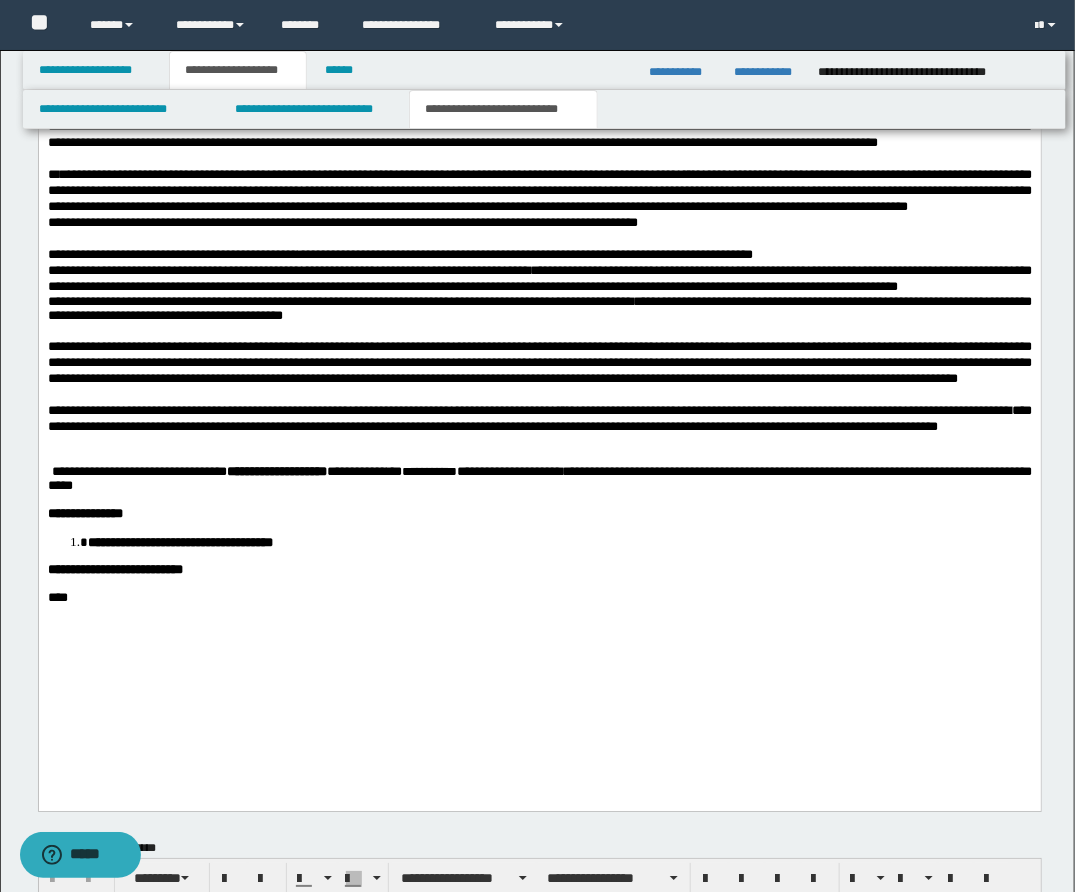 click at bounding box center [539, 459] 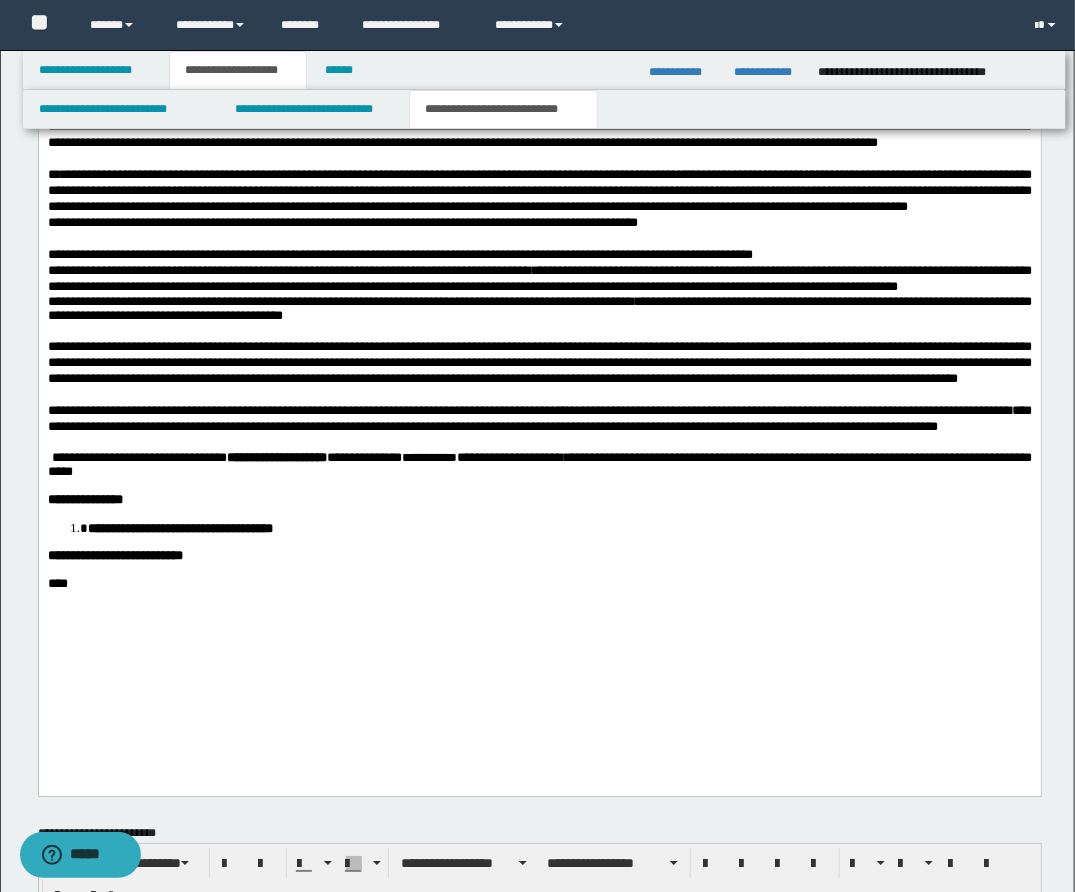 click on "[FIRST] [LAST] [POSTAL_CODE]" at bounding box center [218, 458] 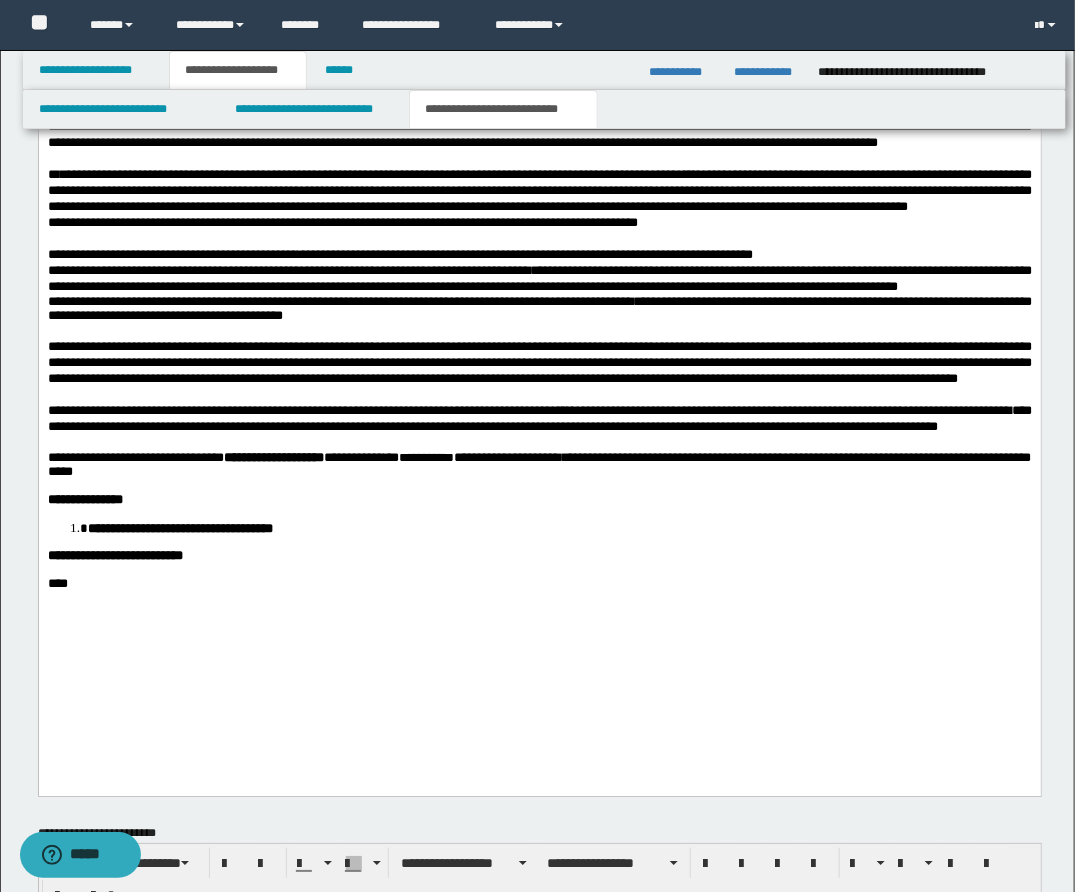 click on "**********" at bounding box center [273, 458] 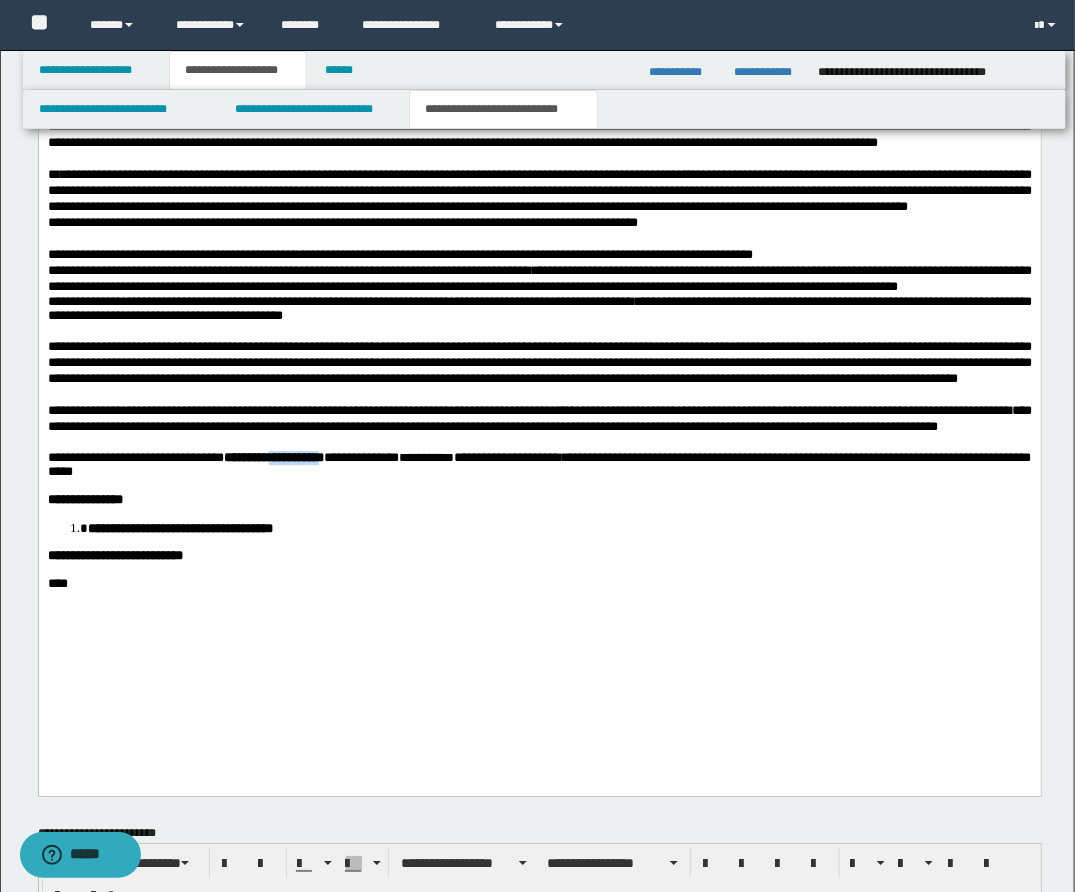 drag, startPoint x: 328, startPoint y: 547, endPoint x: 408, endPoint y: 545, distance: 80.024994 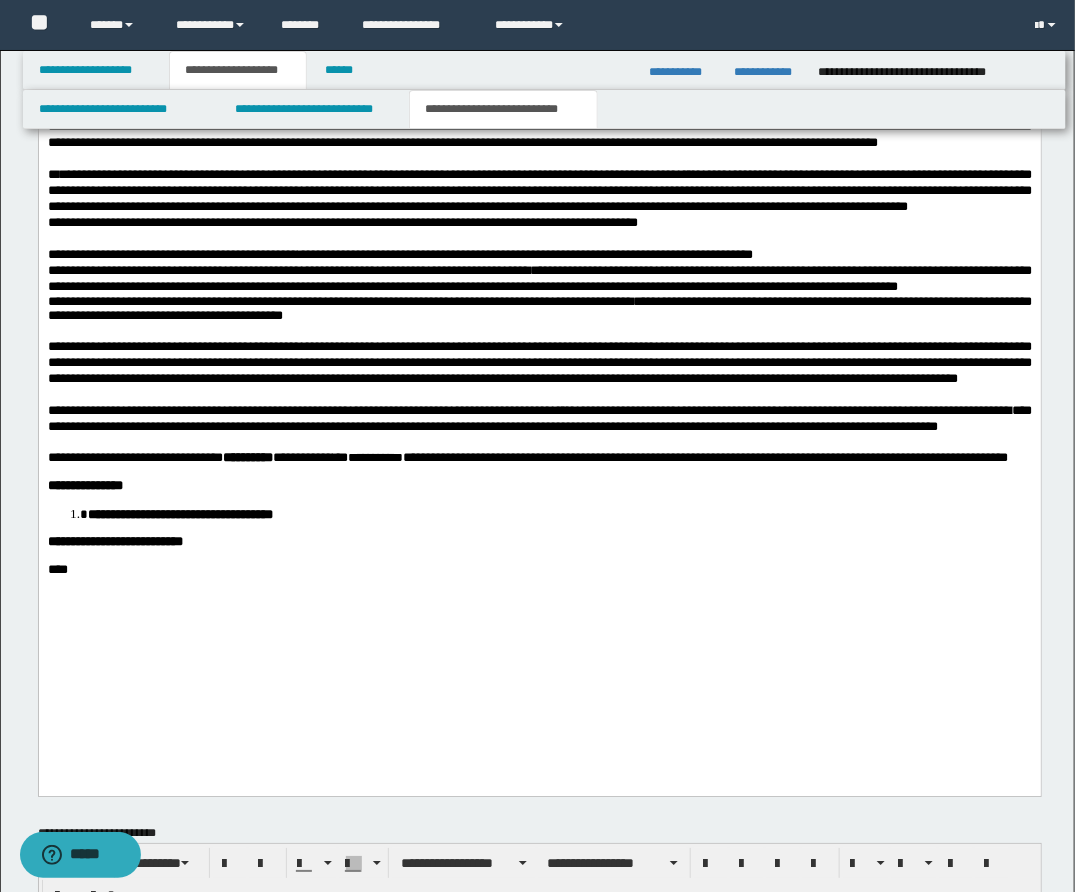 drag, startPoint x: 415, startPoint y: 593, endPoint x: 419, endPoint y: 567, distance: 26.305893 